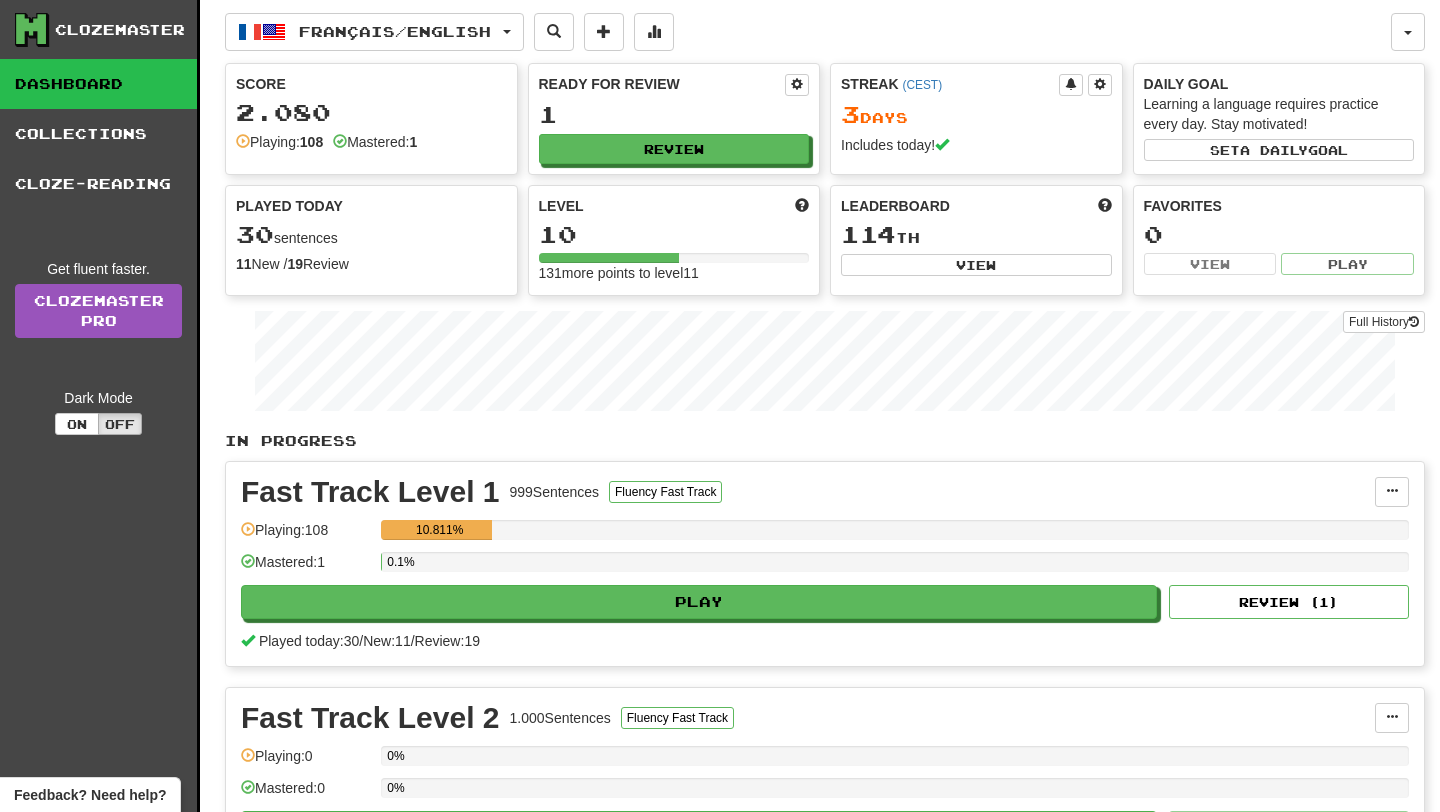 scroll, scrollTop: 0, scrollLeft: 0, axis: both 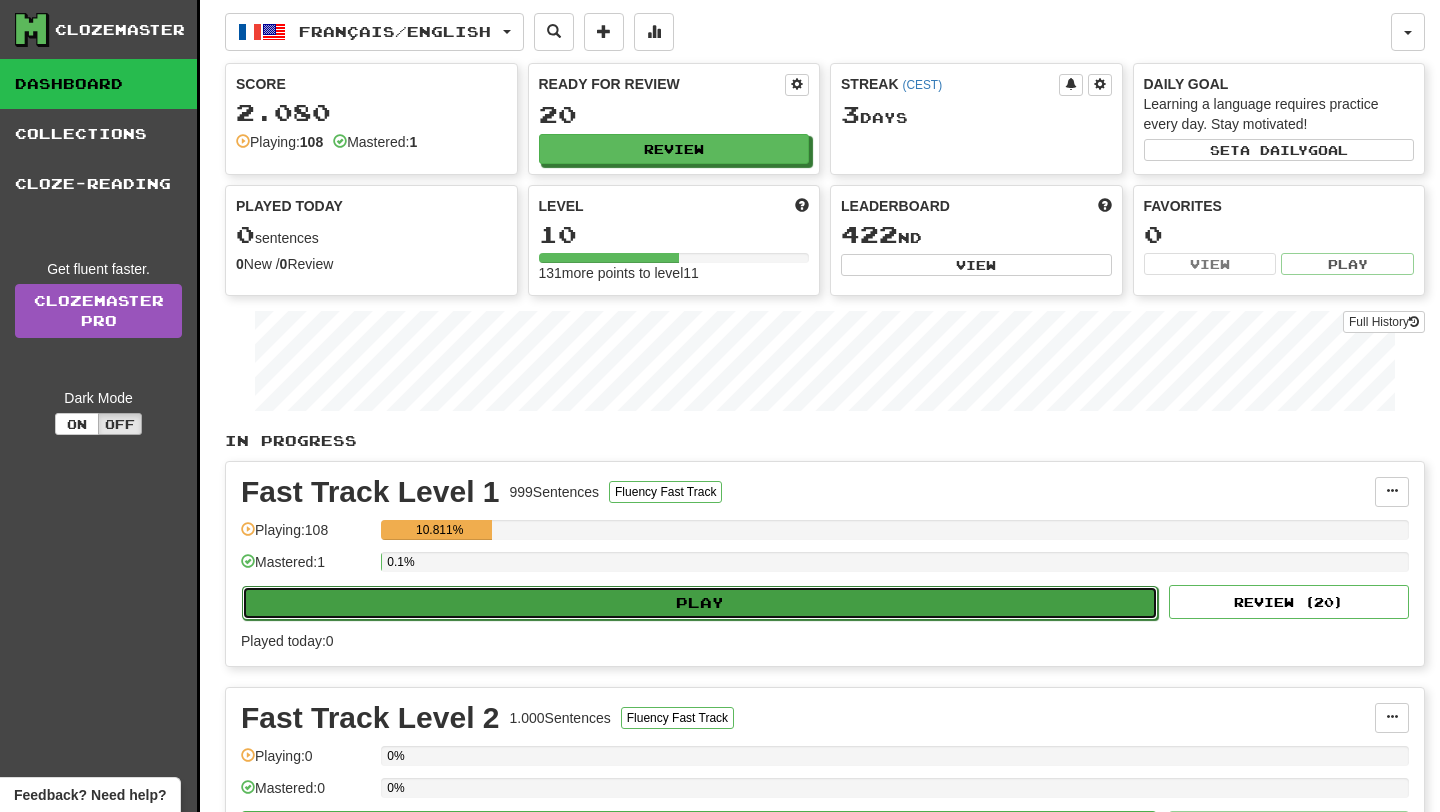 click on "Play" at bounding box center [700, 603] 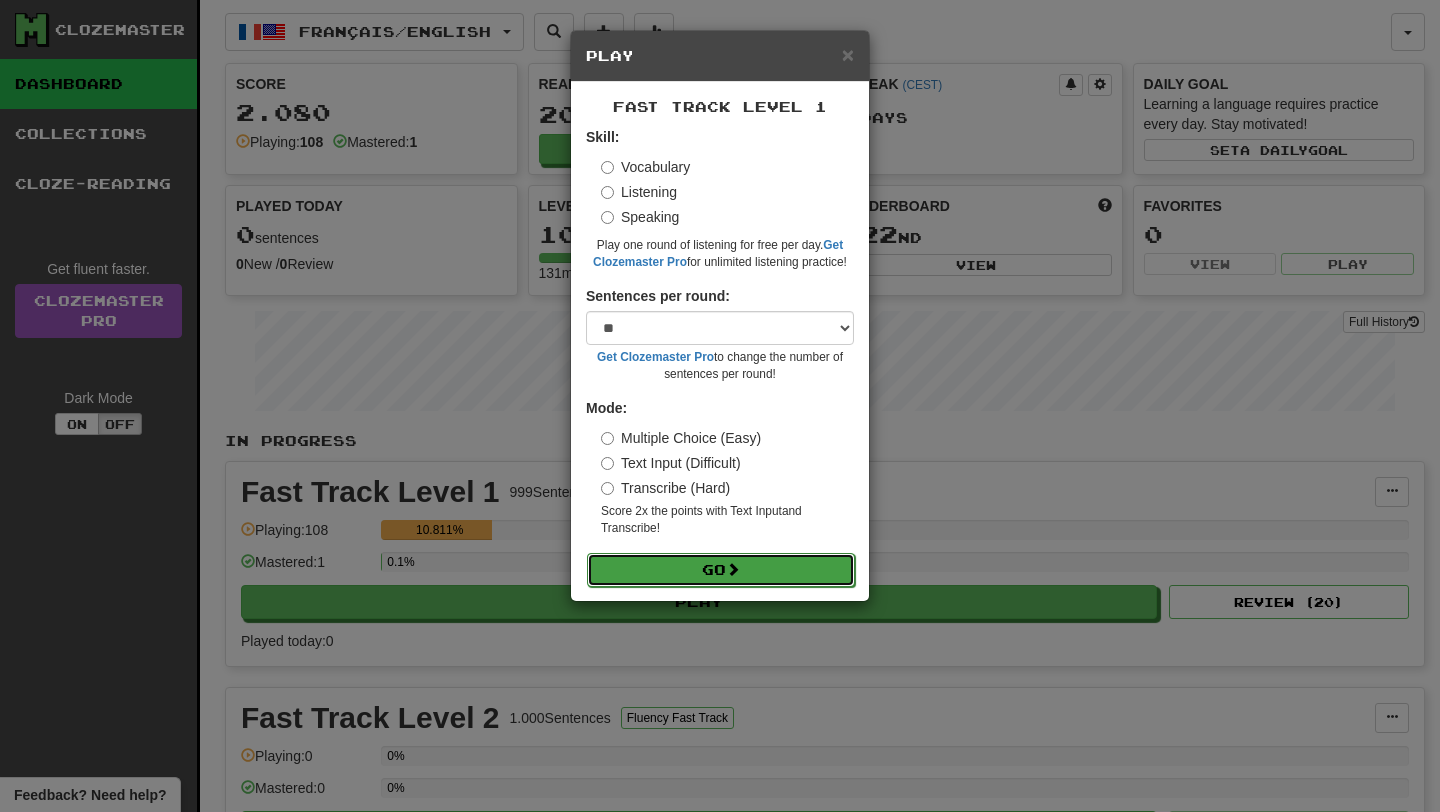 click on "Go" at bounding box center [721, 570] 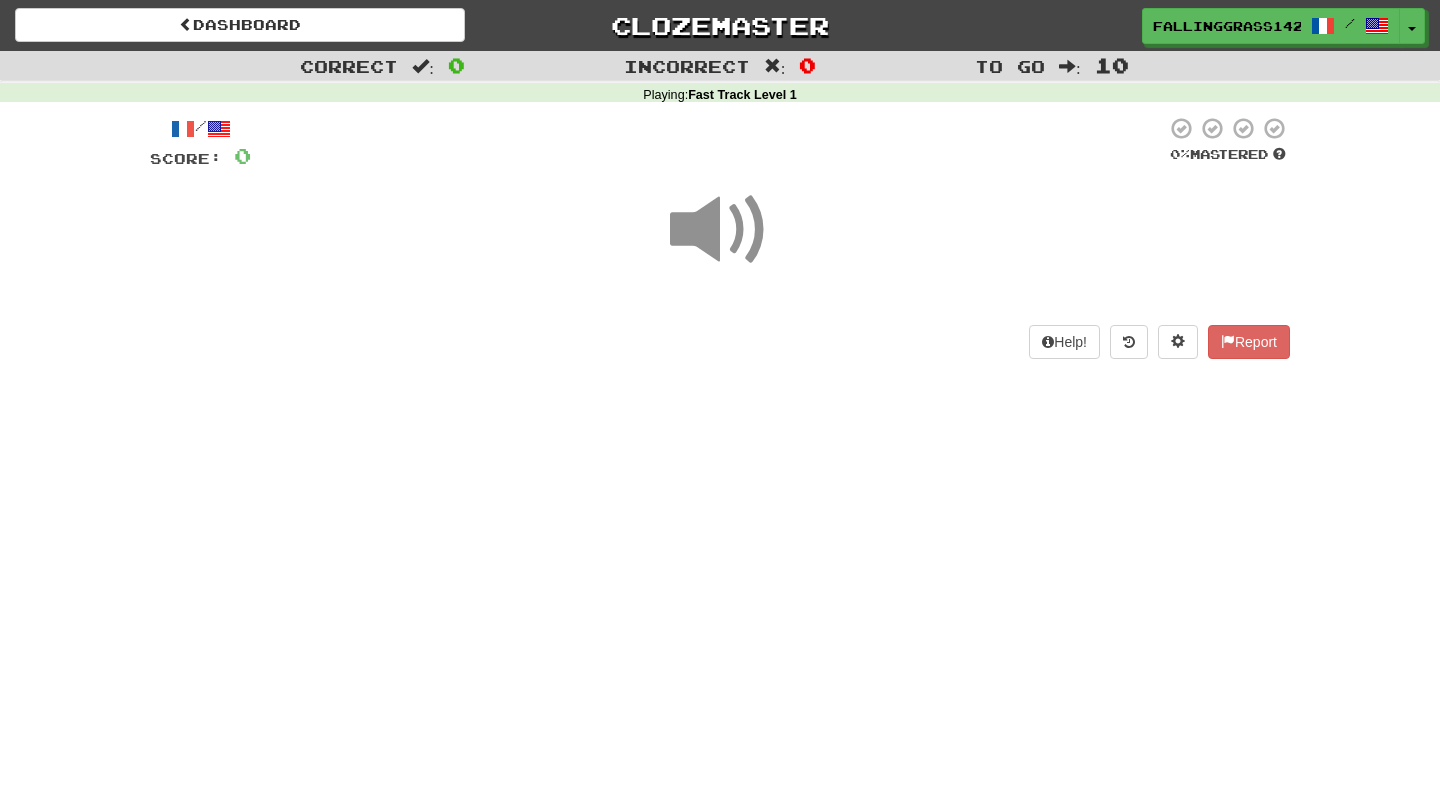scroll, scrollTop: 0, scrollLeft: 0, axis: both 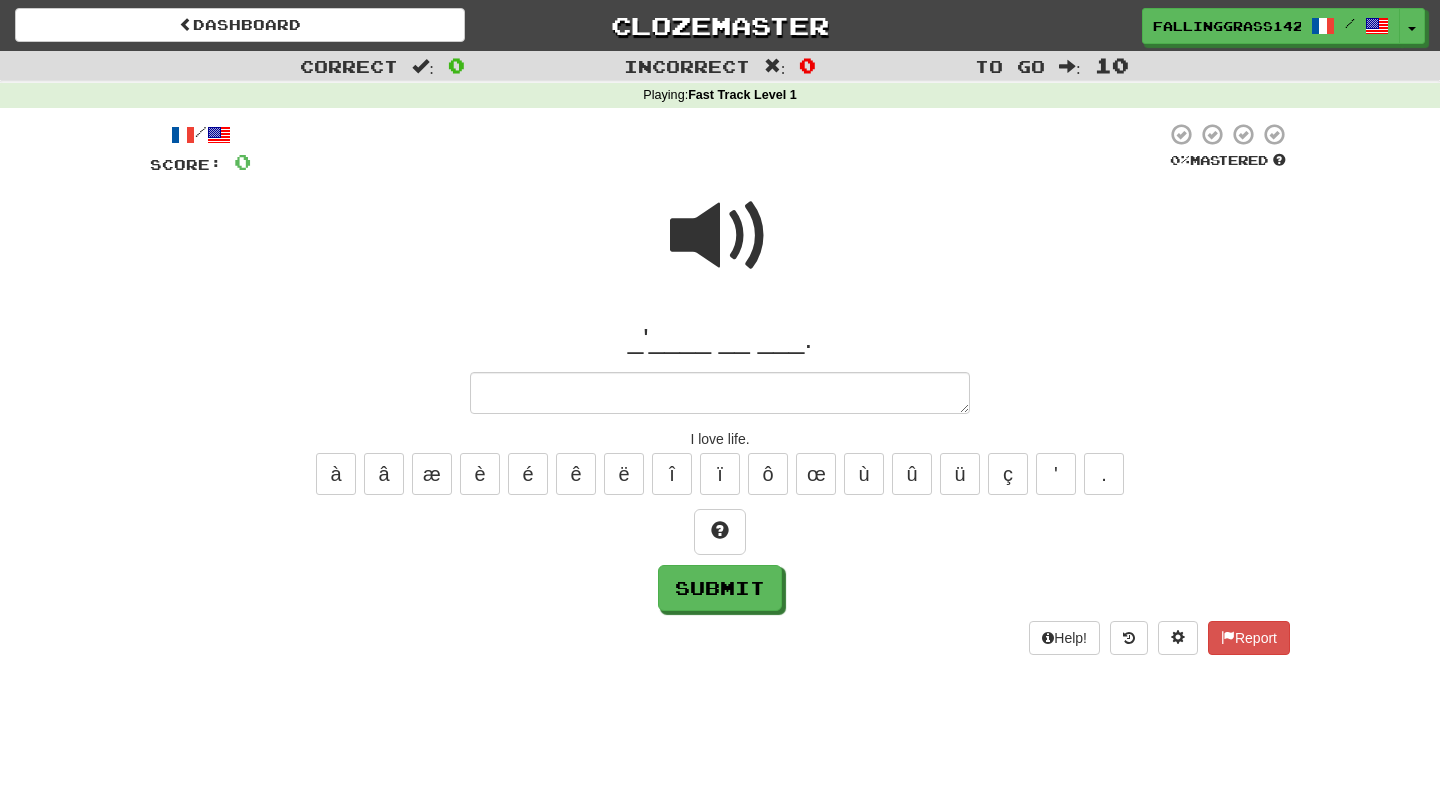 type on "*" 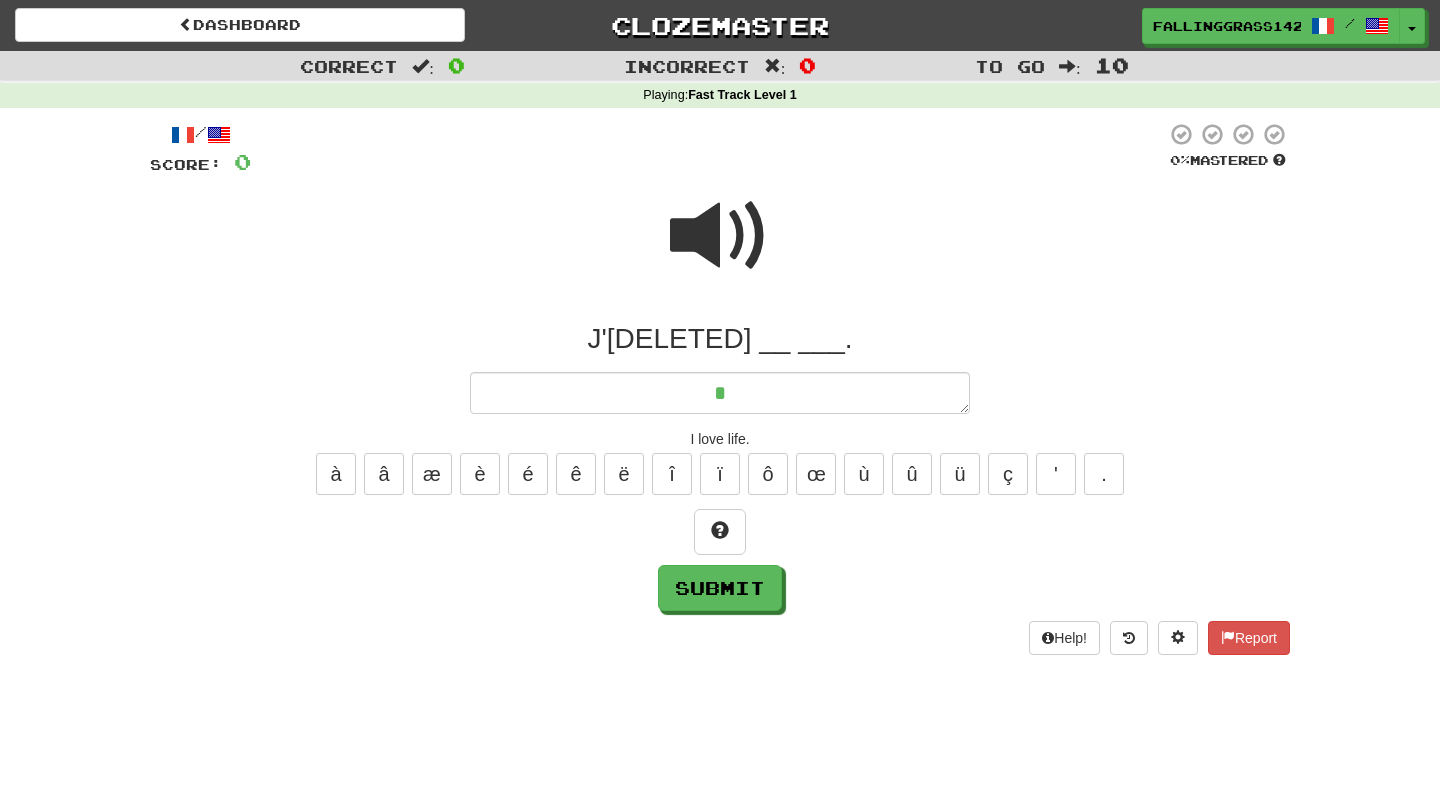 type on "*" 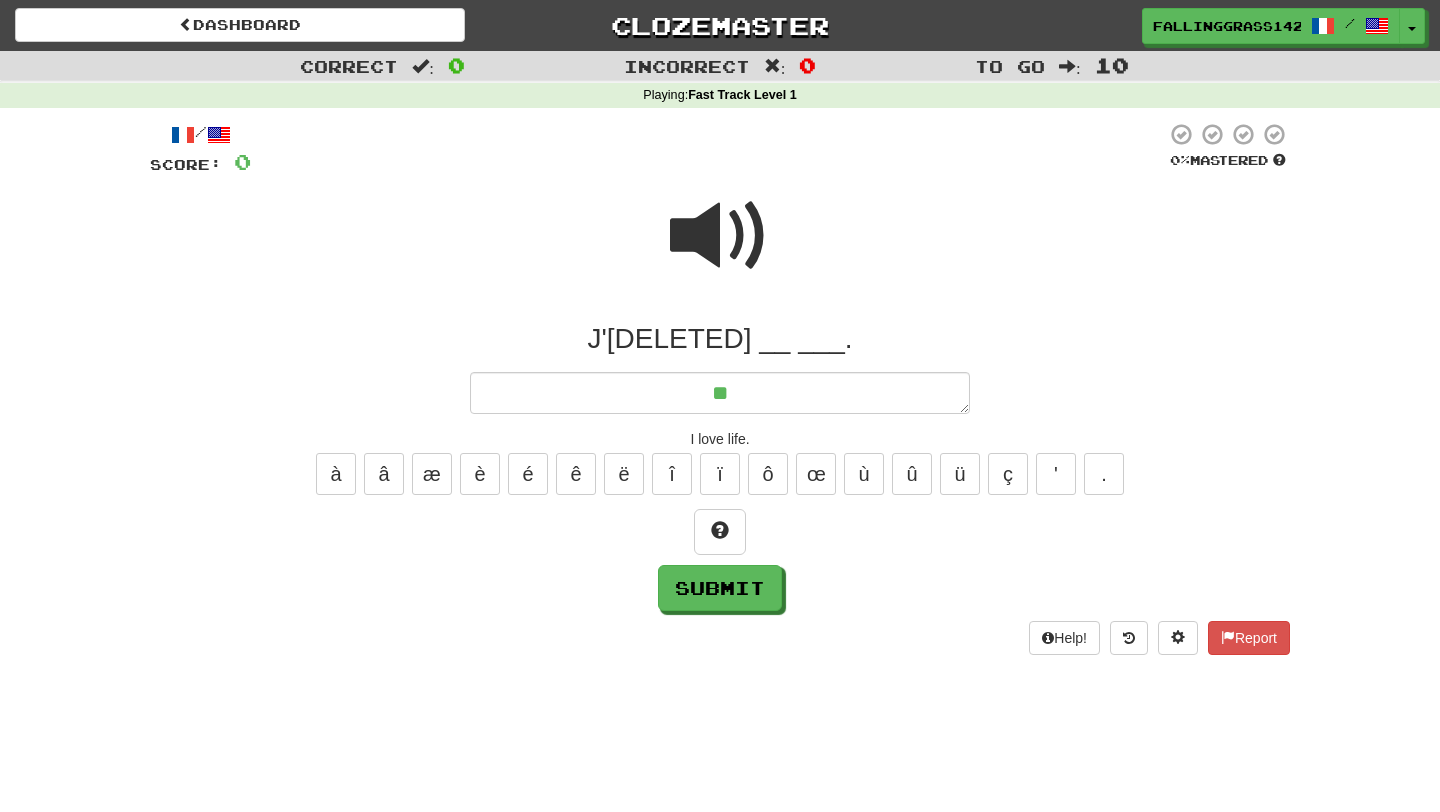 type on "*" 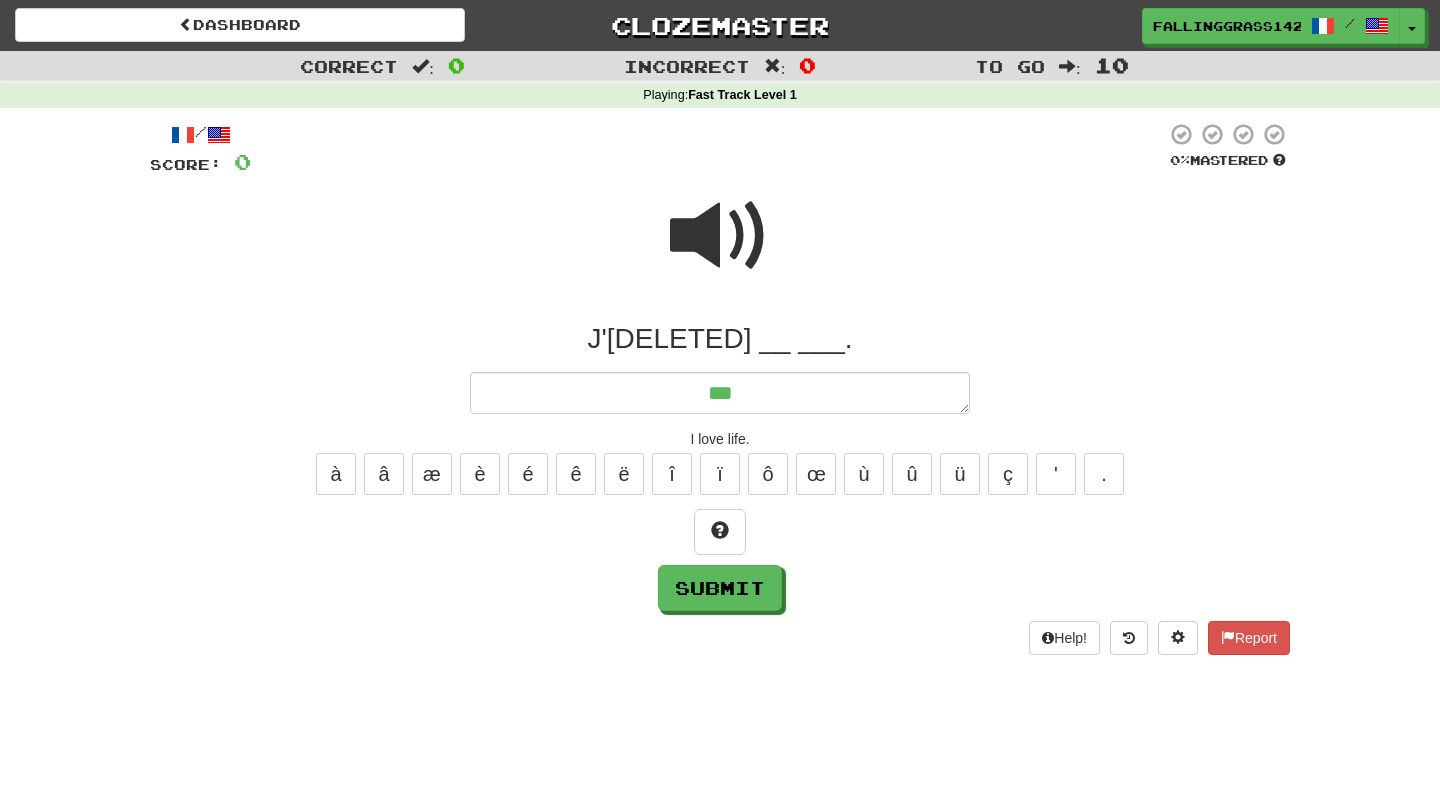 type on "*" 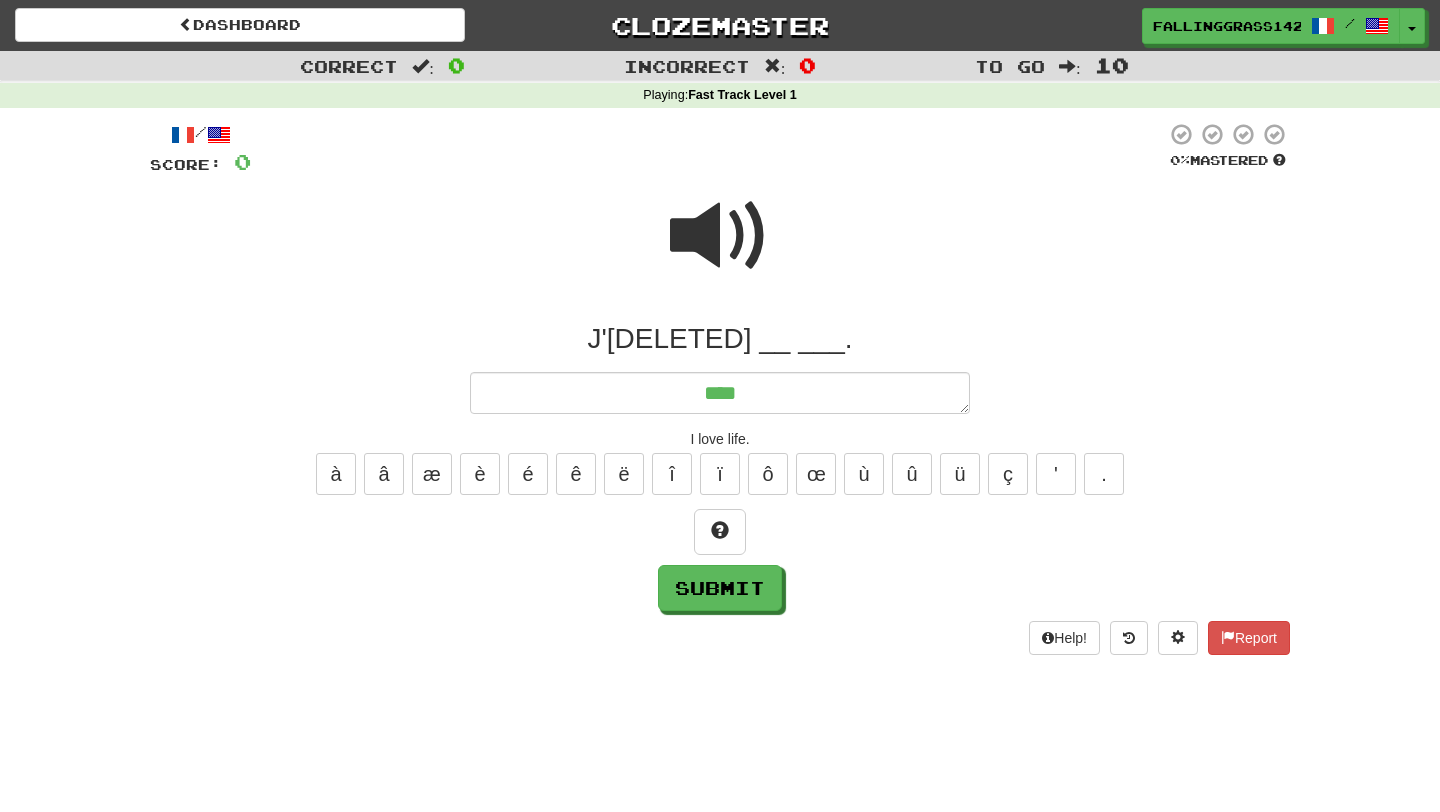 type on "*" 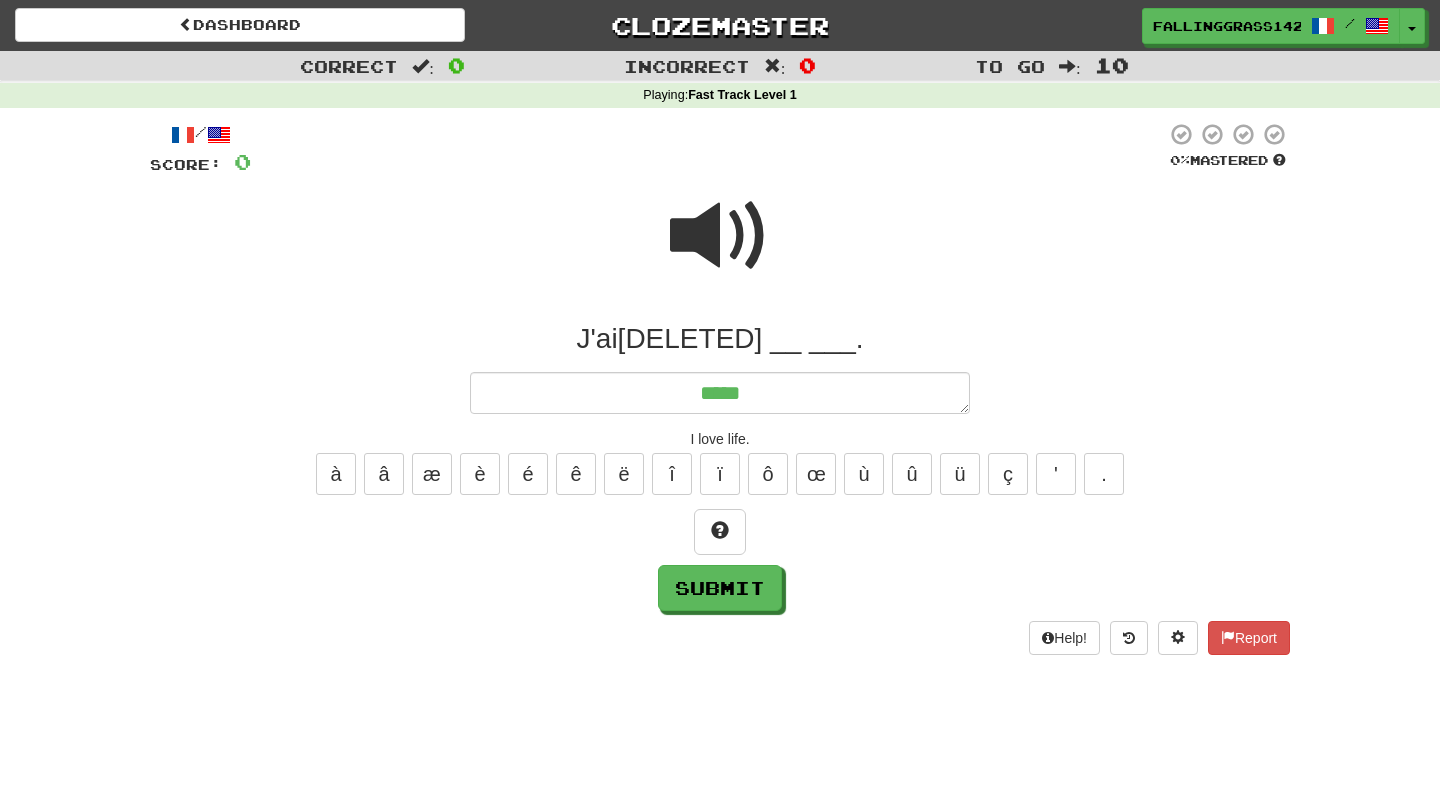 type on "*" 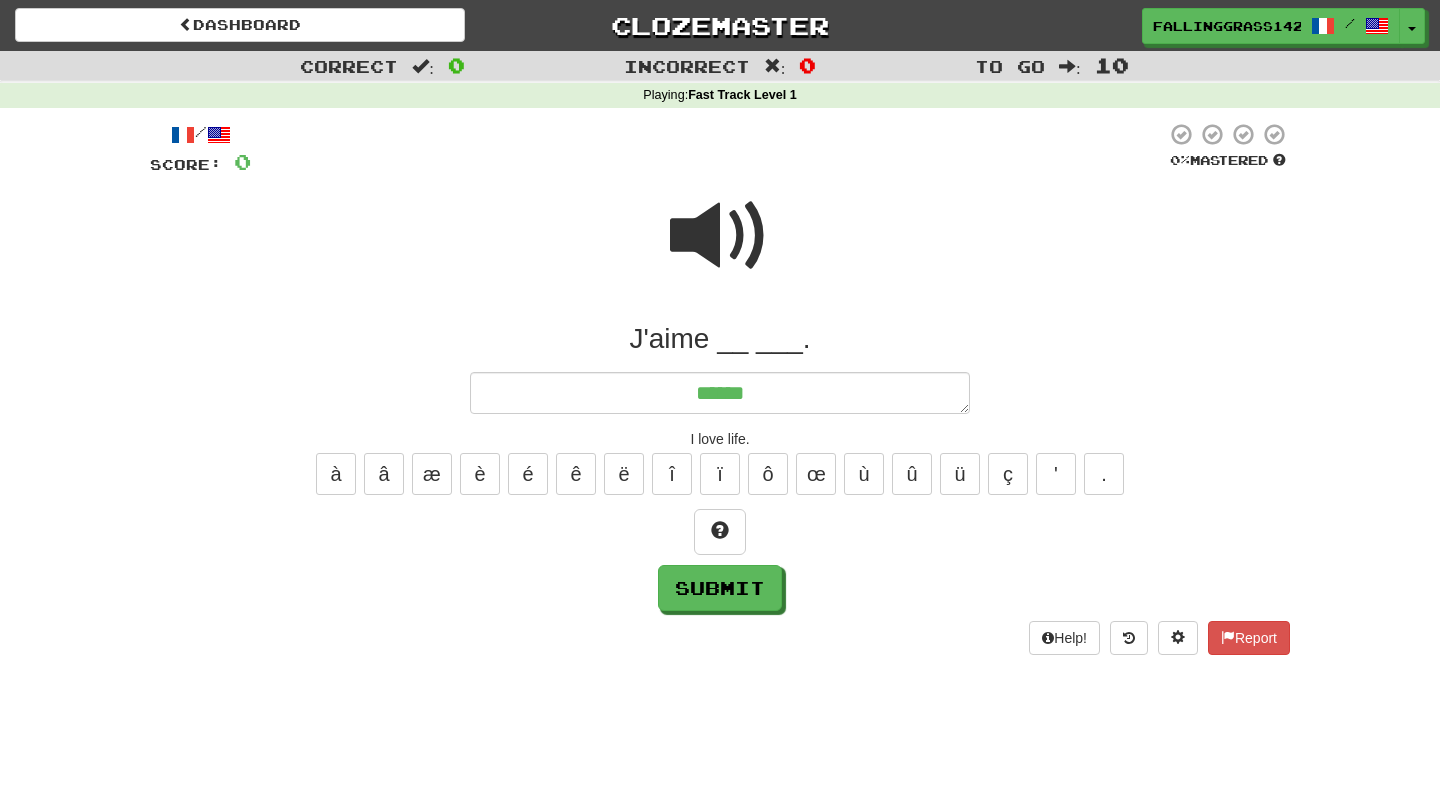 type on "******" 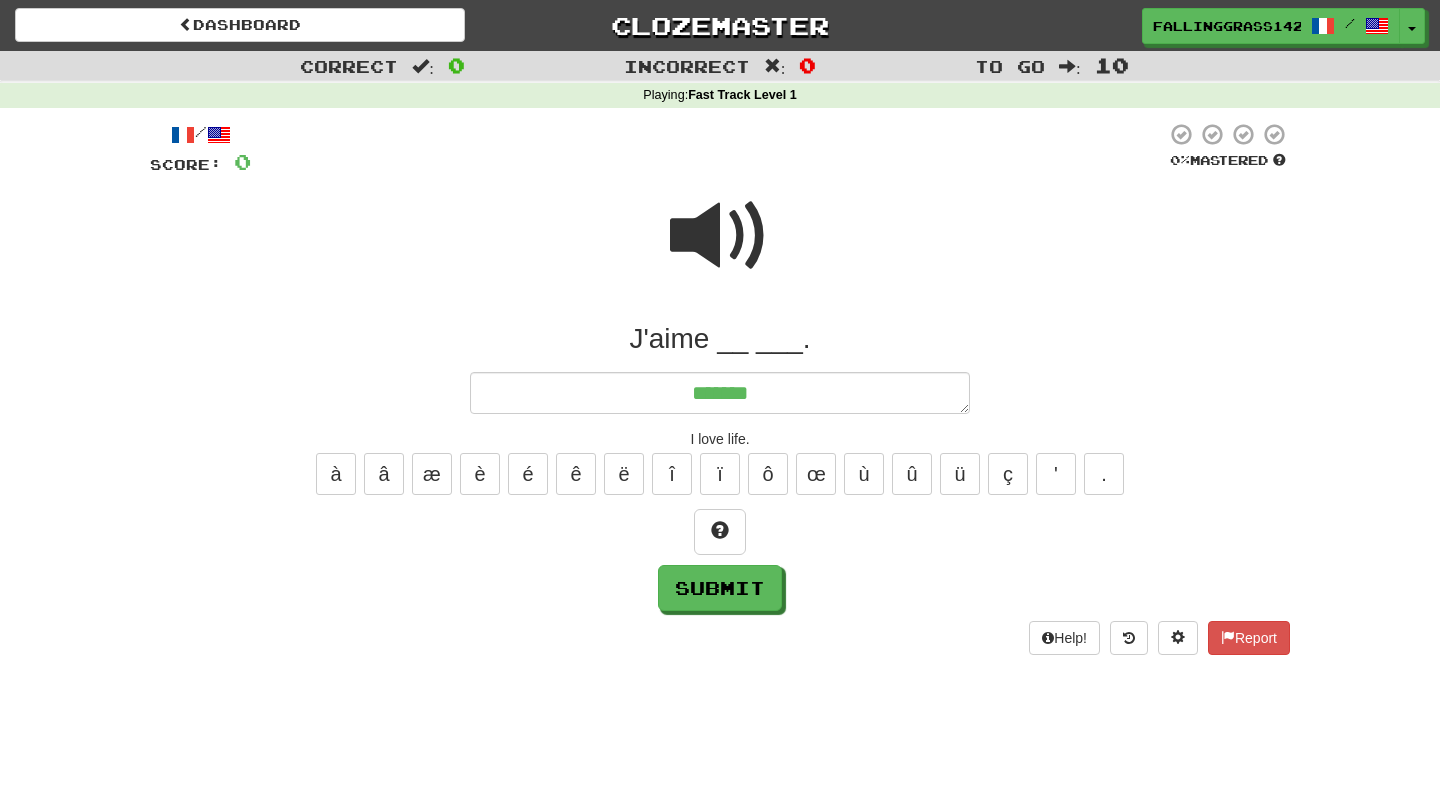type on "*" 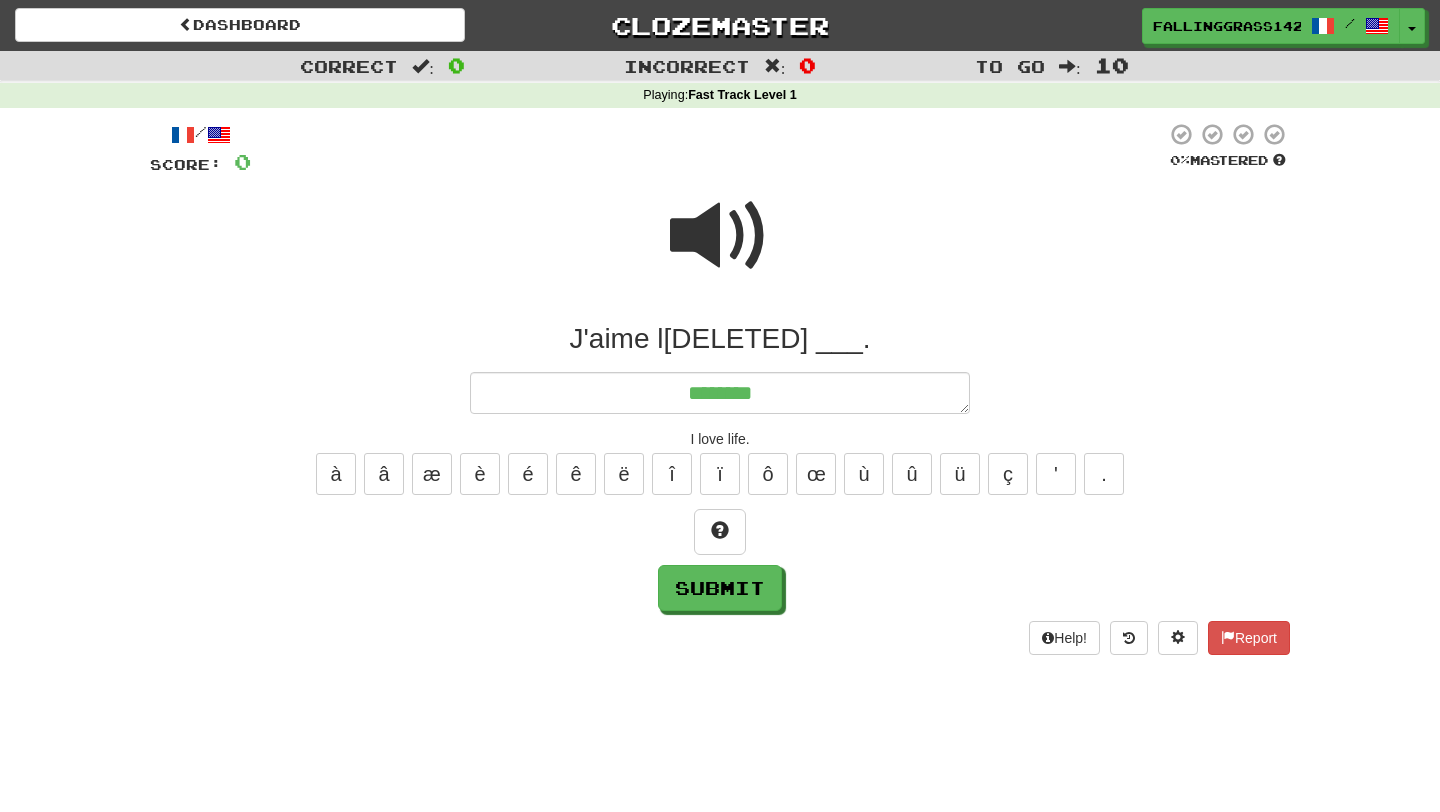 type on "*" 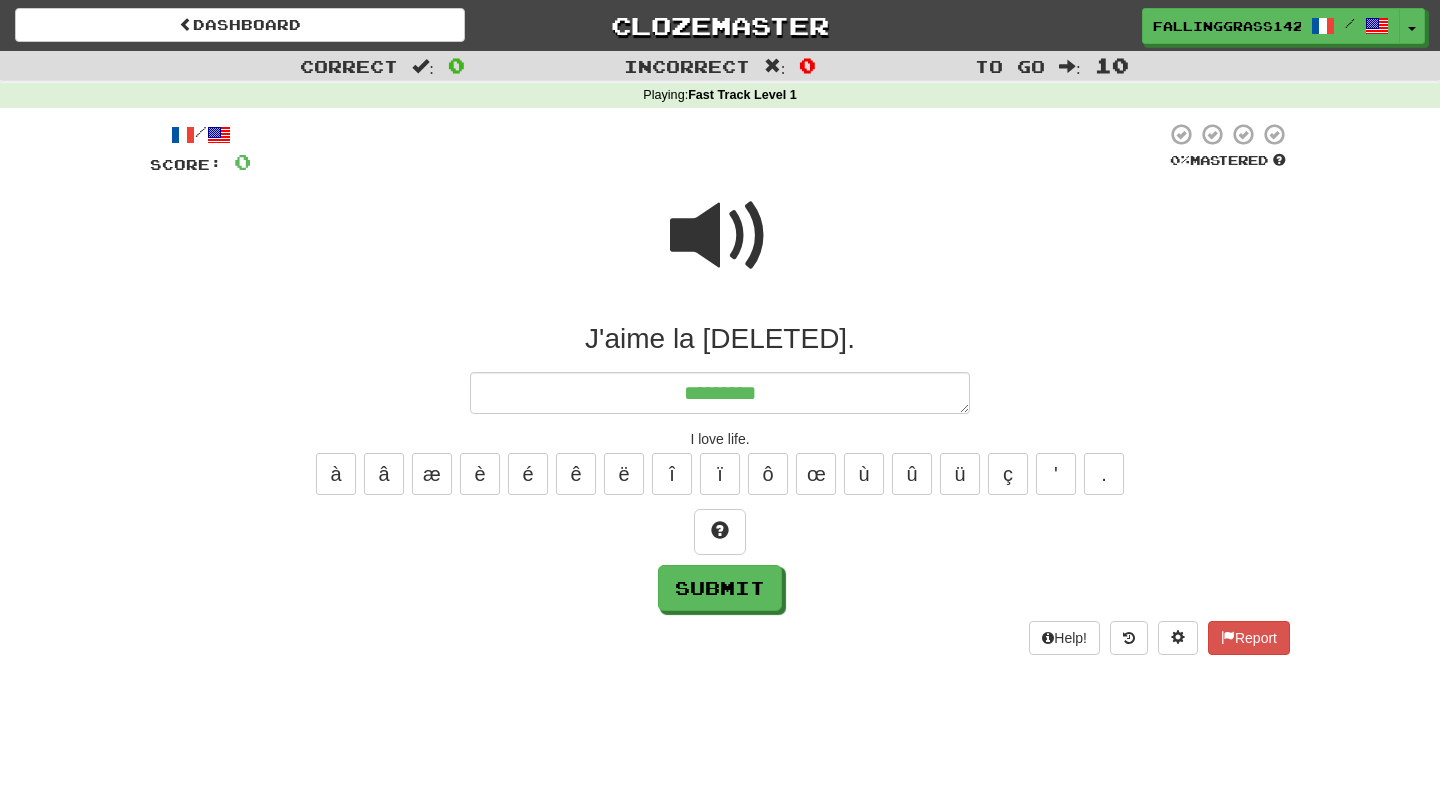 type on "*" 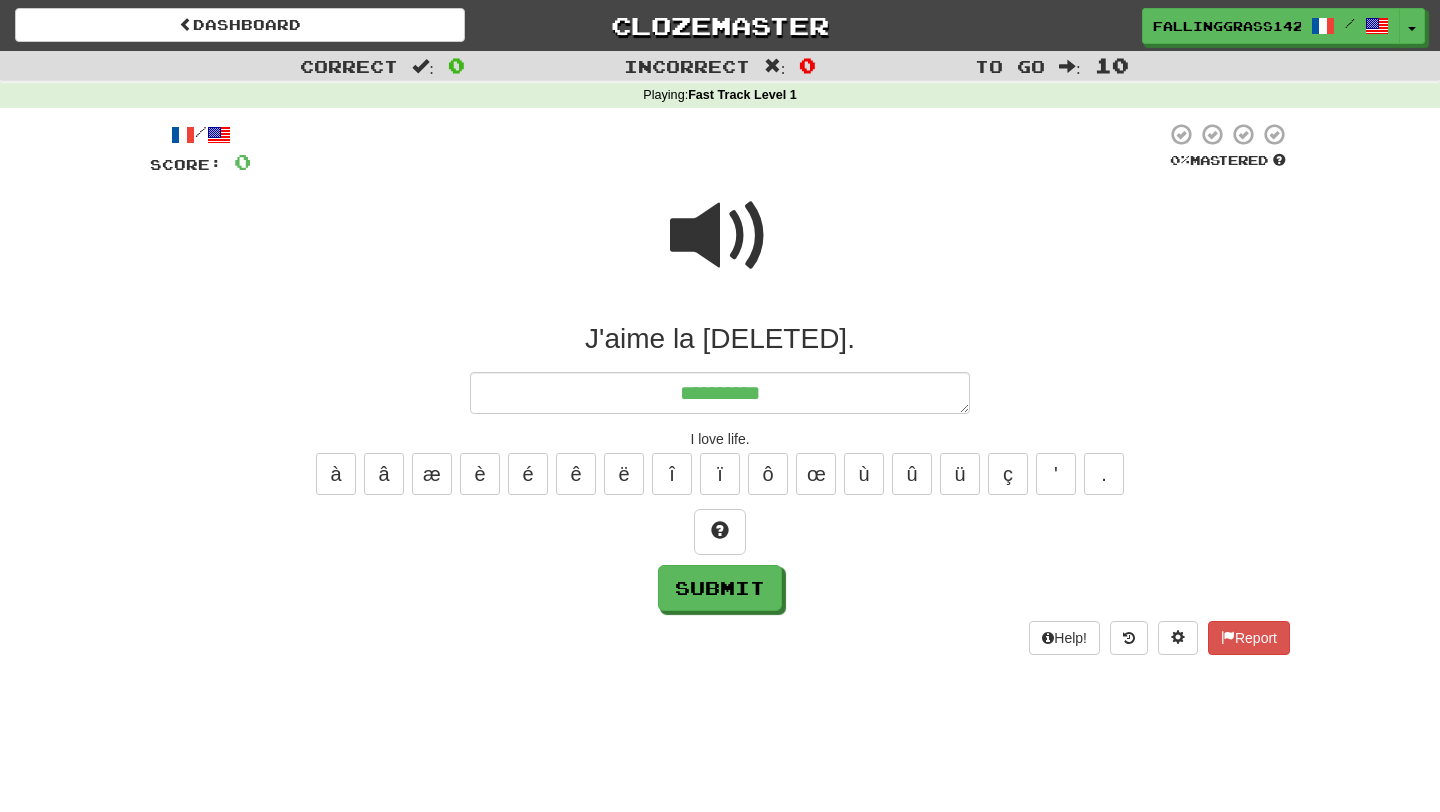 type on "*" 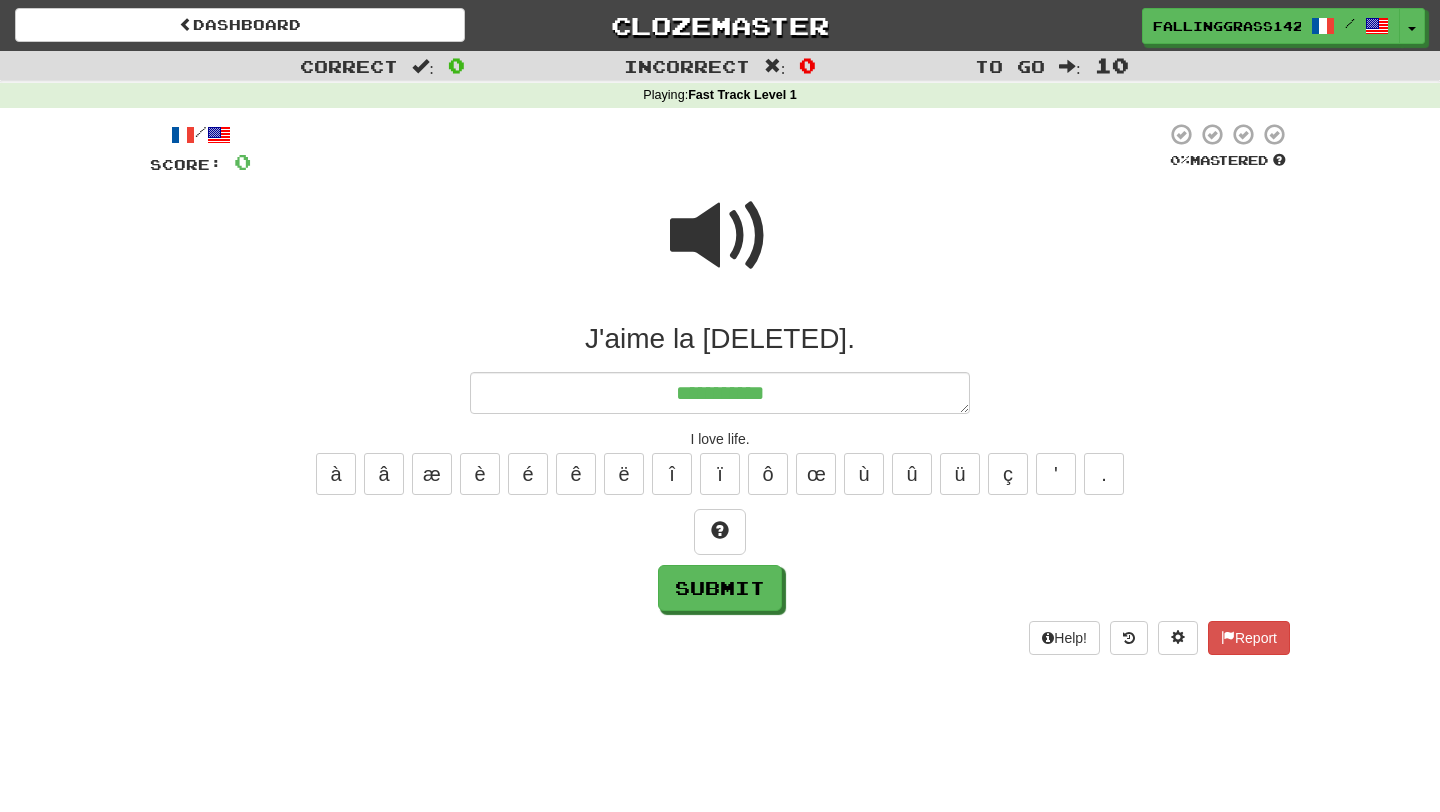 type on "*" 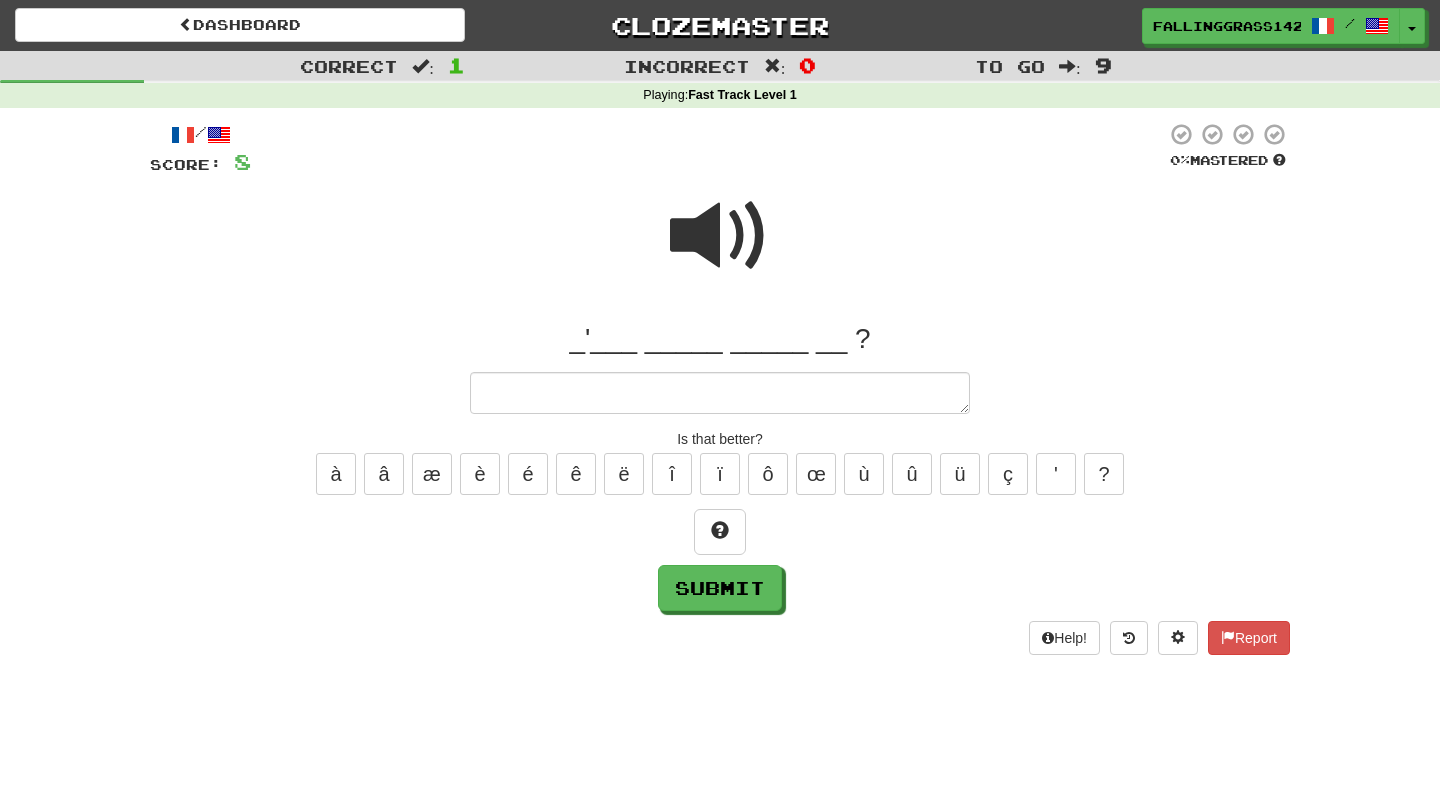 type on "*" 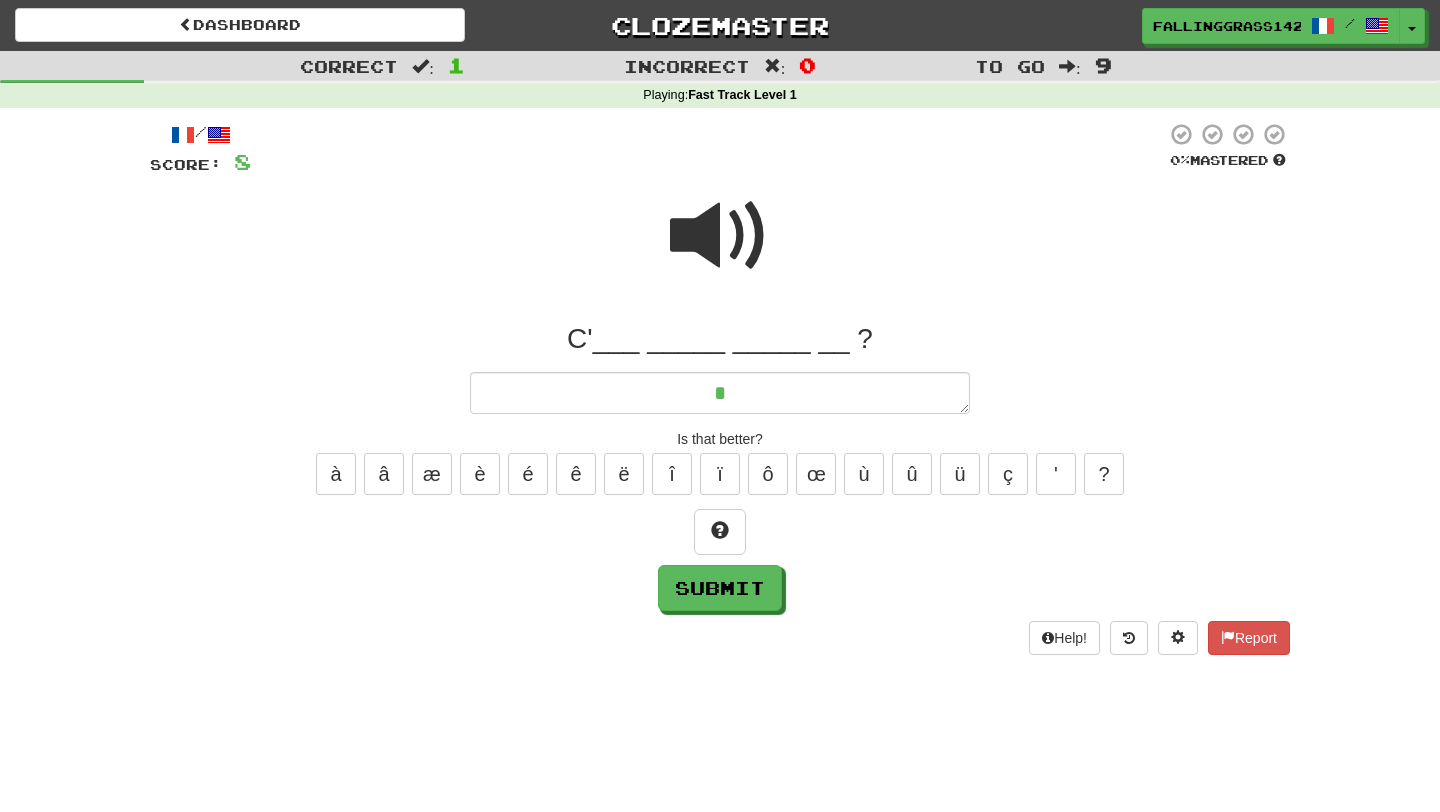 type on "*" 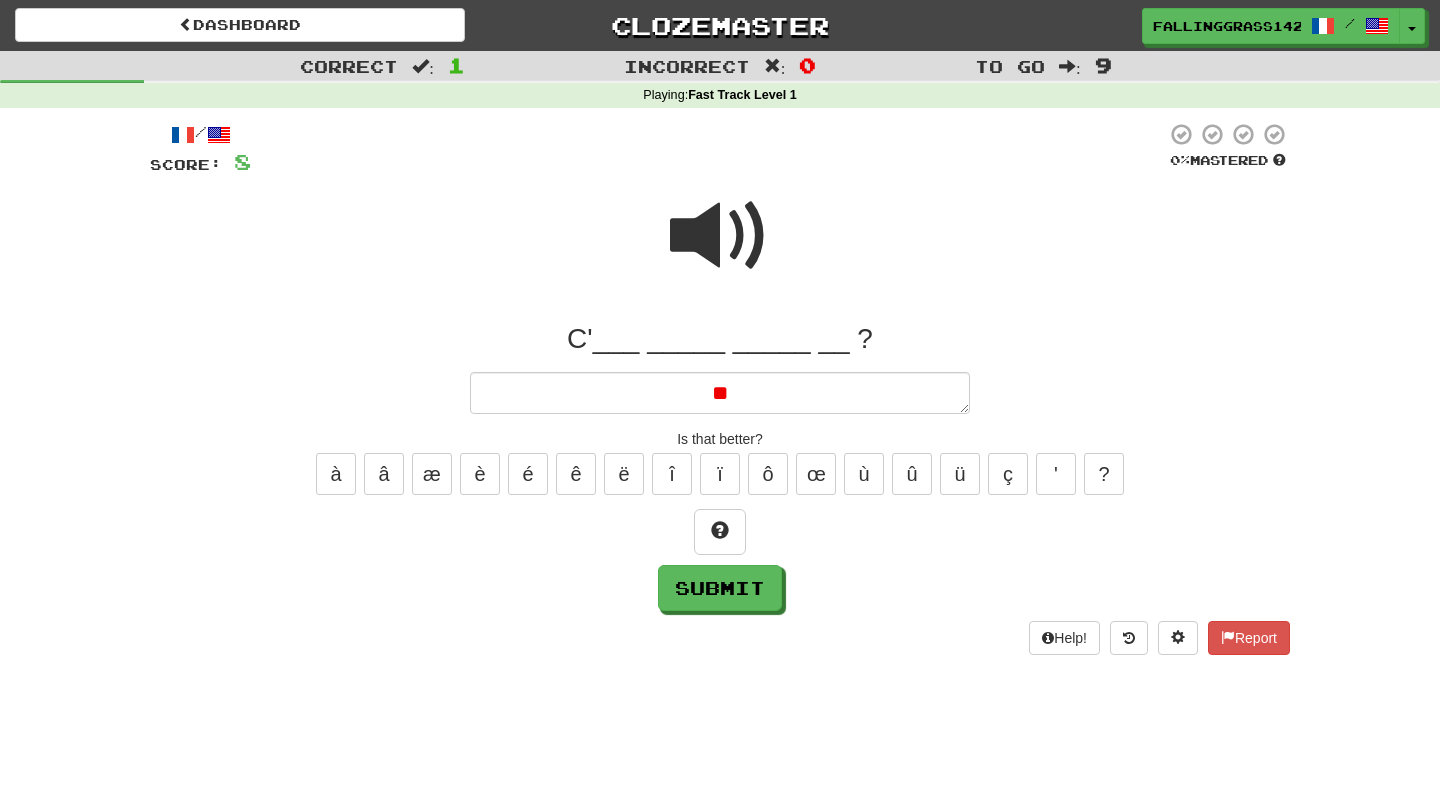 type on "*" 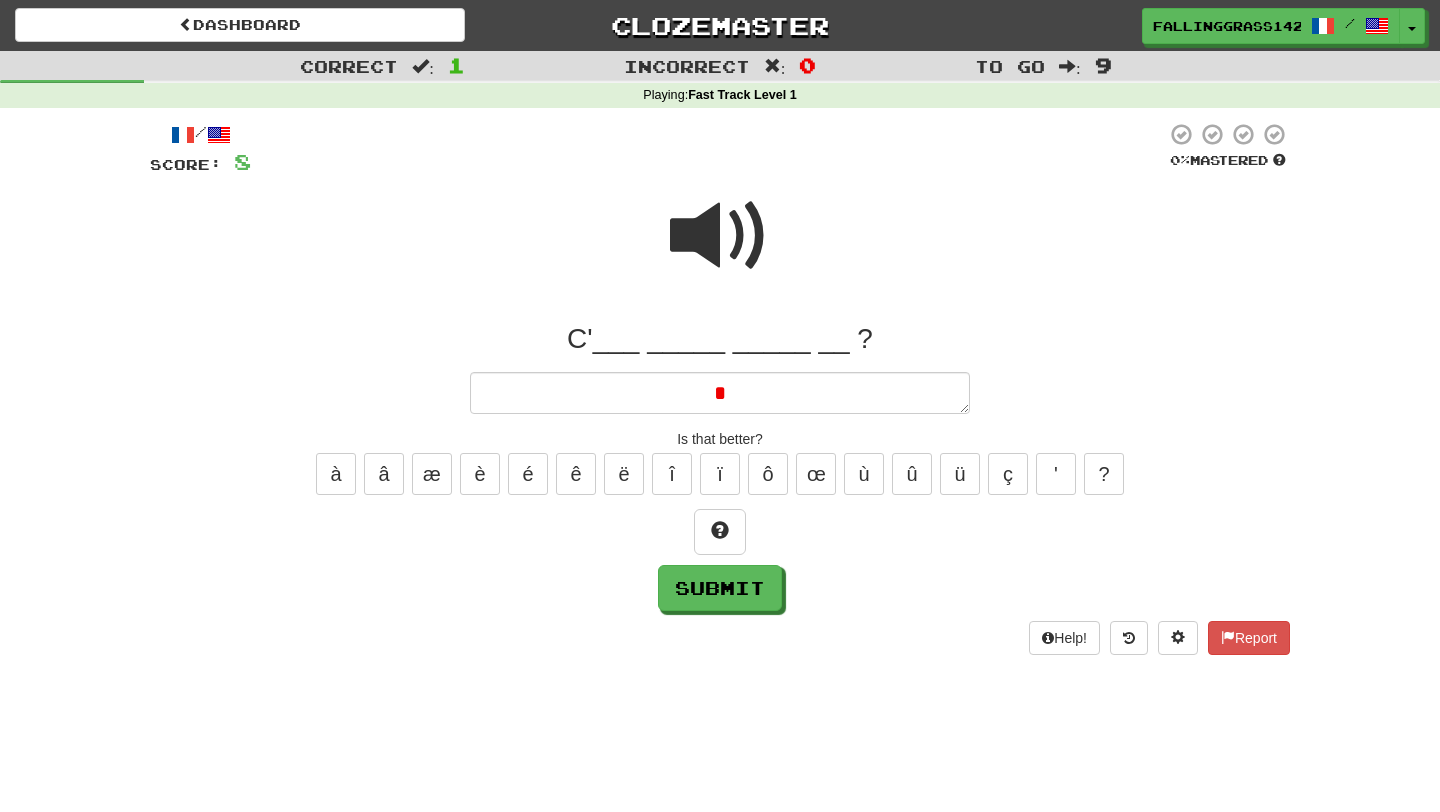 type on "*" 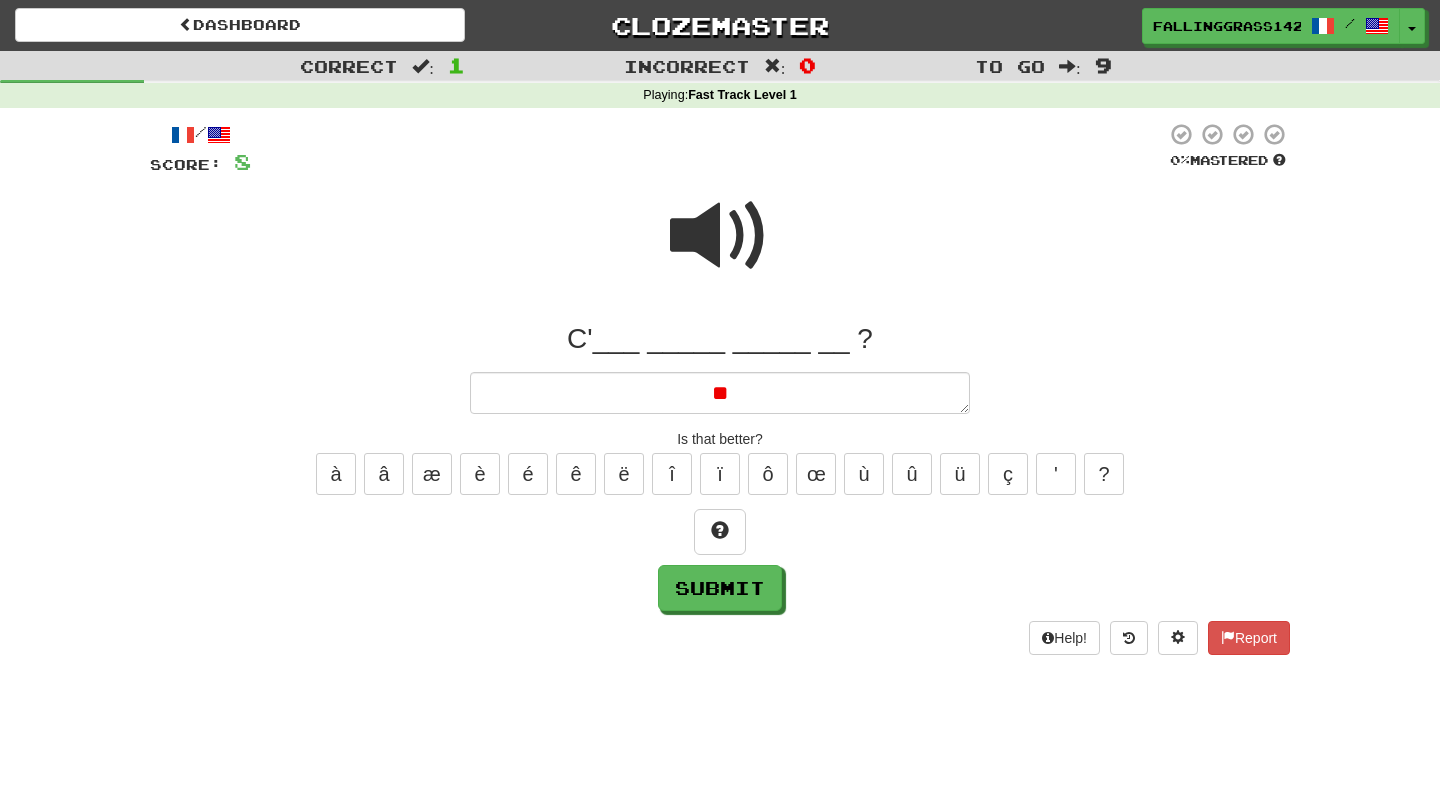 type on "*" 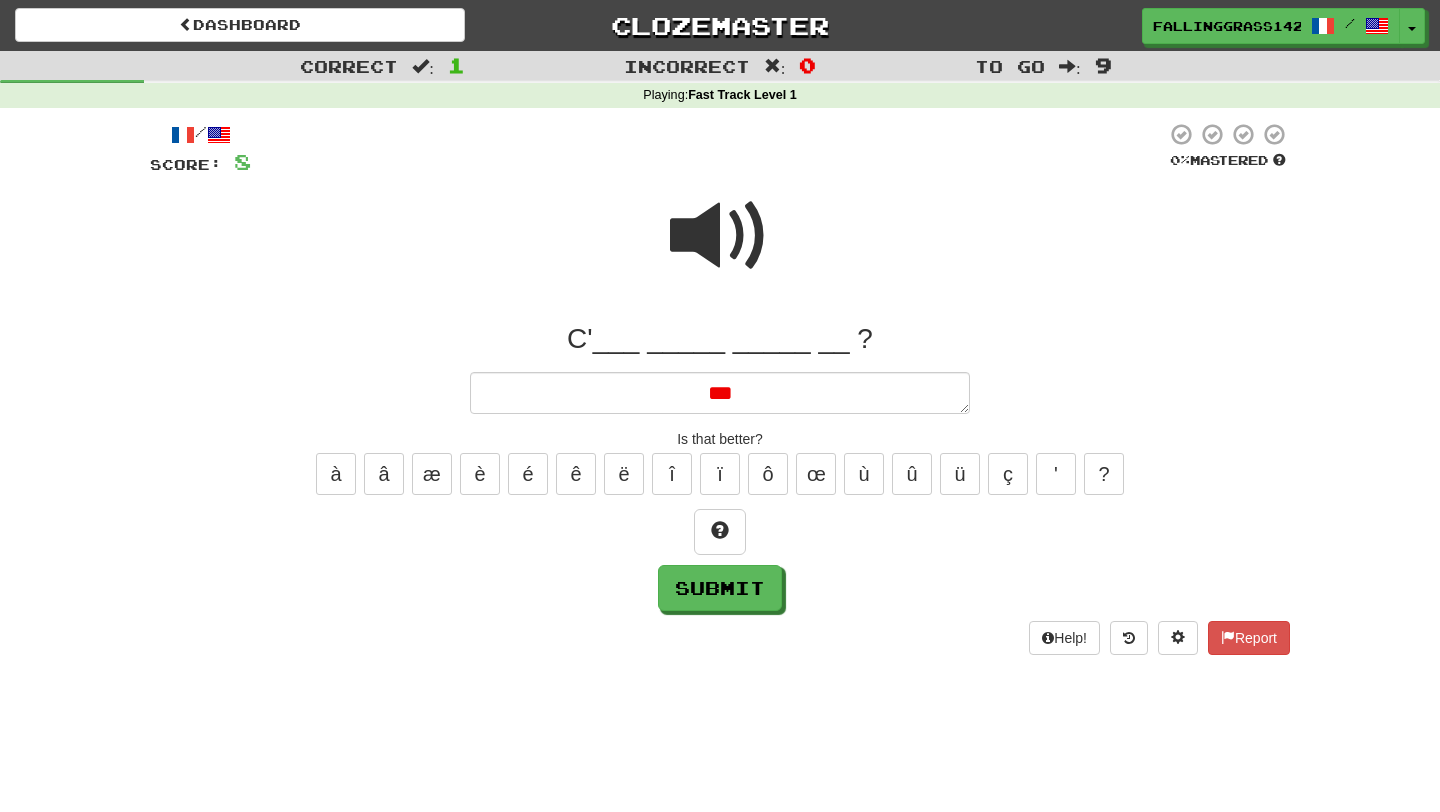 type on "*" 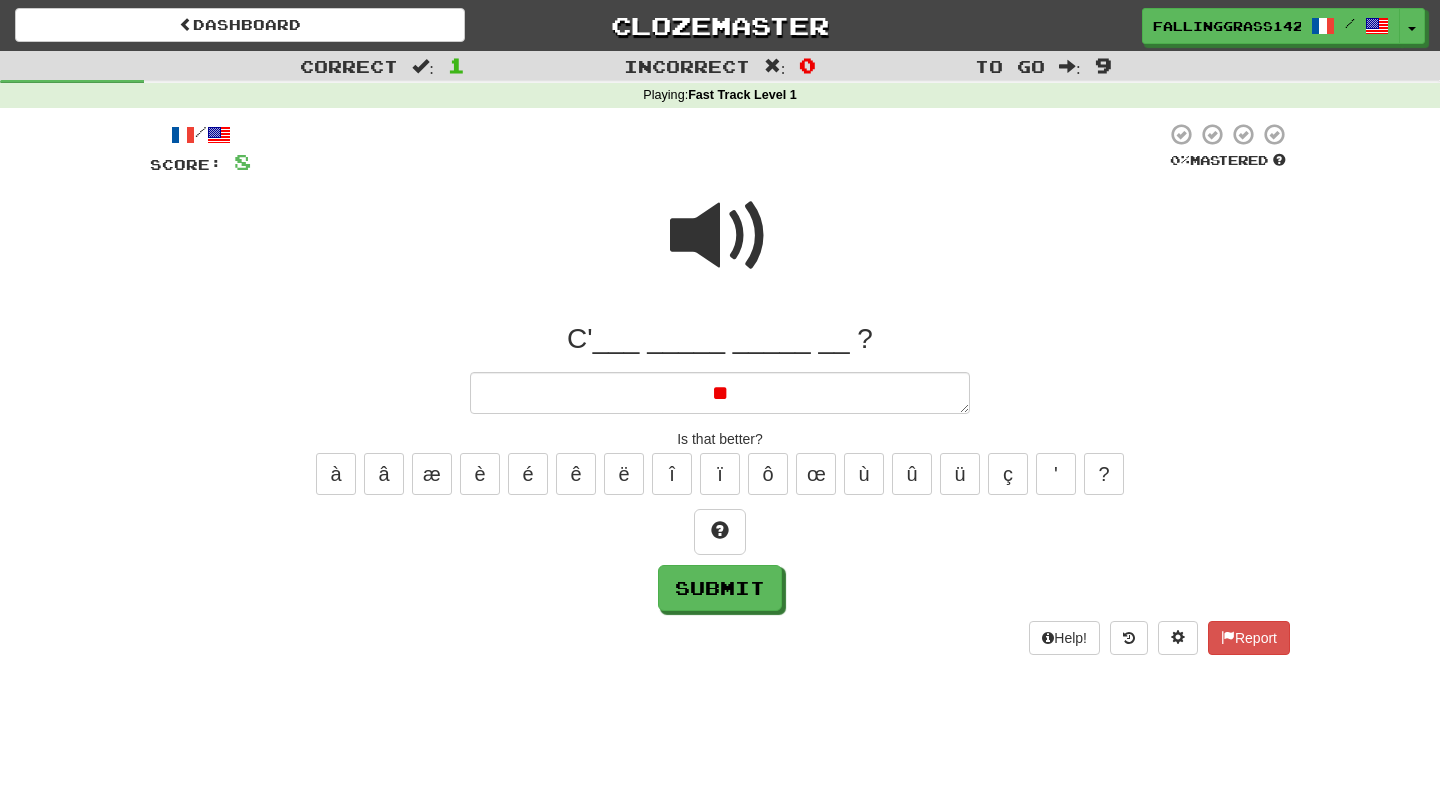 type on "*" 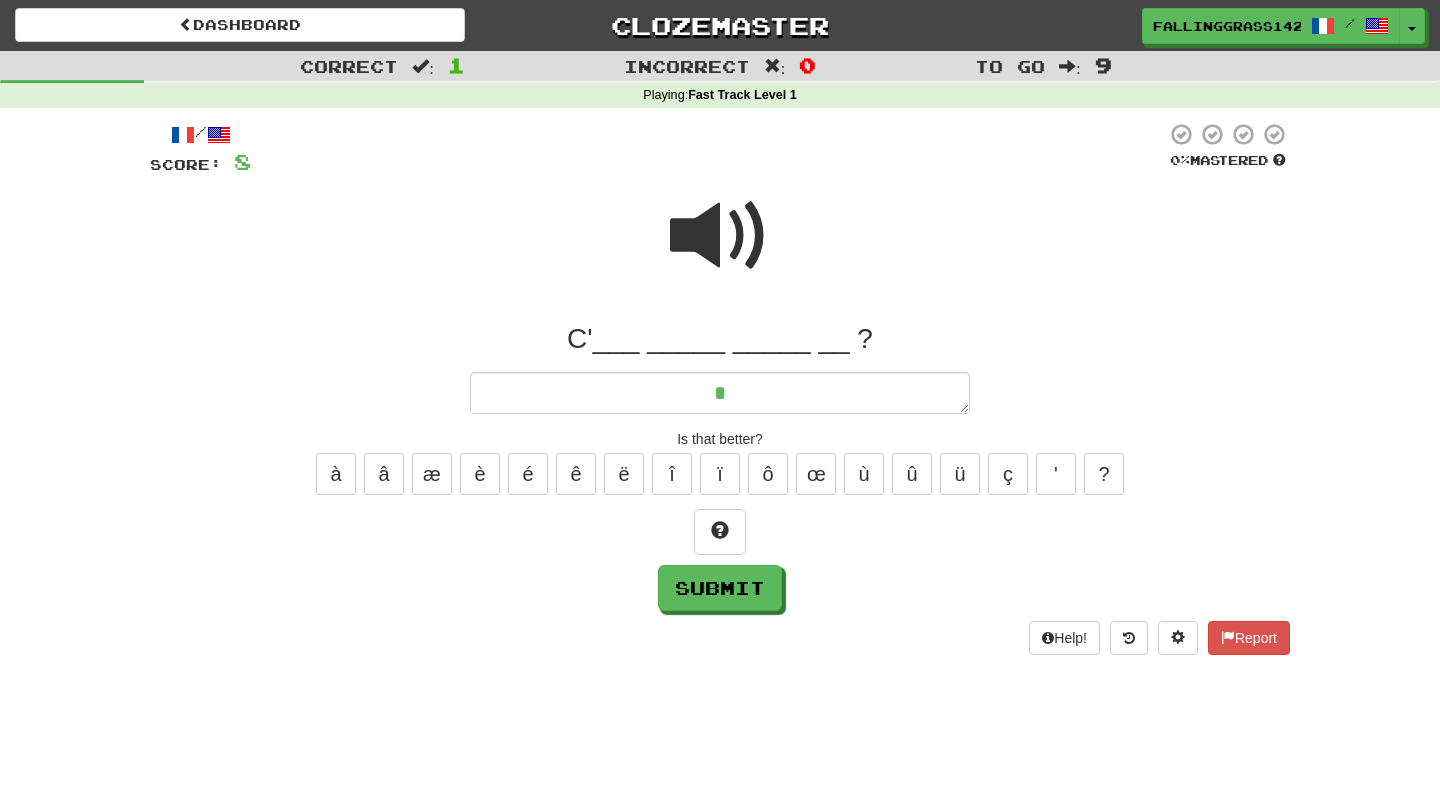 type on "*" 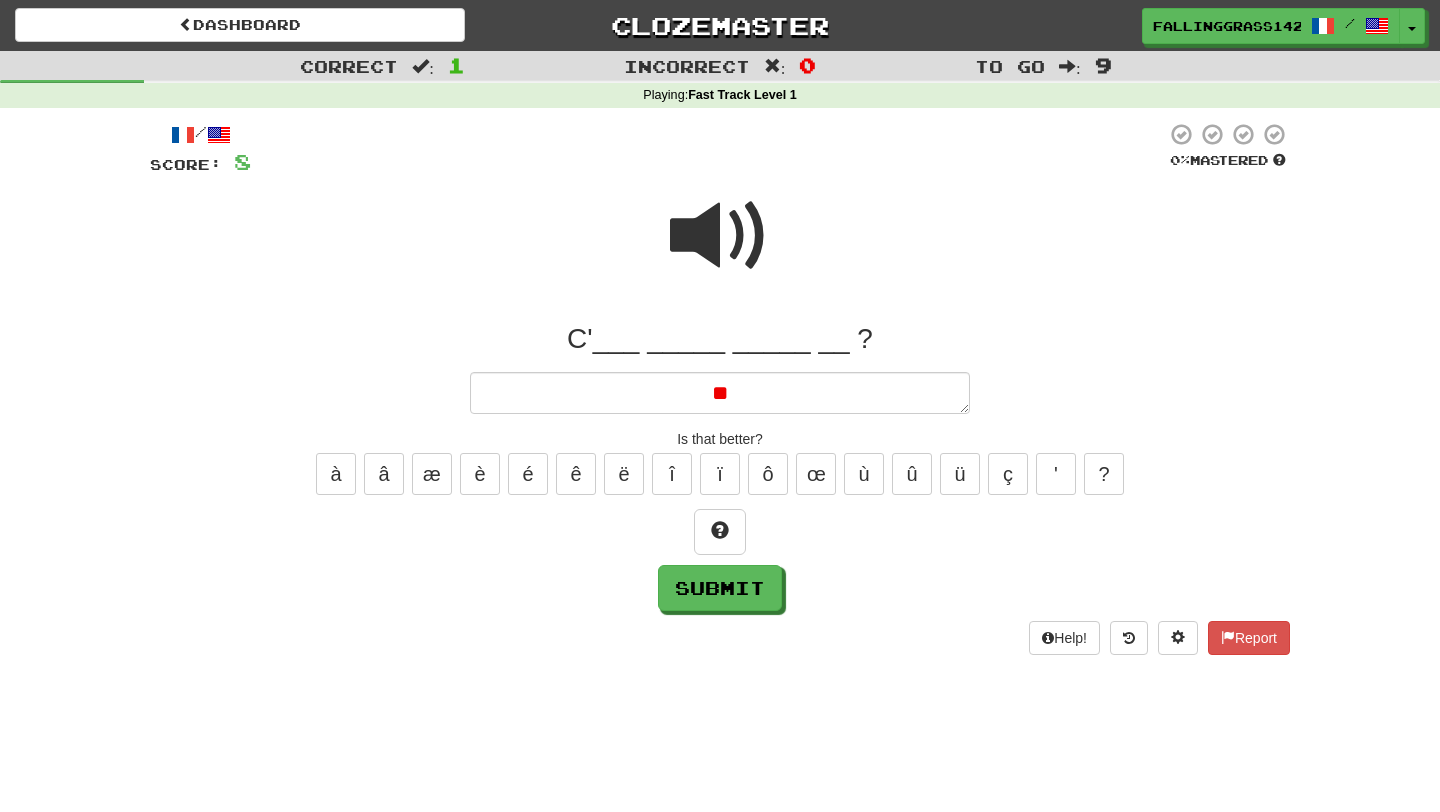 type on "***" 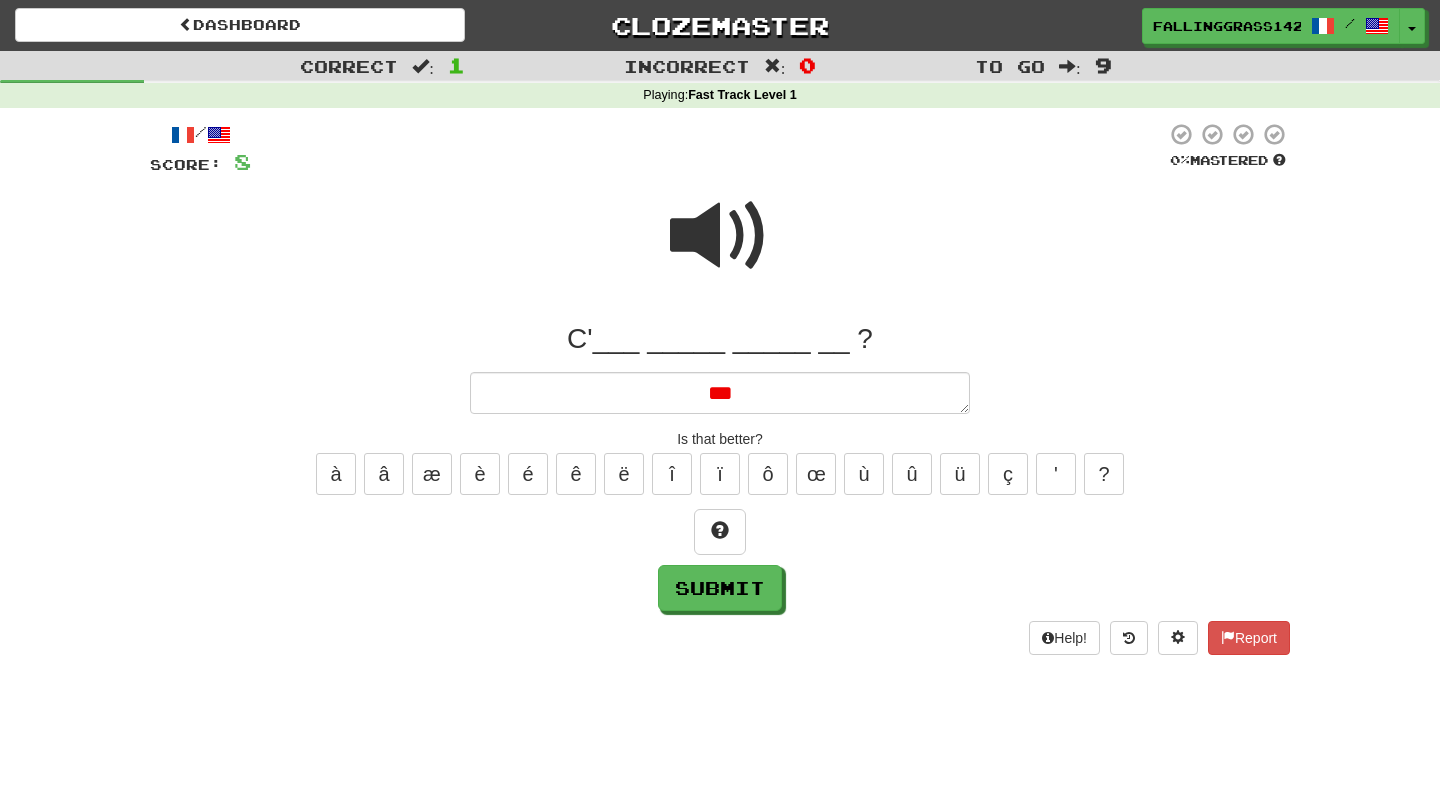 type on "*" 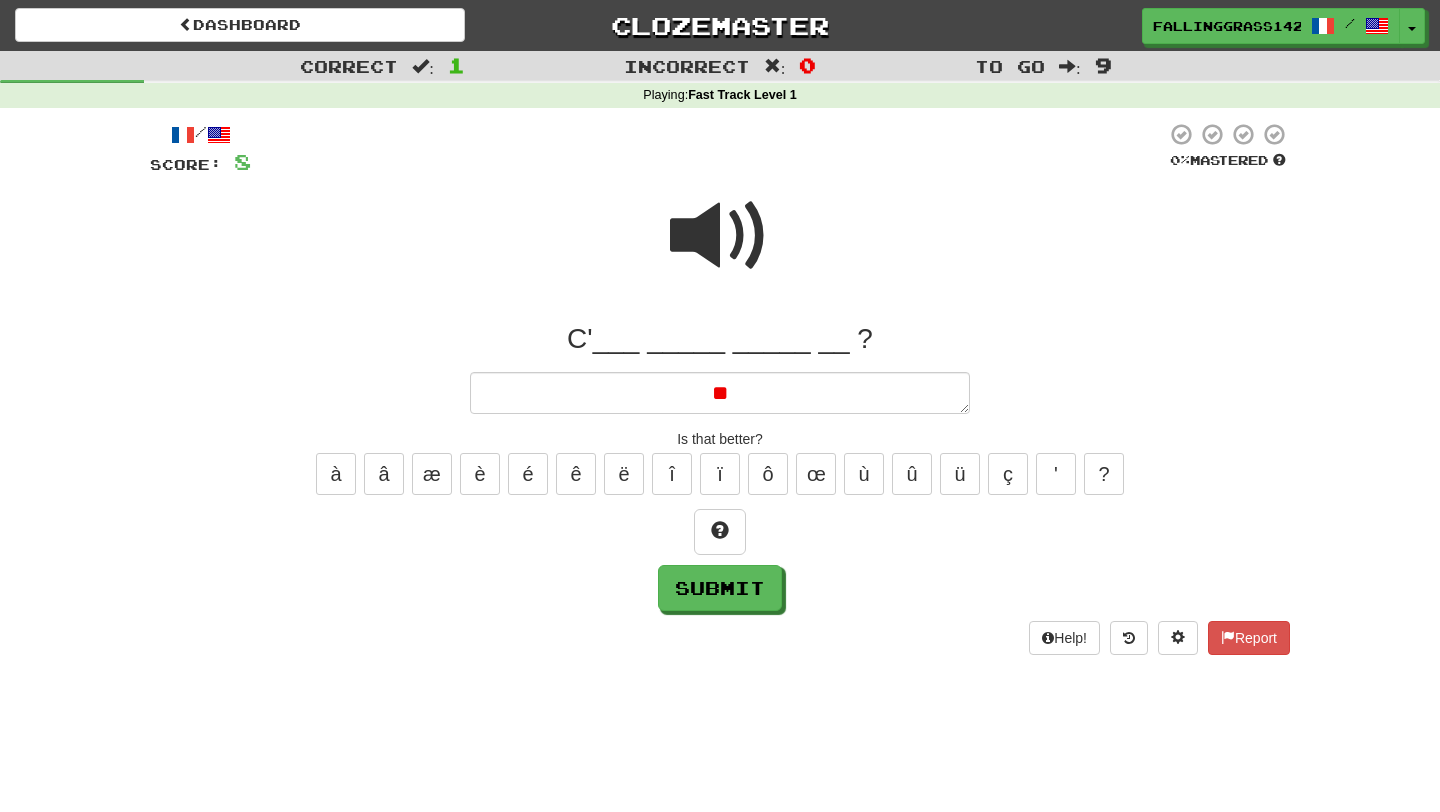 type on "*" 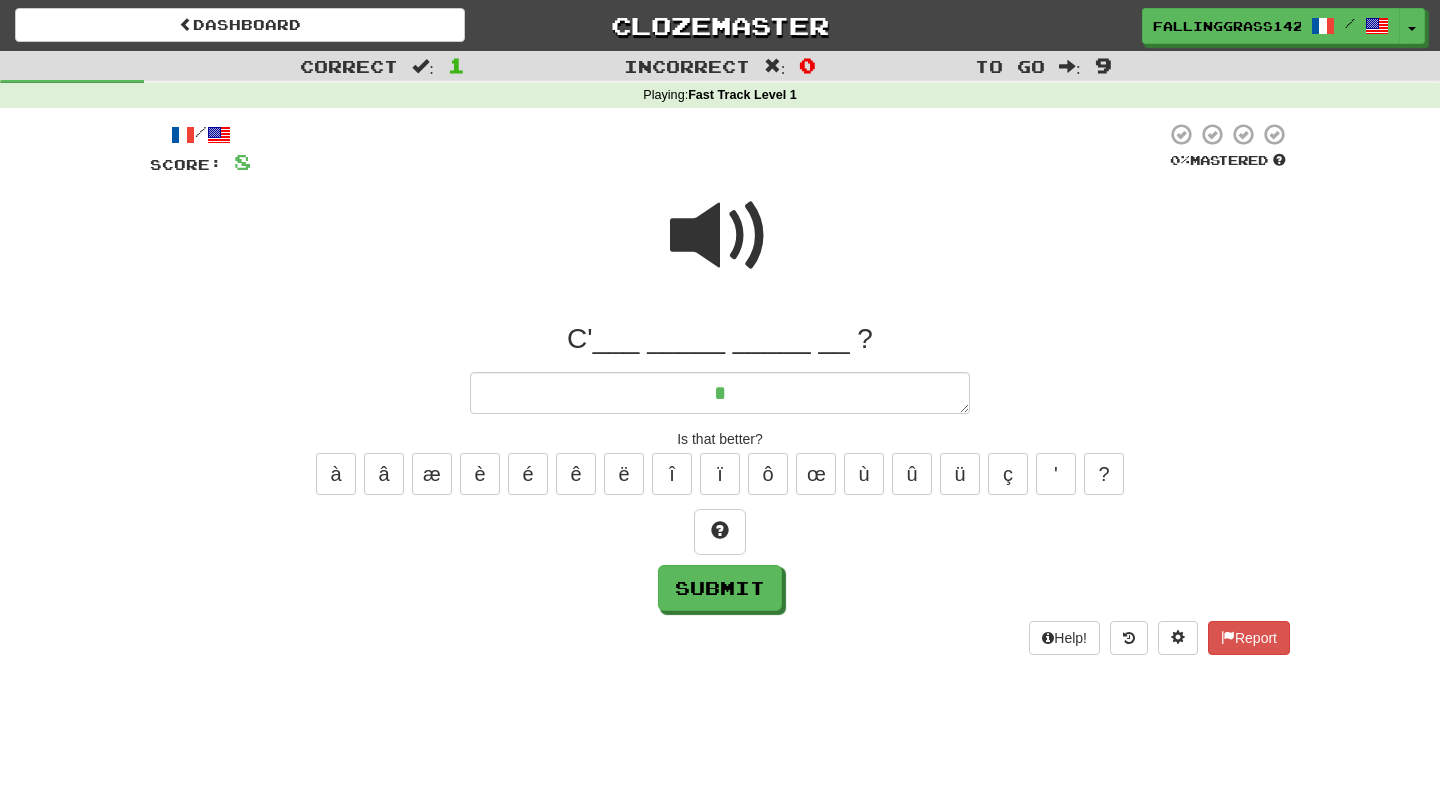 type on "*" 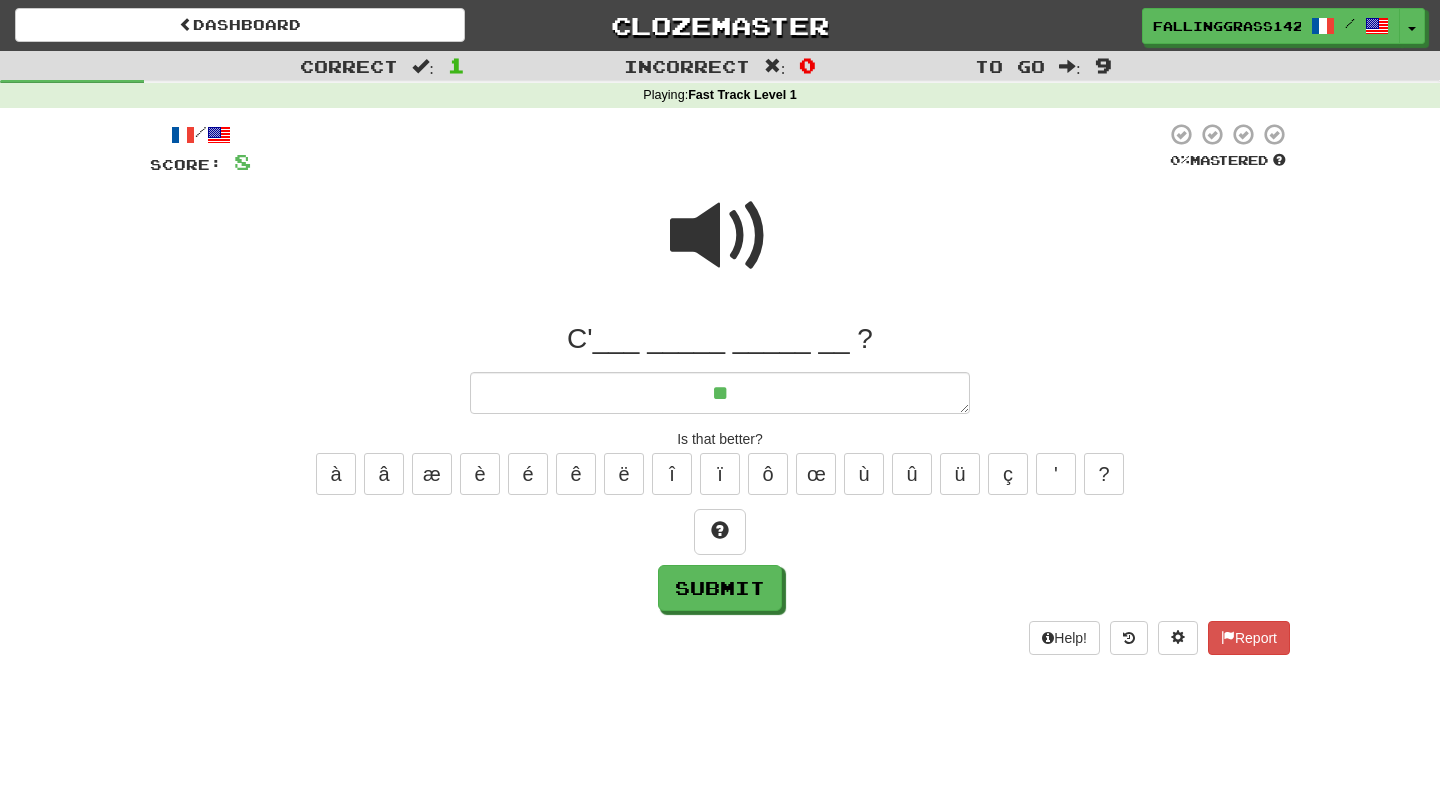 type on "*" 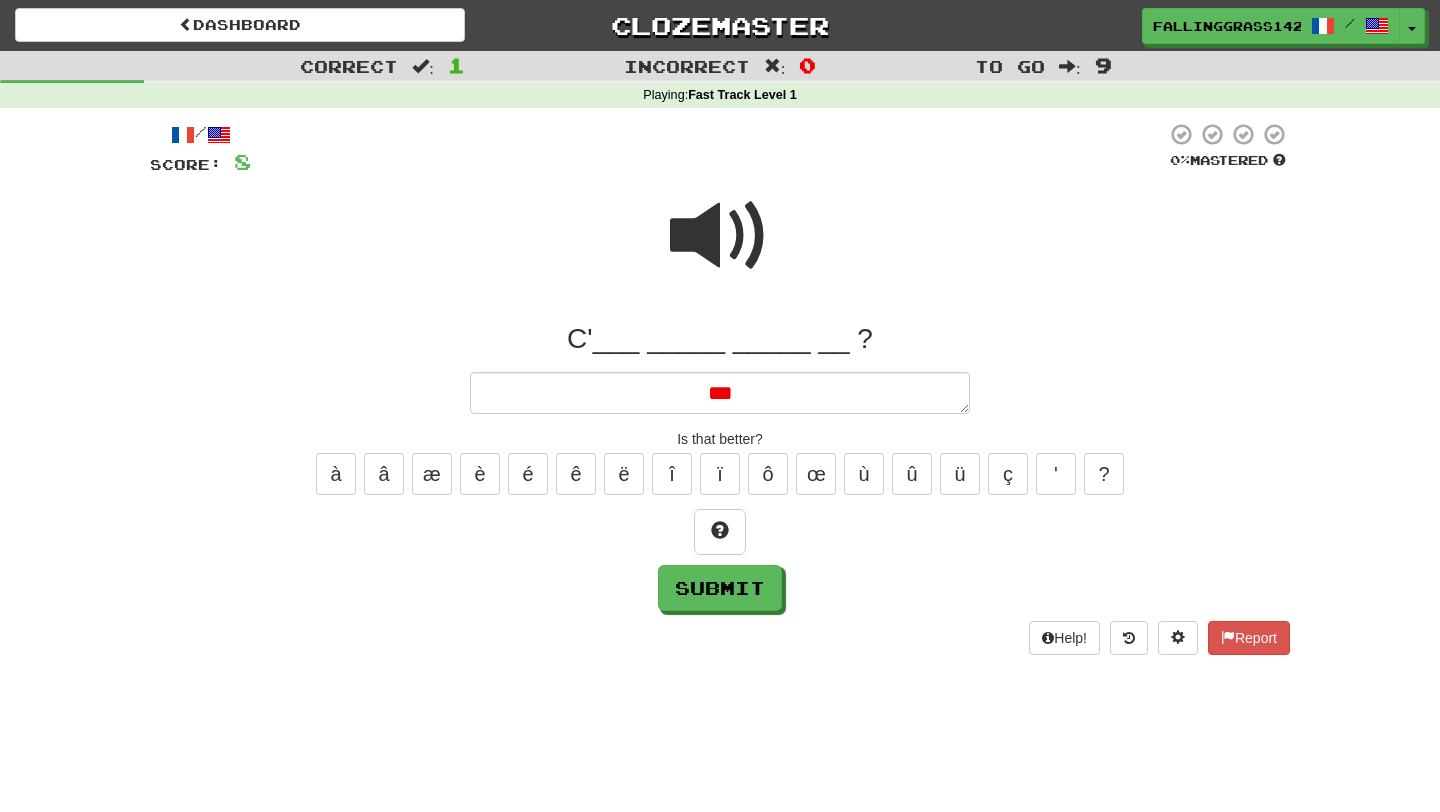 type on "*" 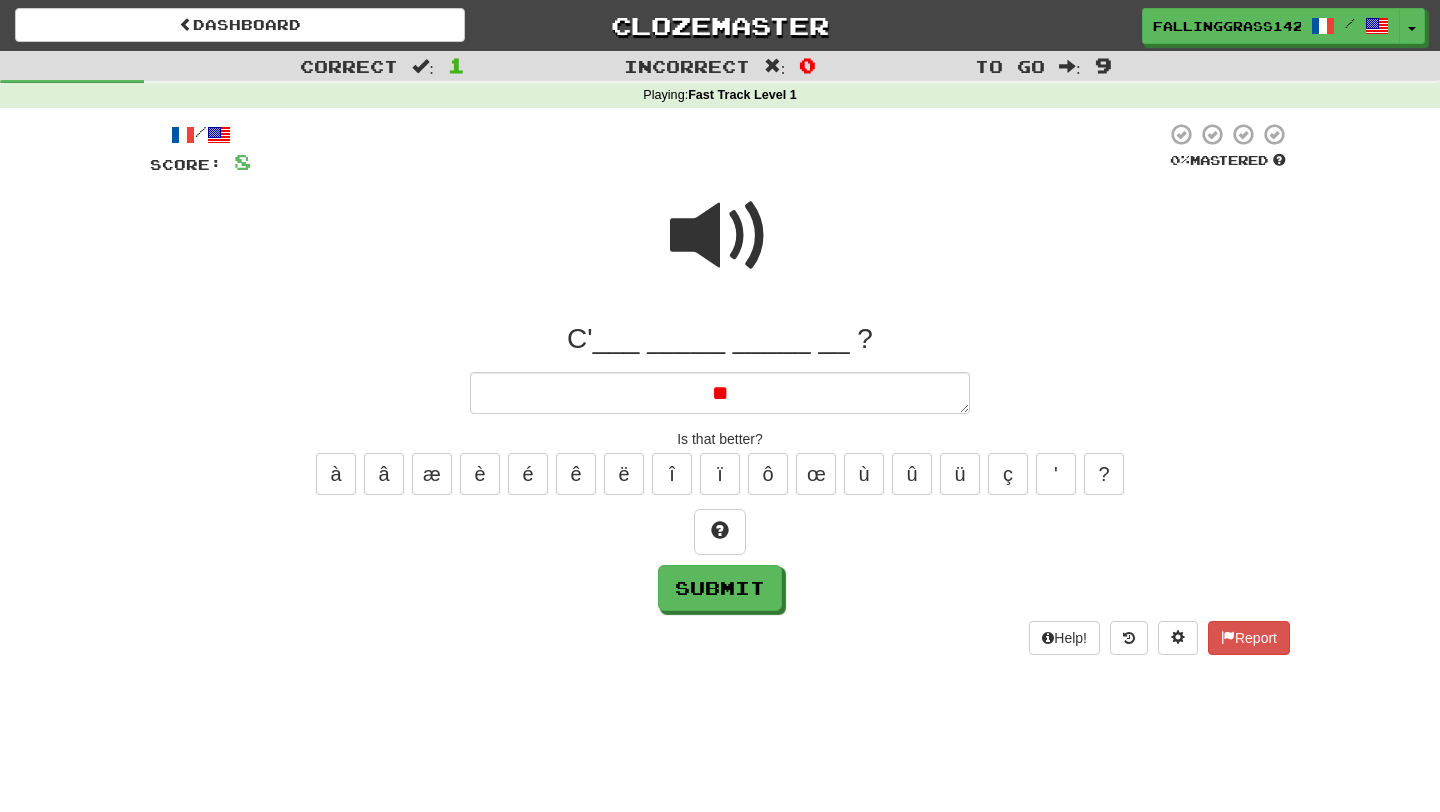 type on "*" 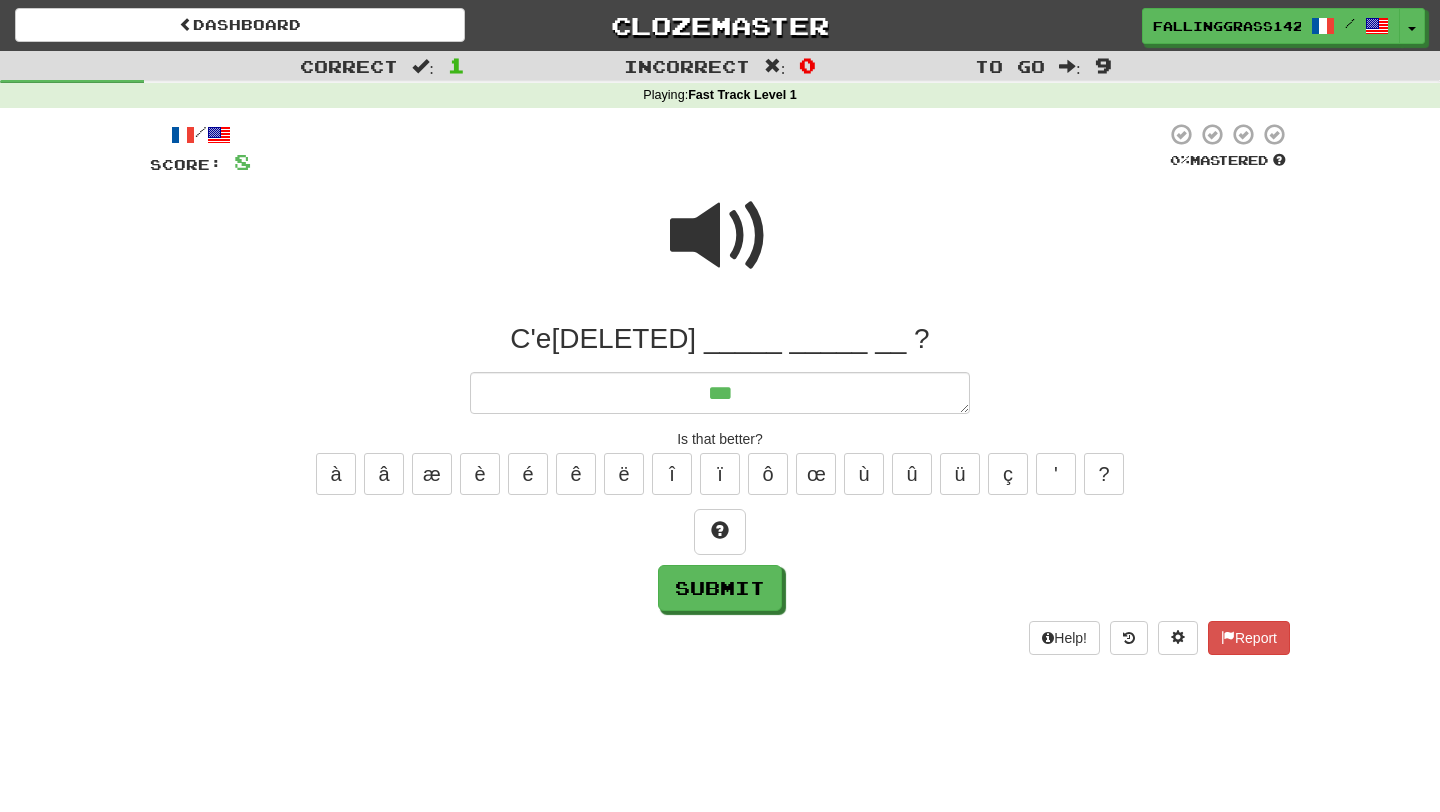 type on "*" 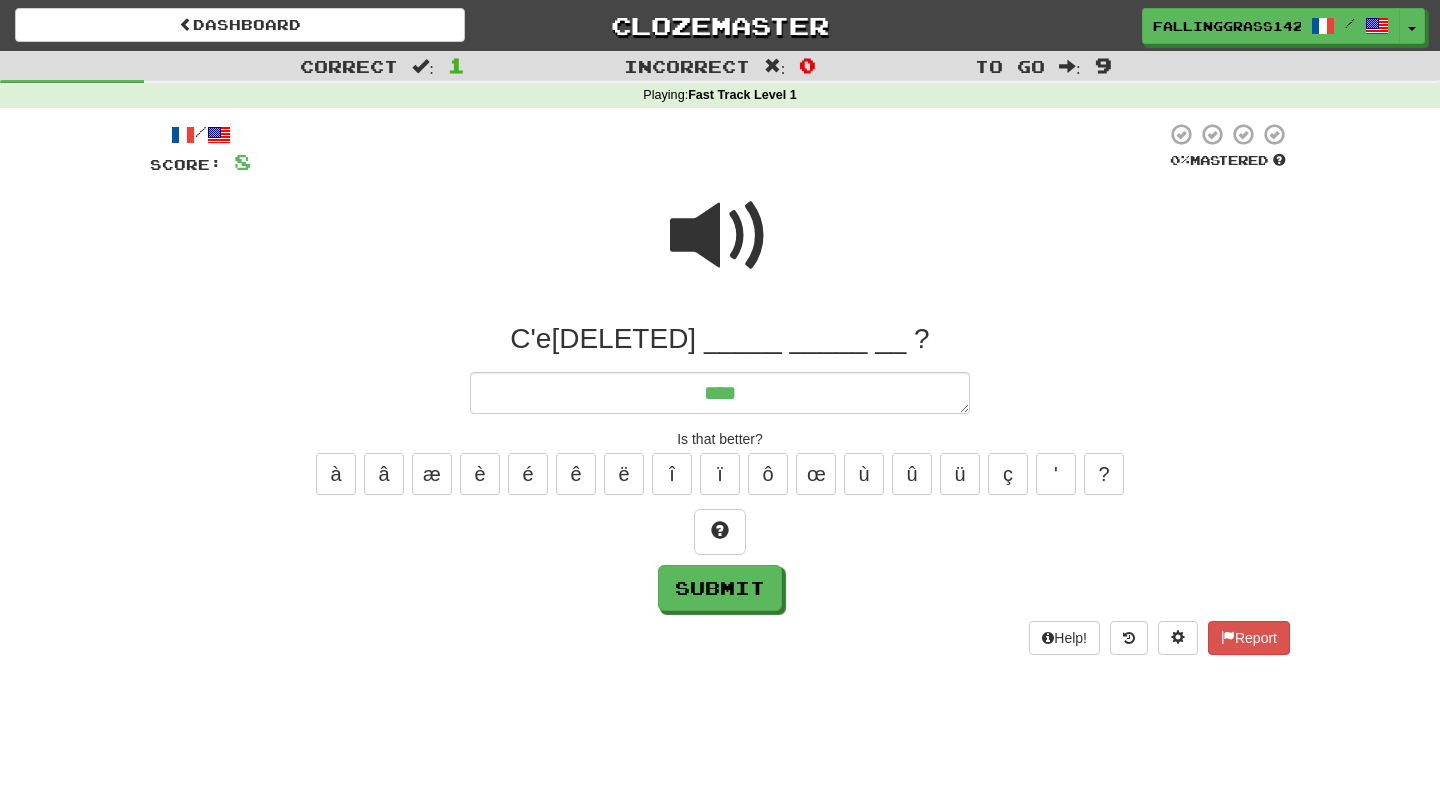 type on "*" 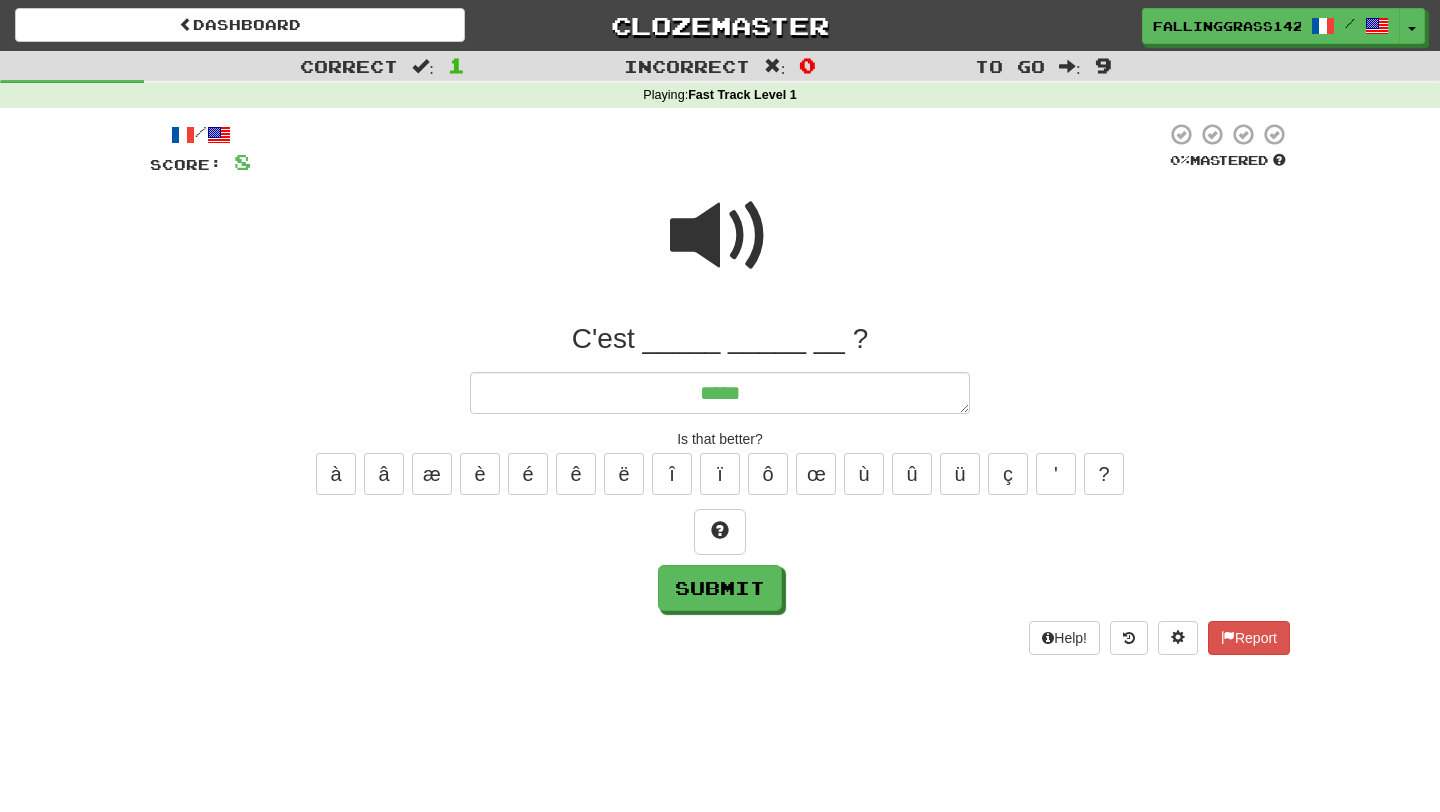 type on "*" 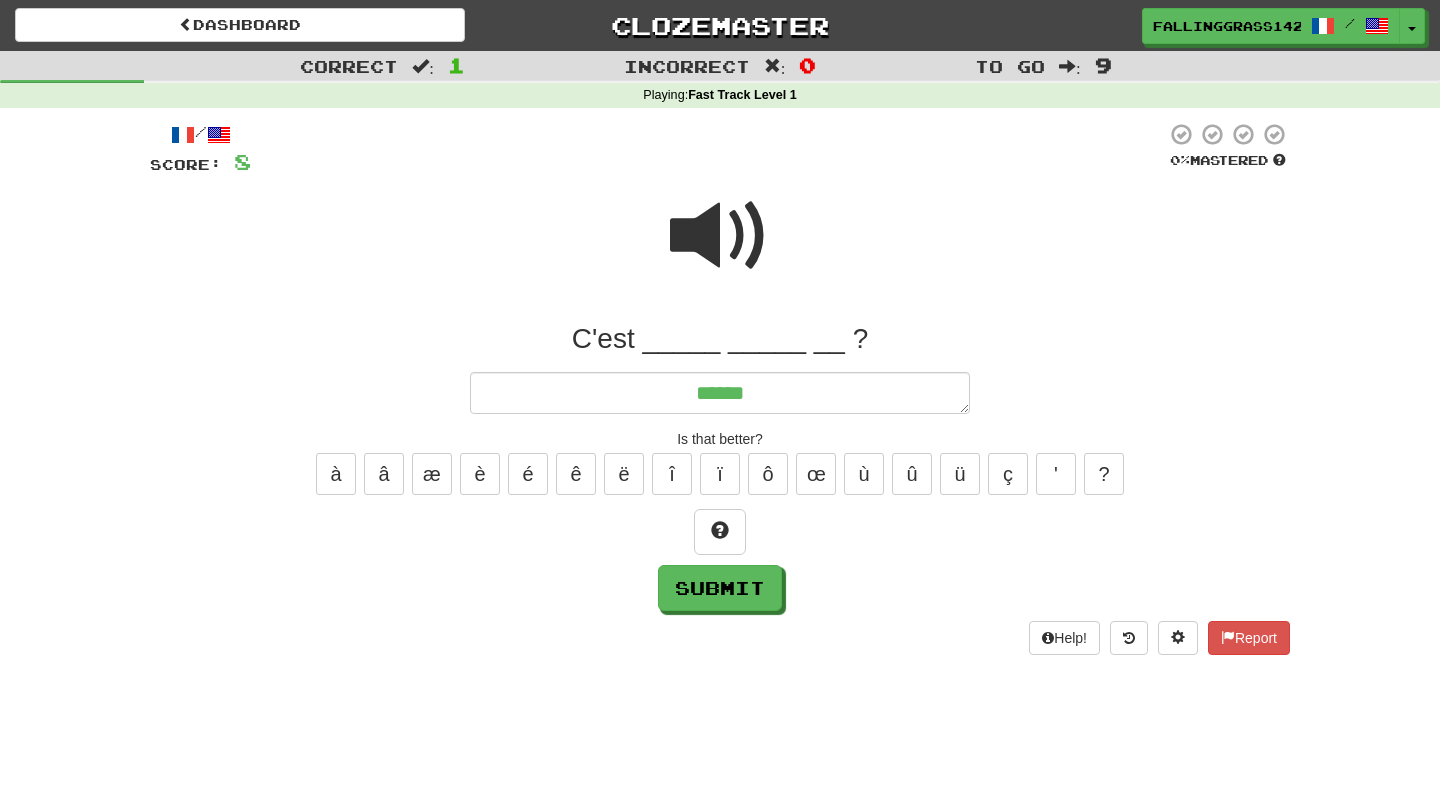 type on "*" 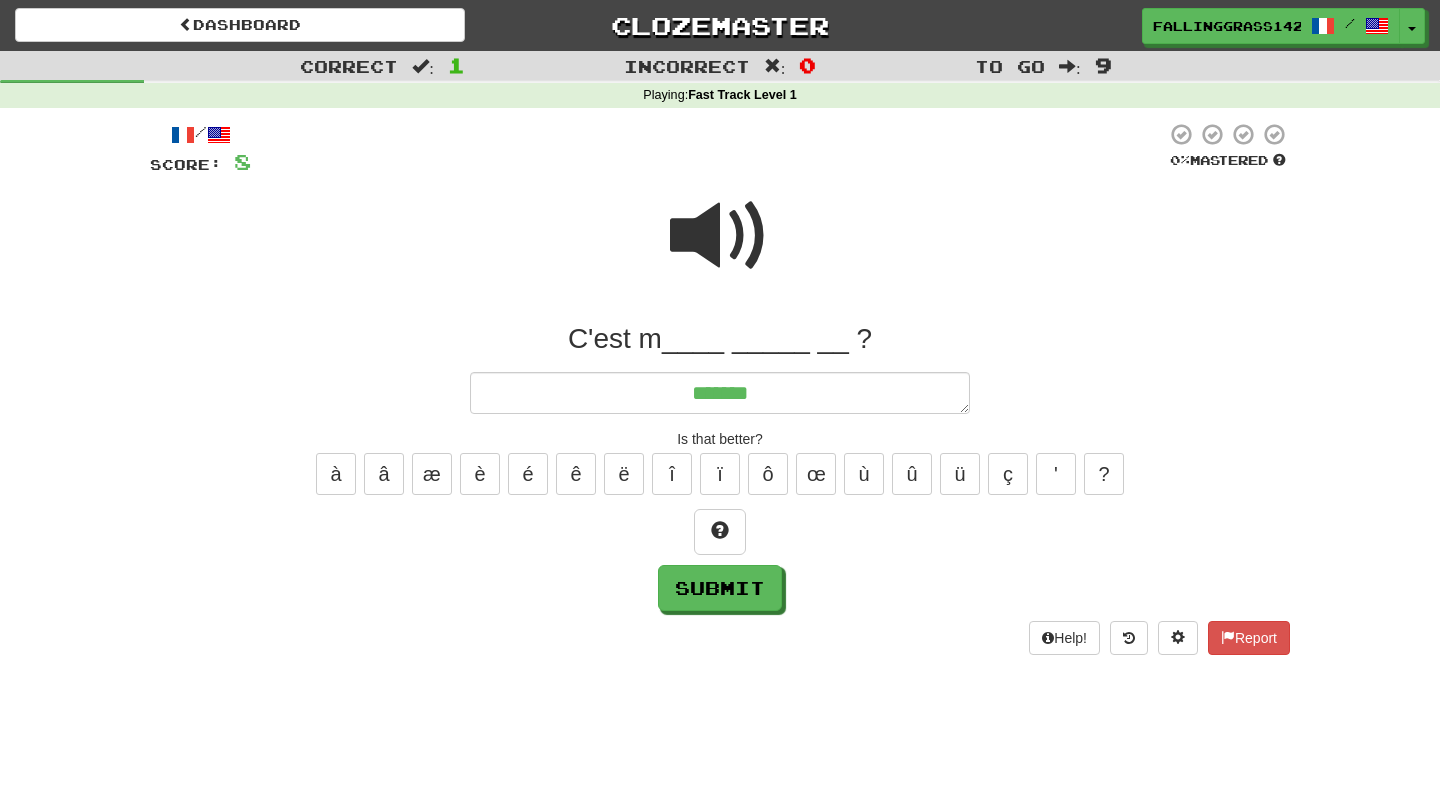 type on "*" 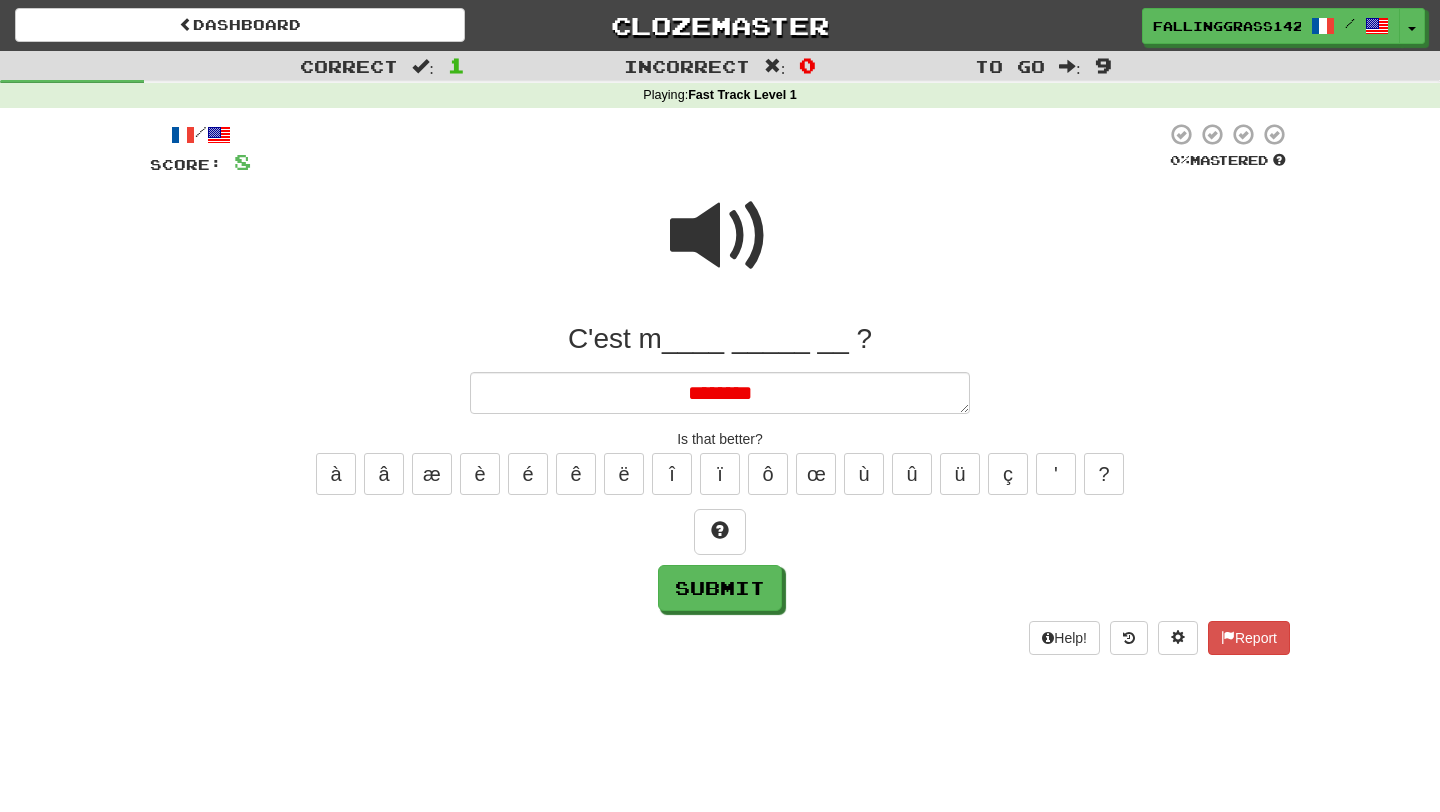 type on "*" 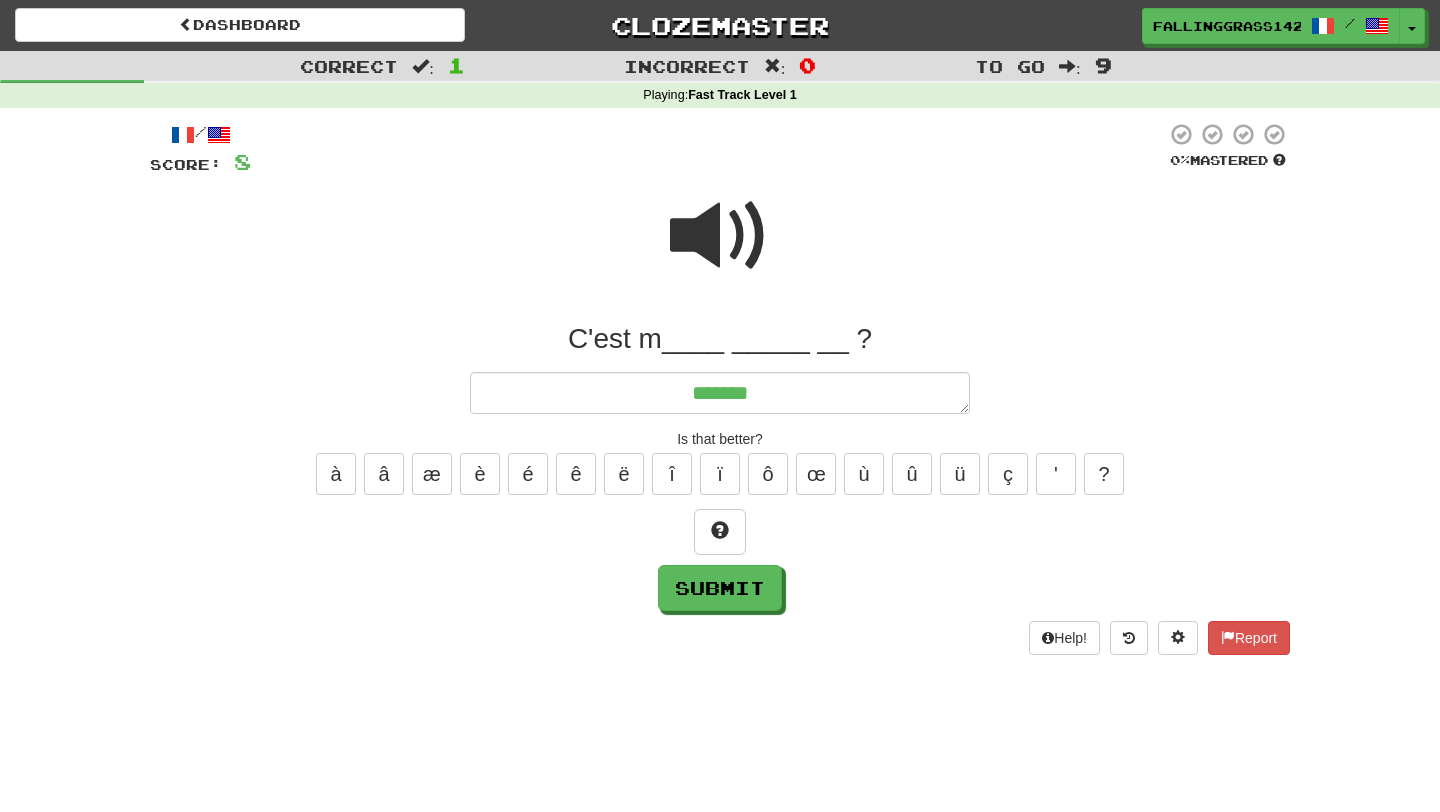 type on "*" 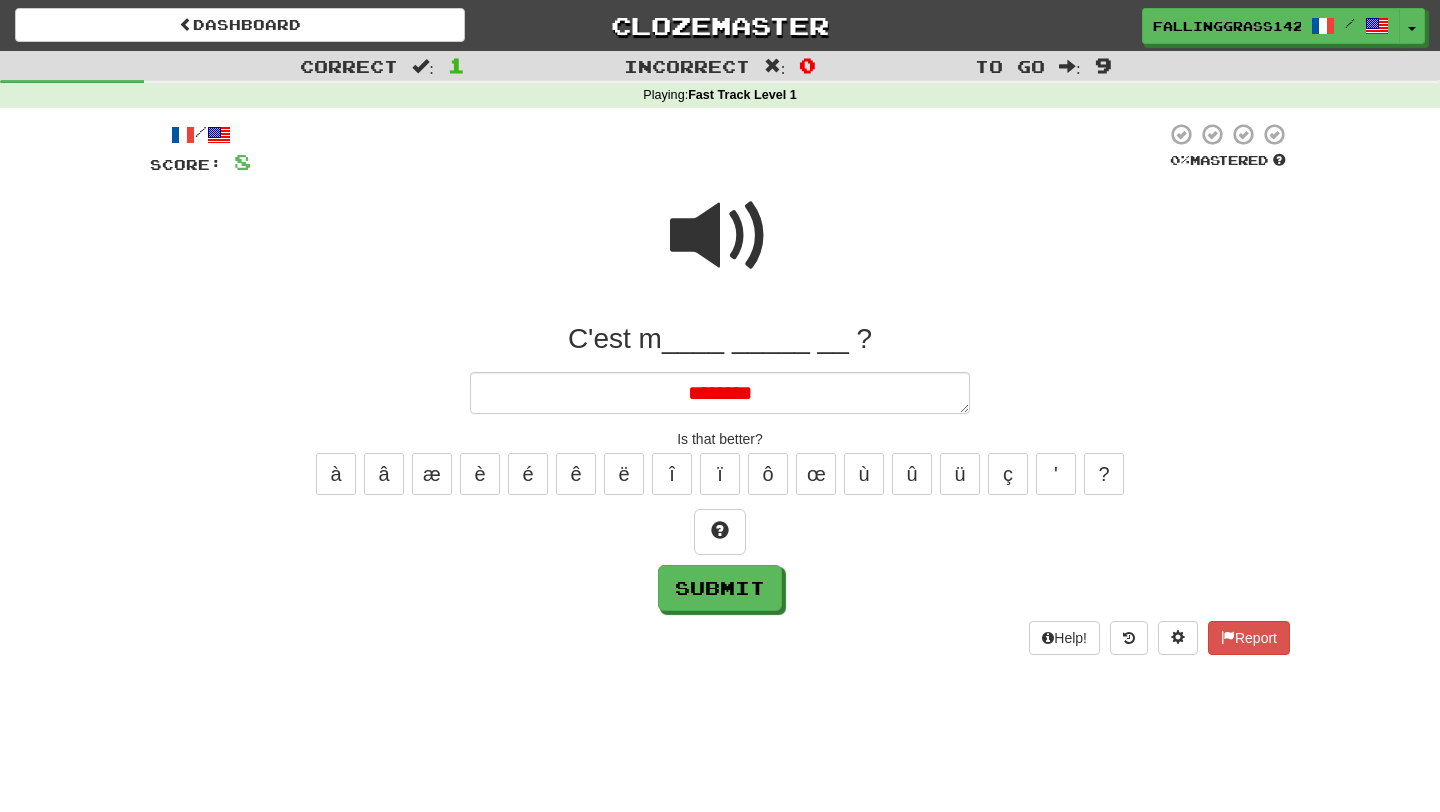 type on "*" 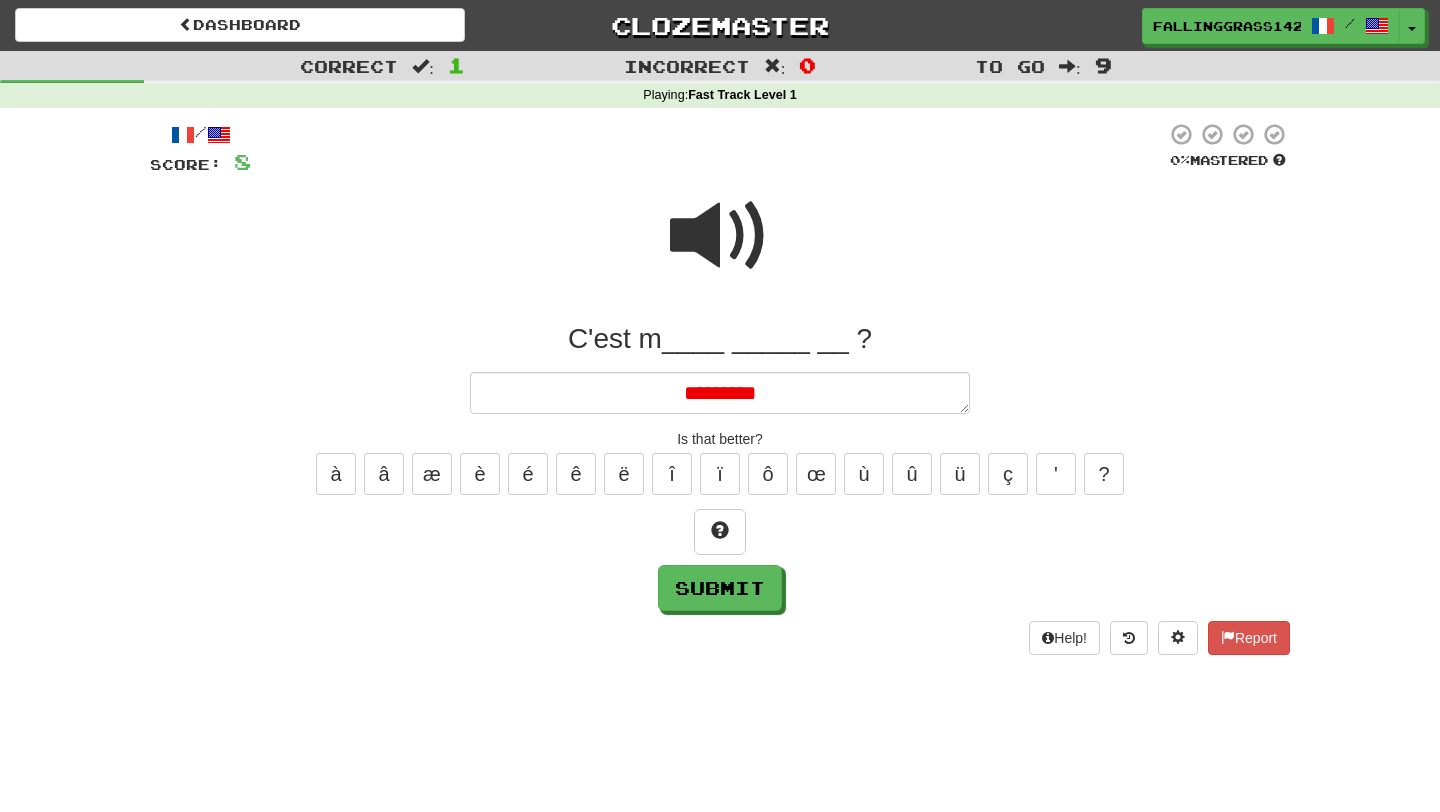type on "*" 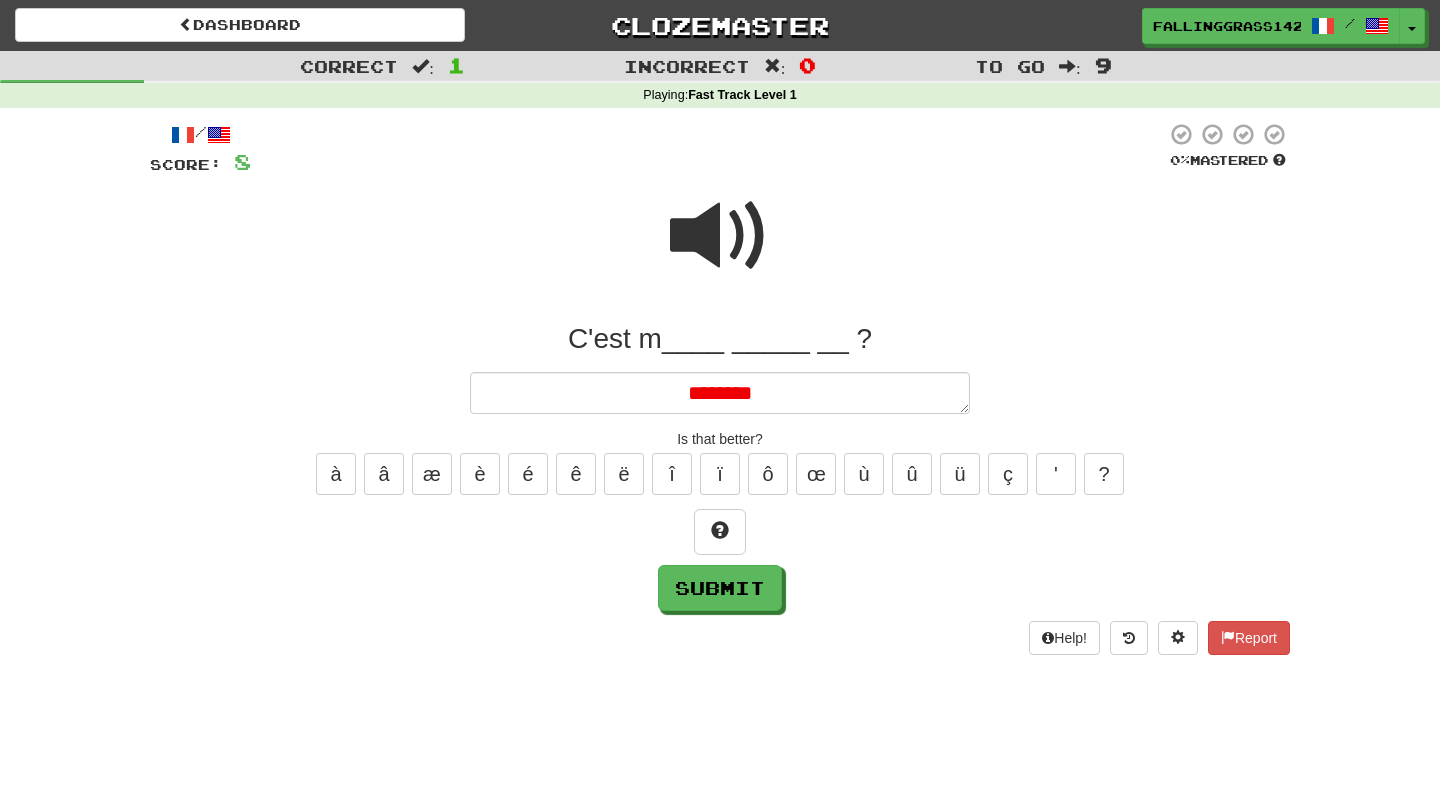 type on "*" 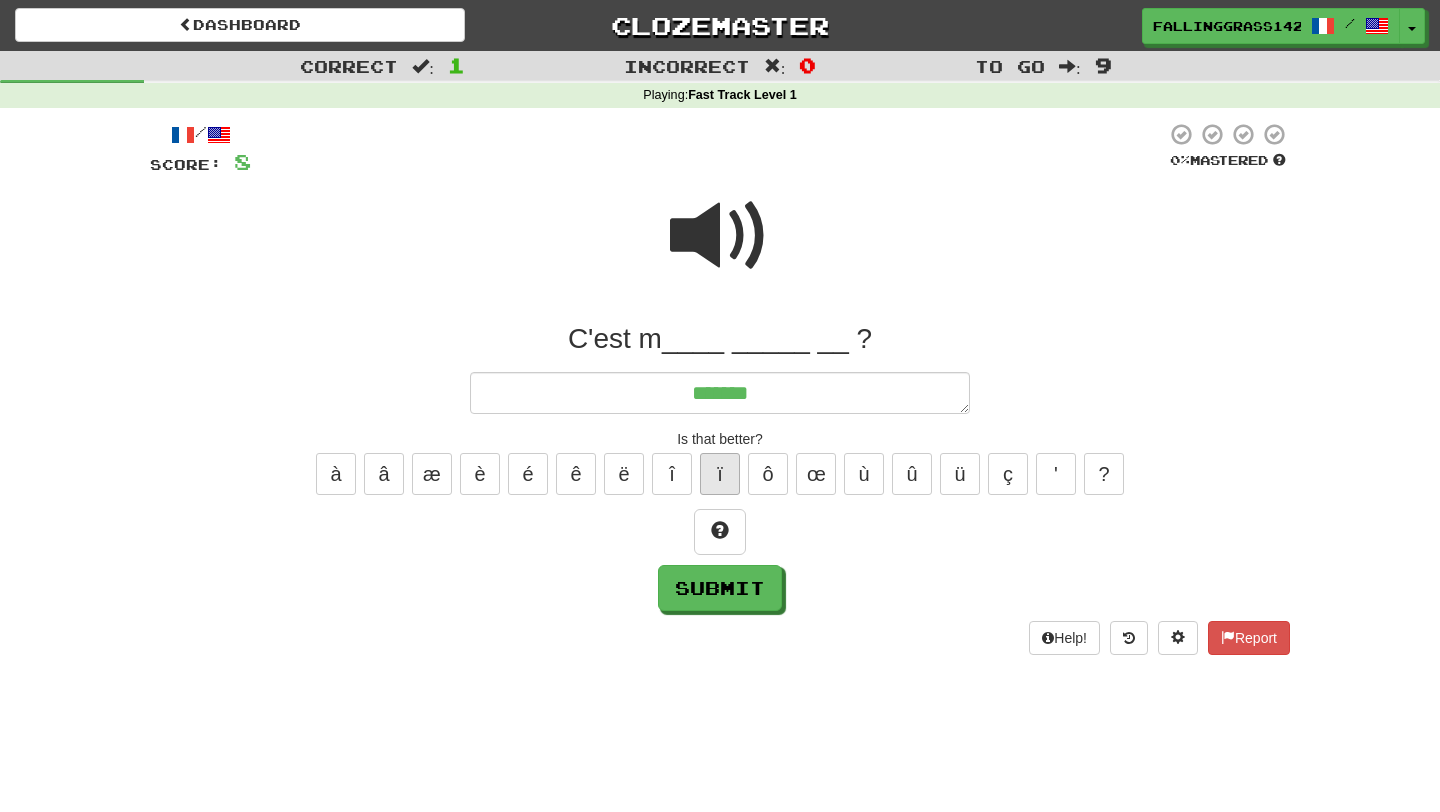 type on "*" 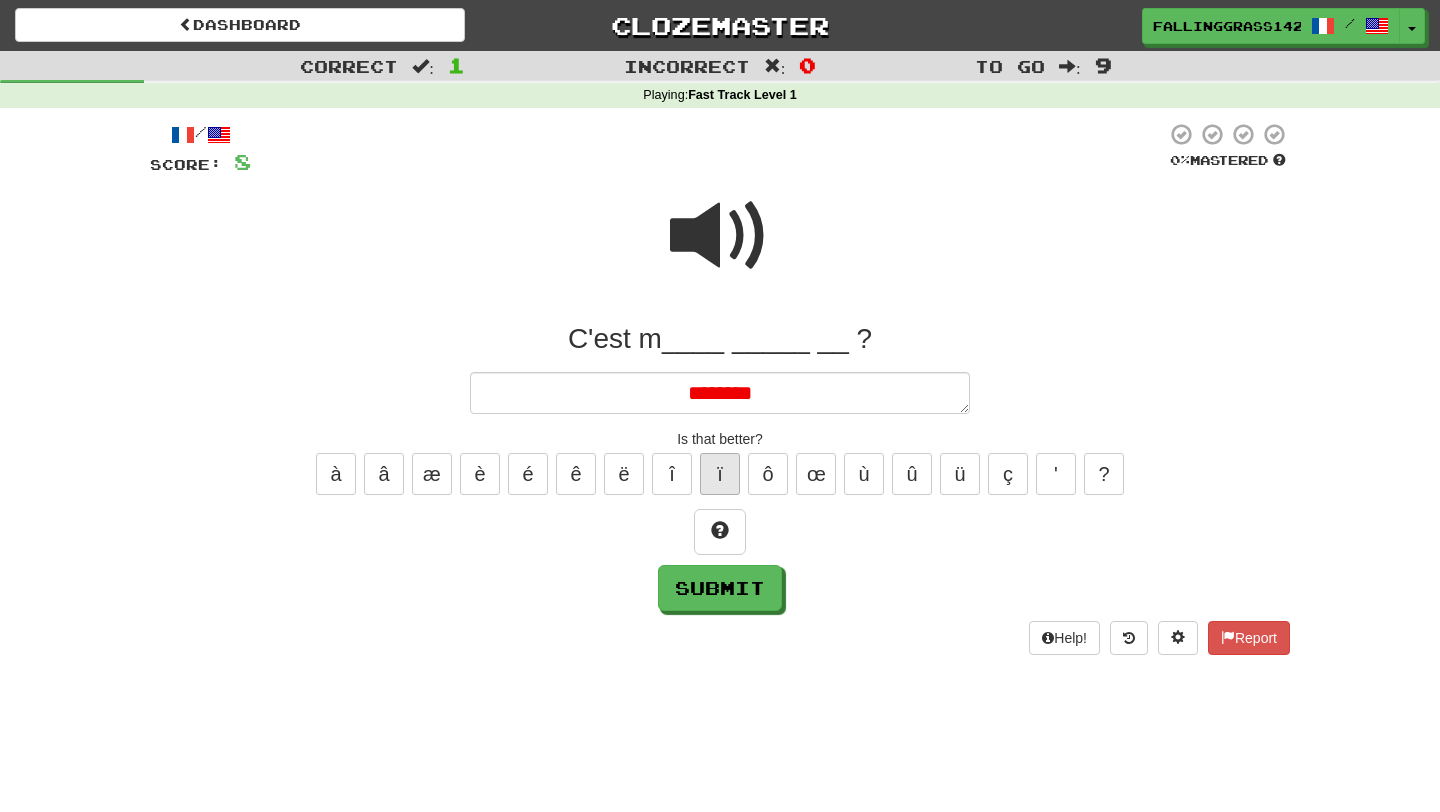 type on "*" 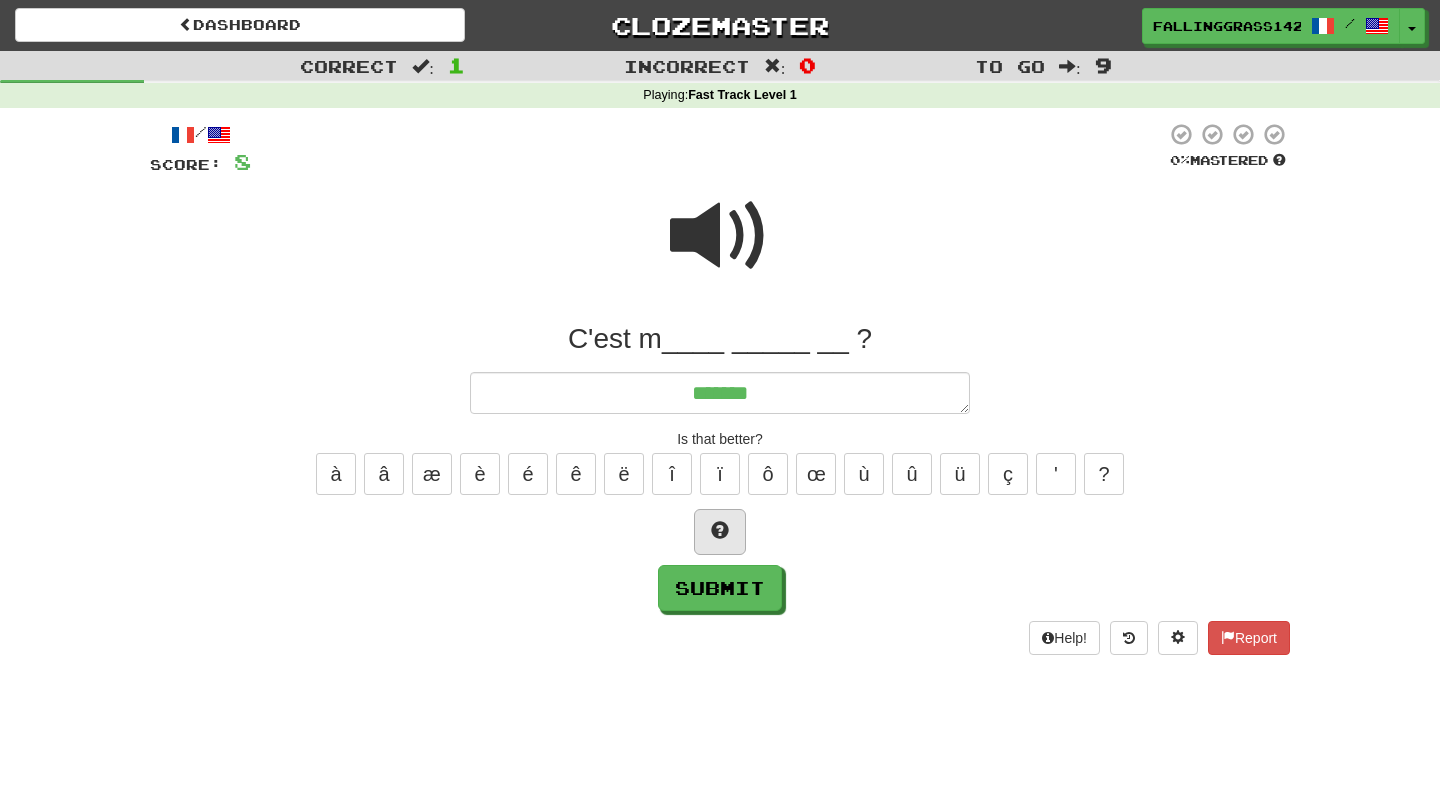 type on "*******" 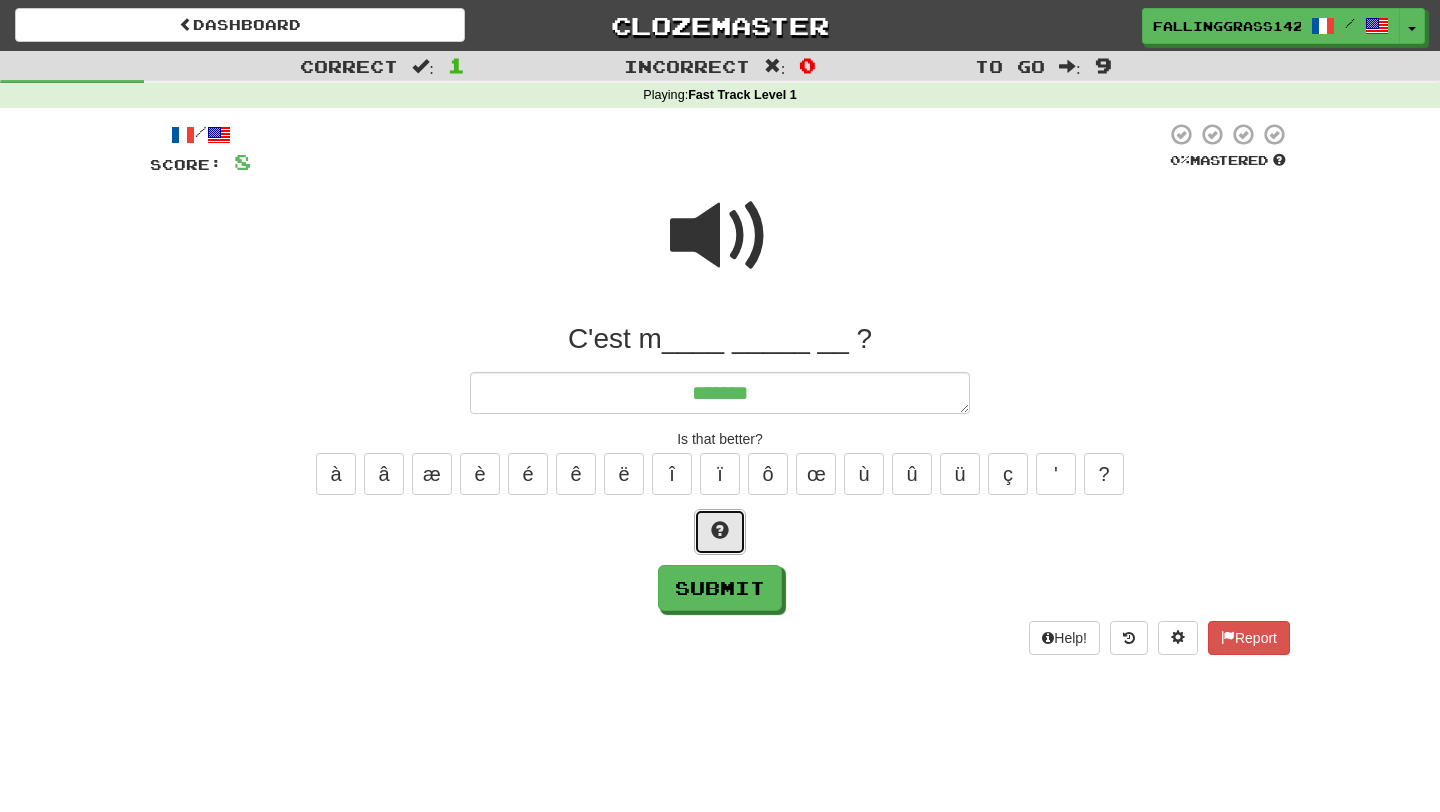 click at bounding box center (720, 530) 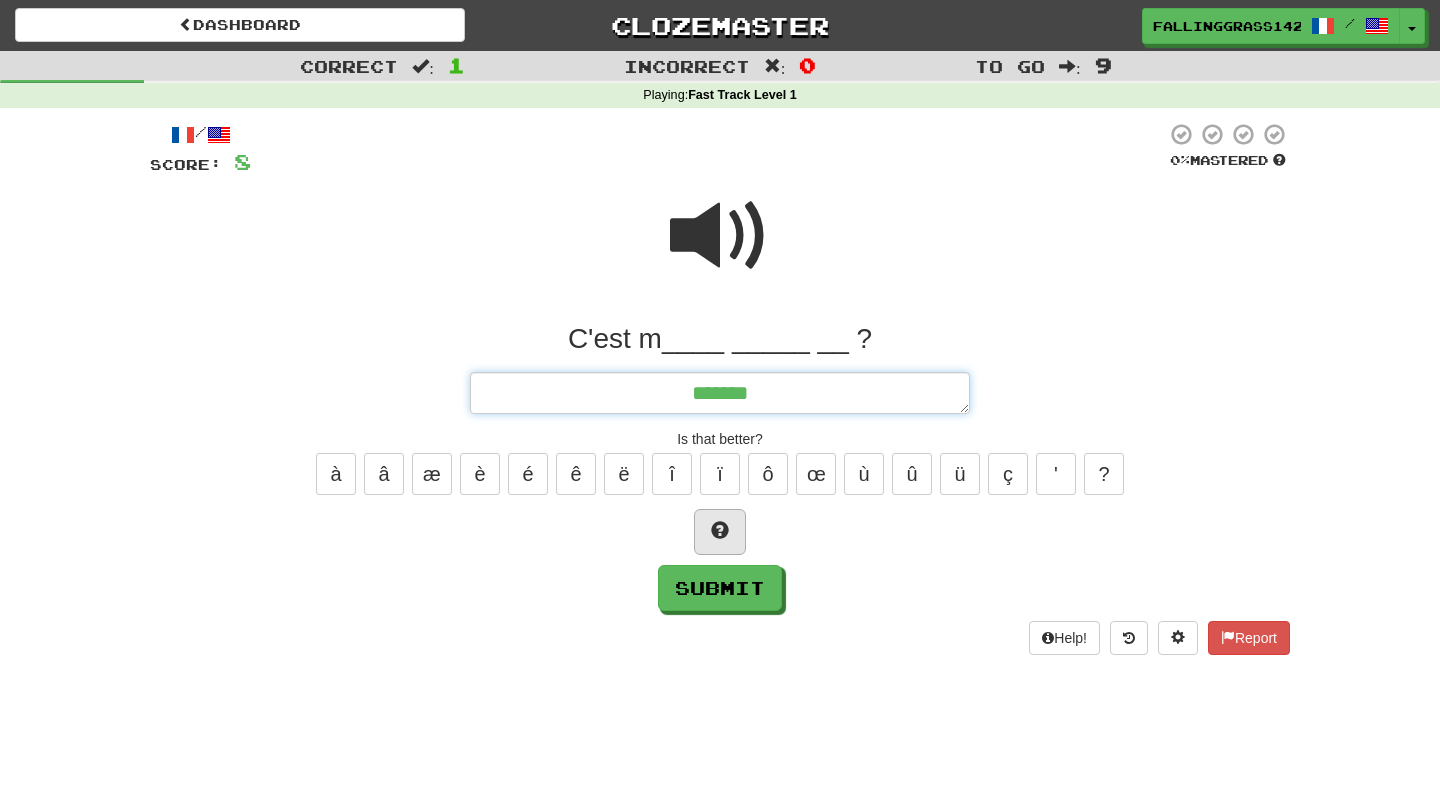 type on "*" 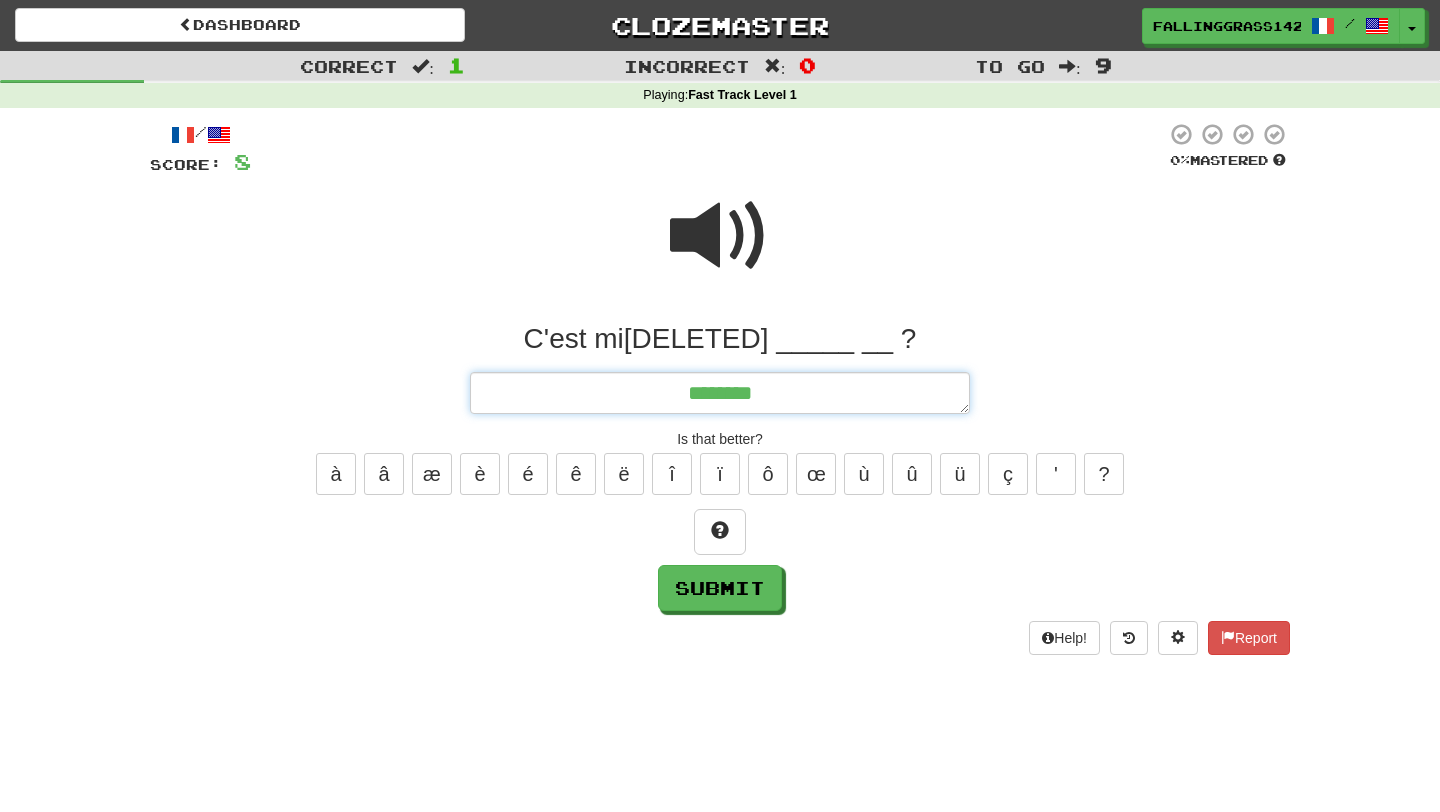 type on "*" 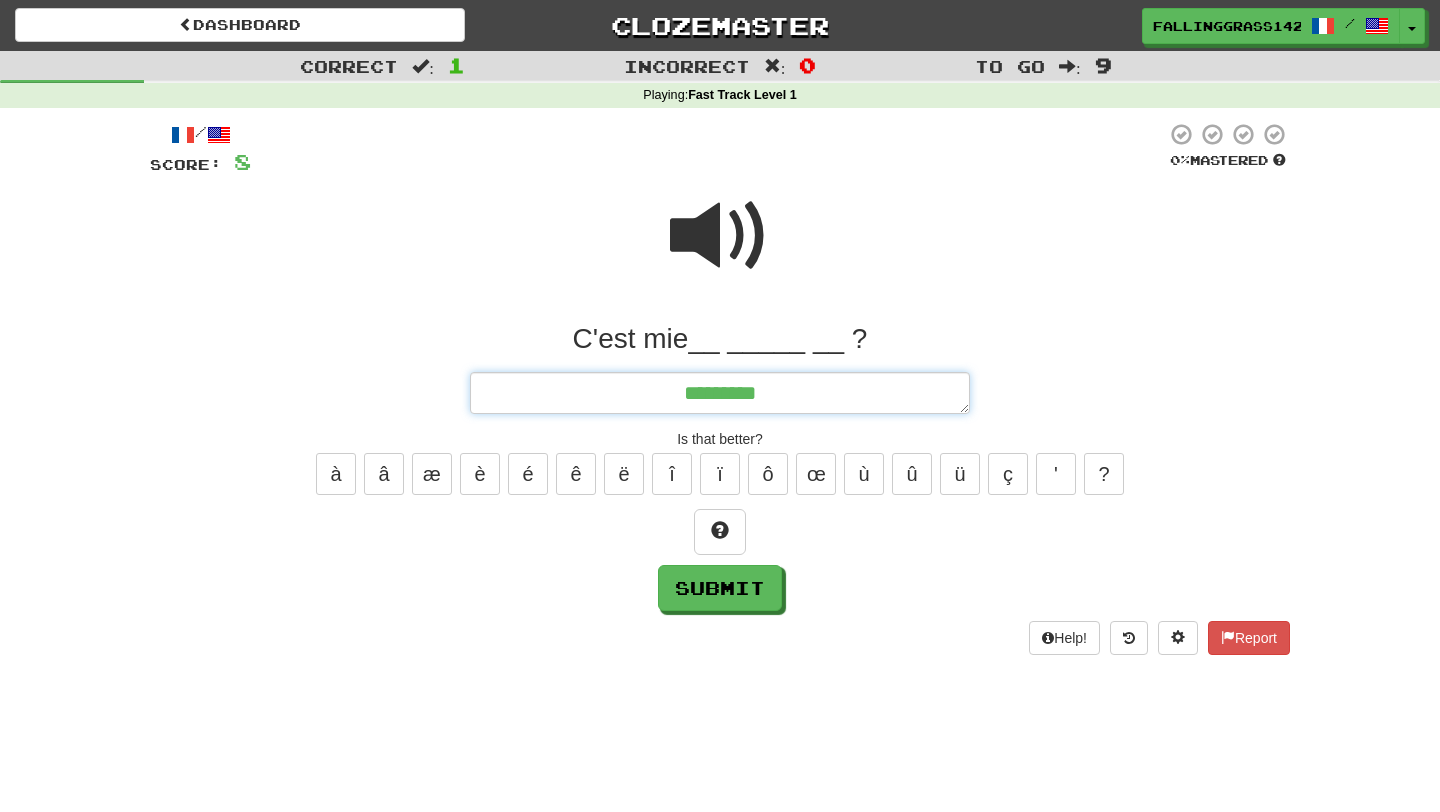 type on "*" 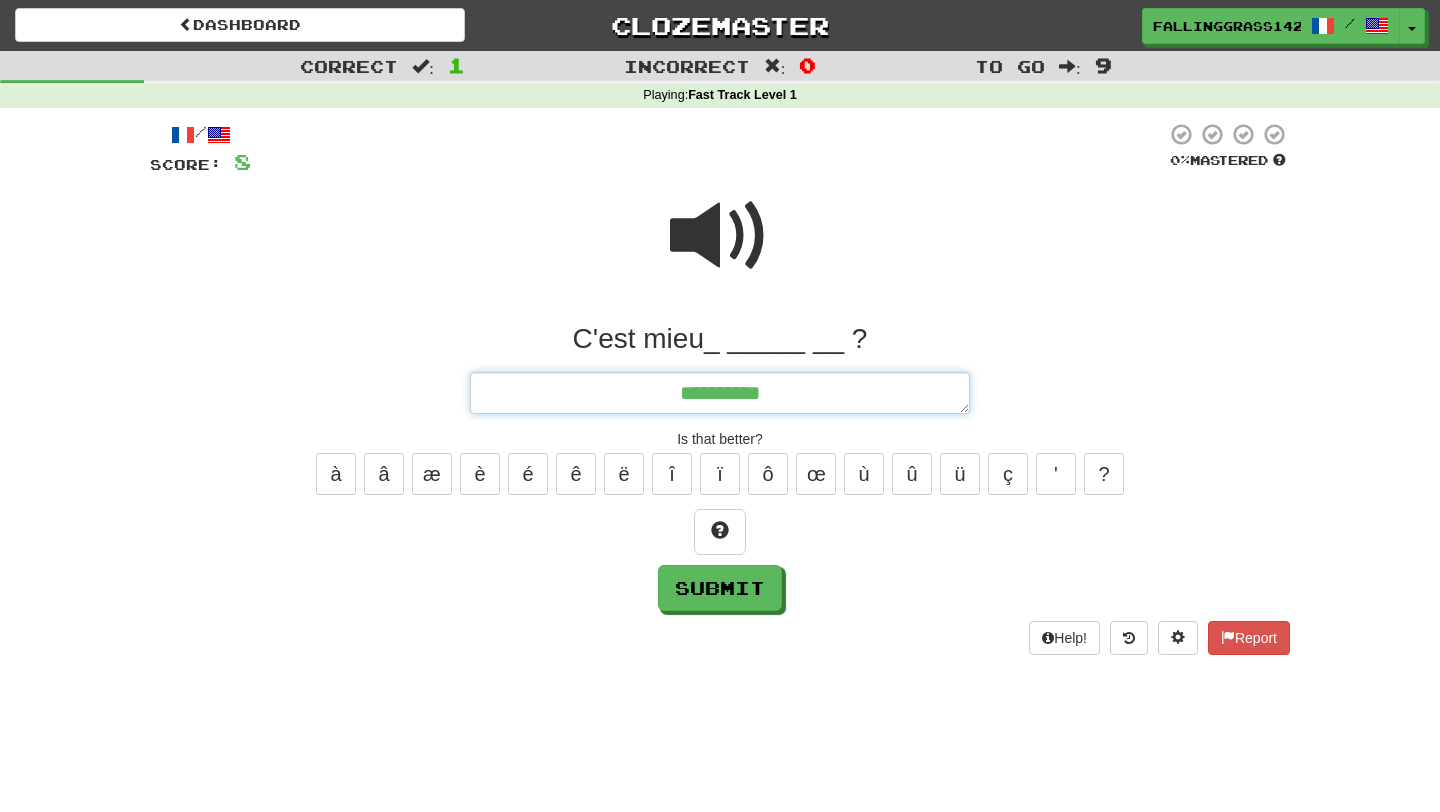 type on "*" 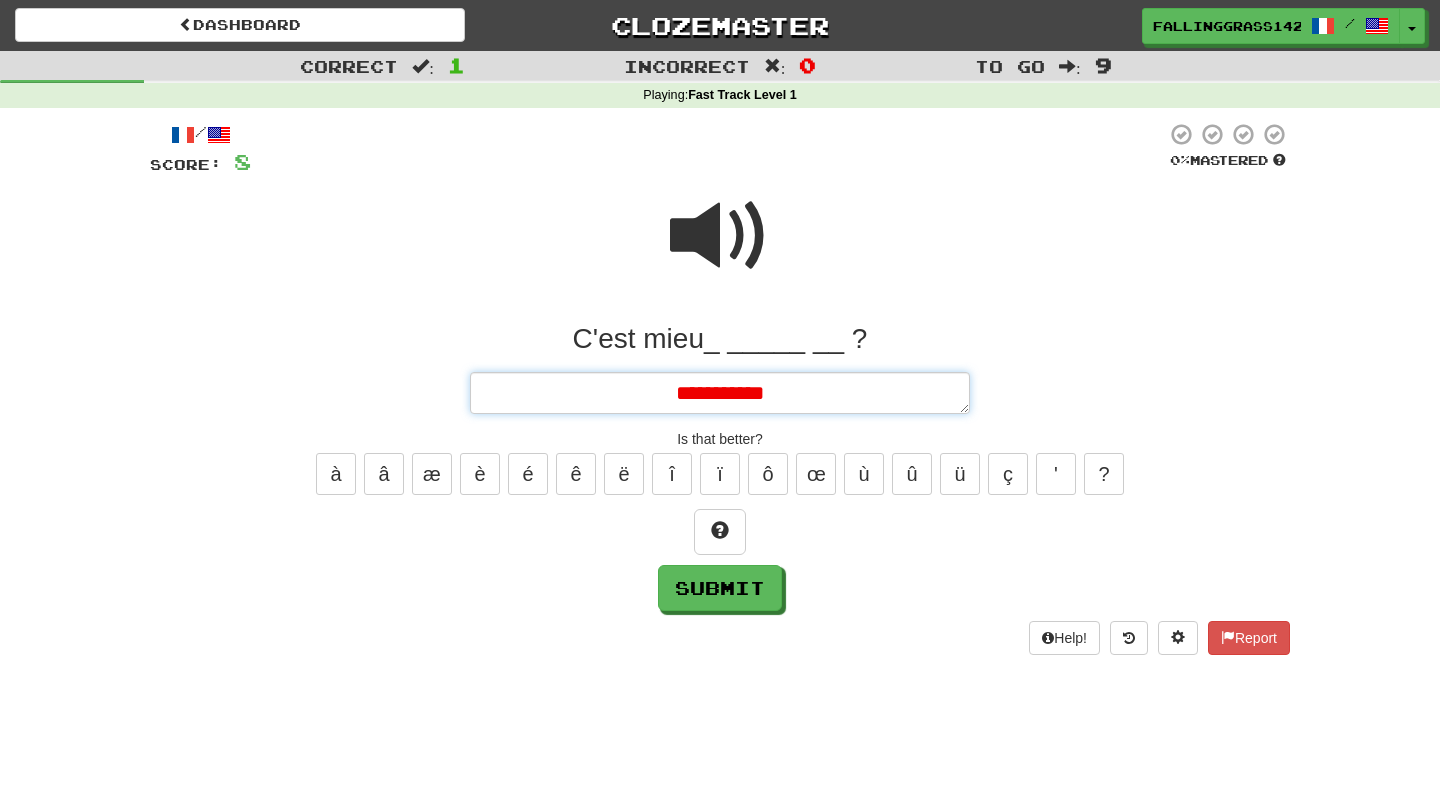 type on "*" 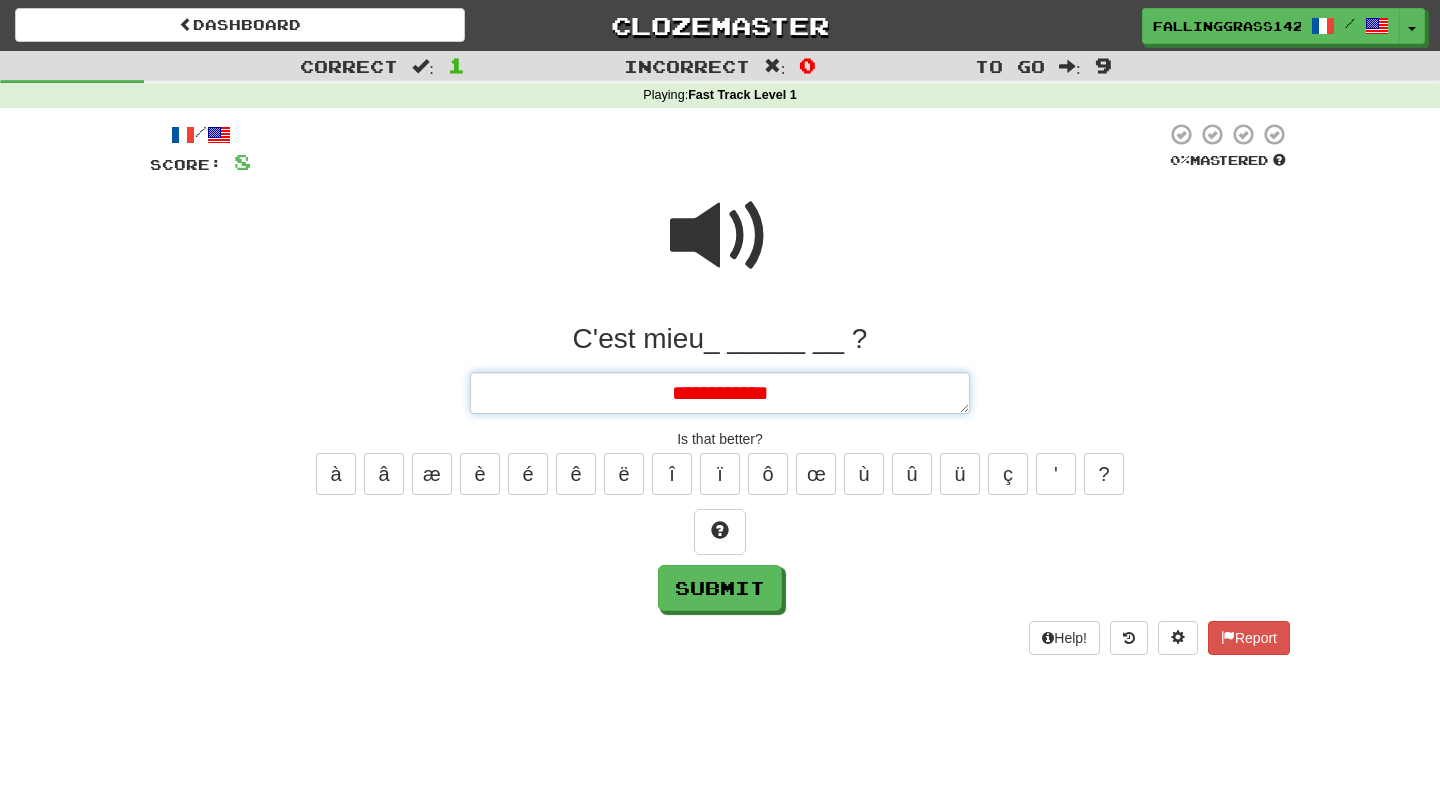 type on "*" 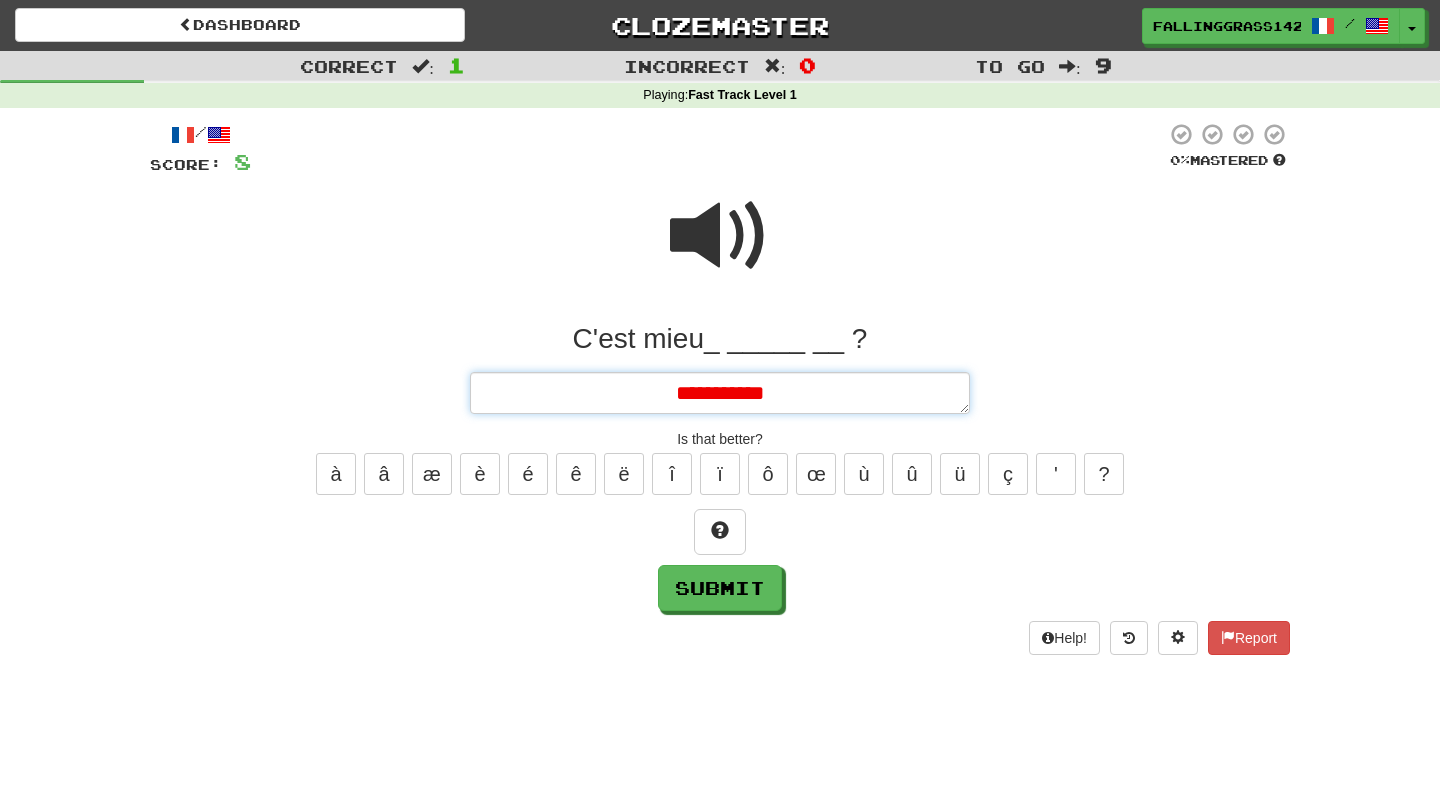 type on "*" 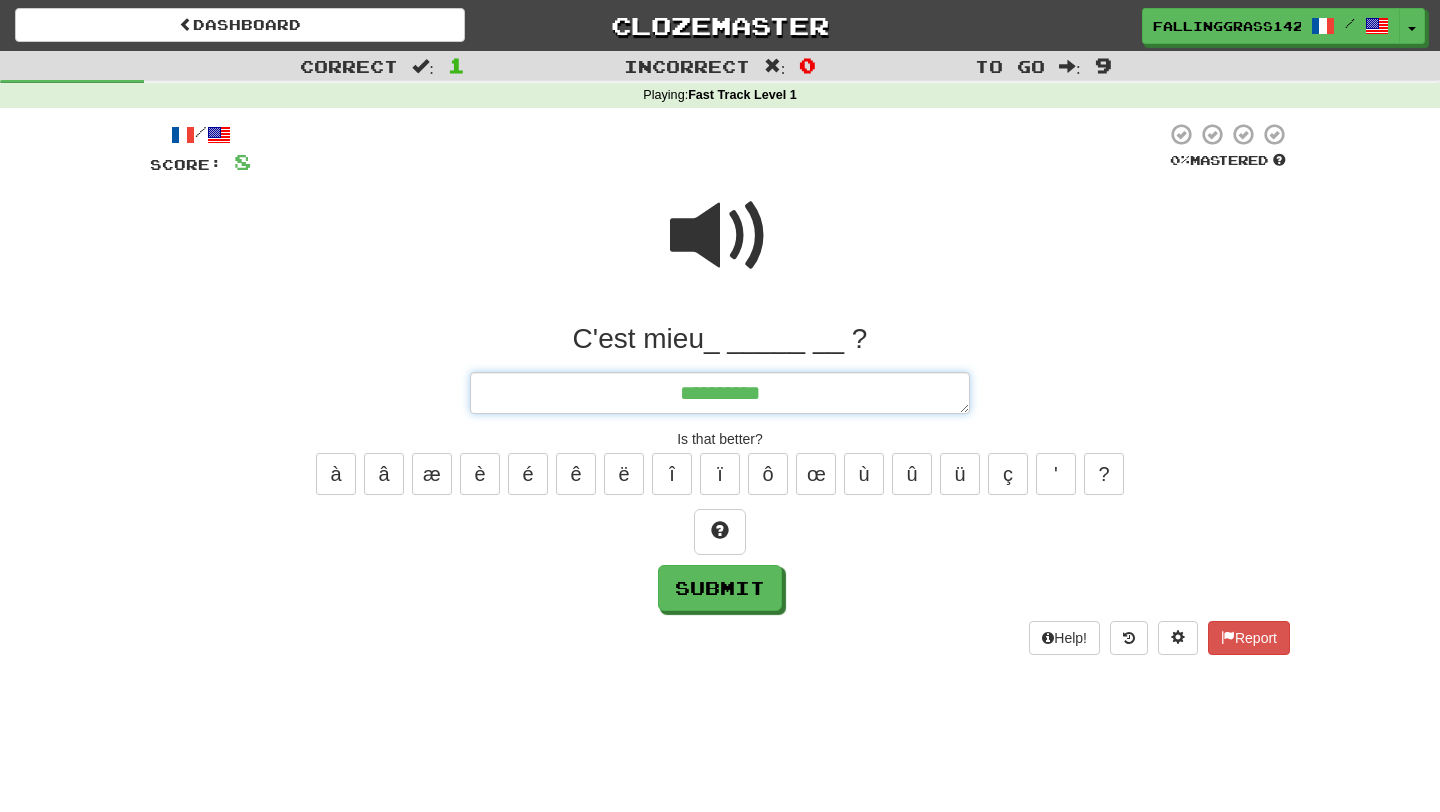 type on "*" 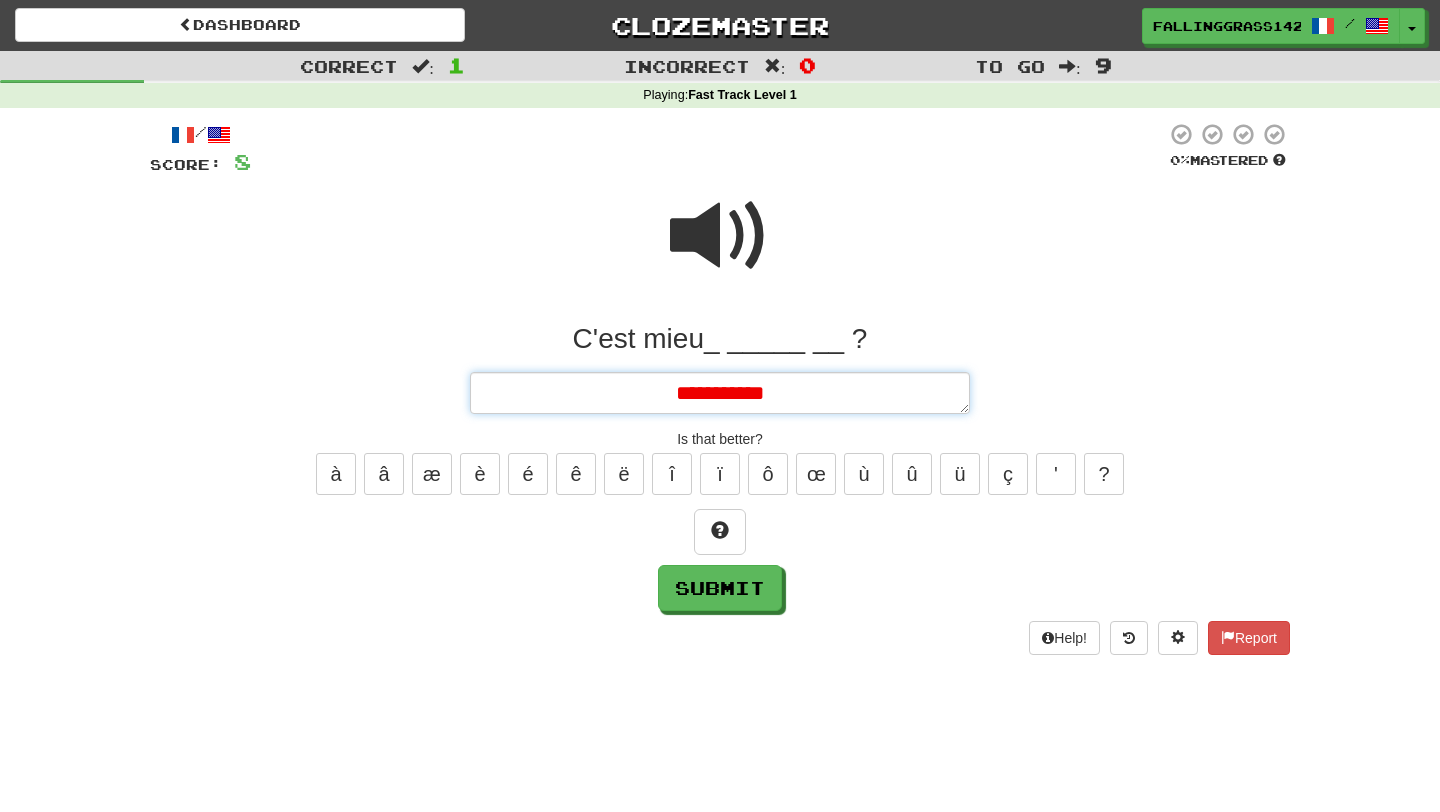 type on "*" 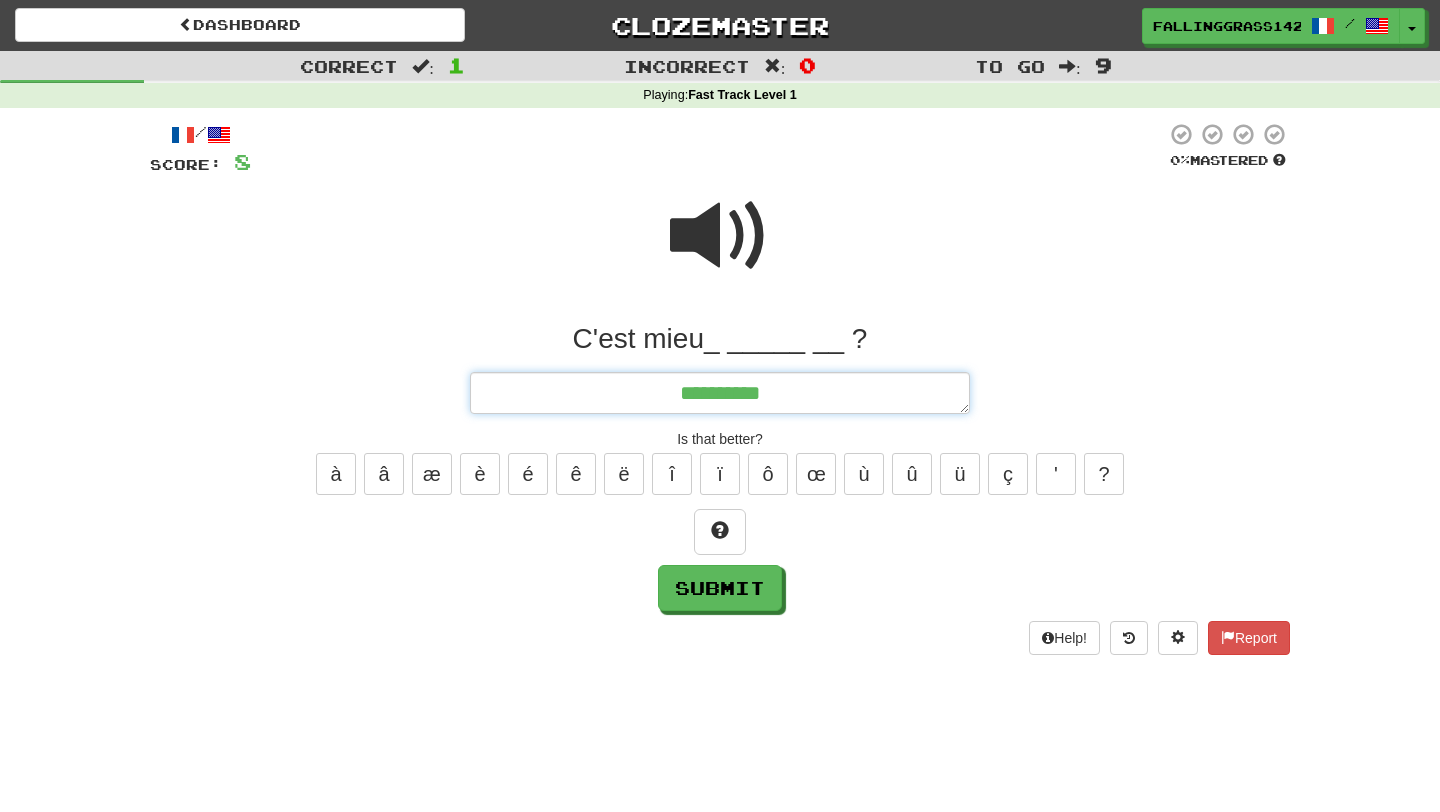 type on "*" 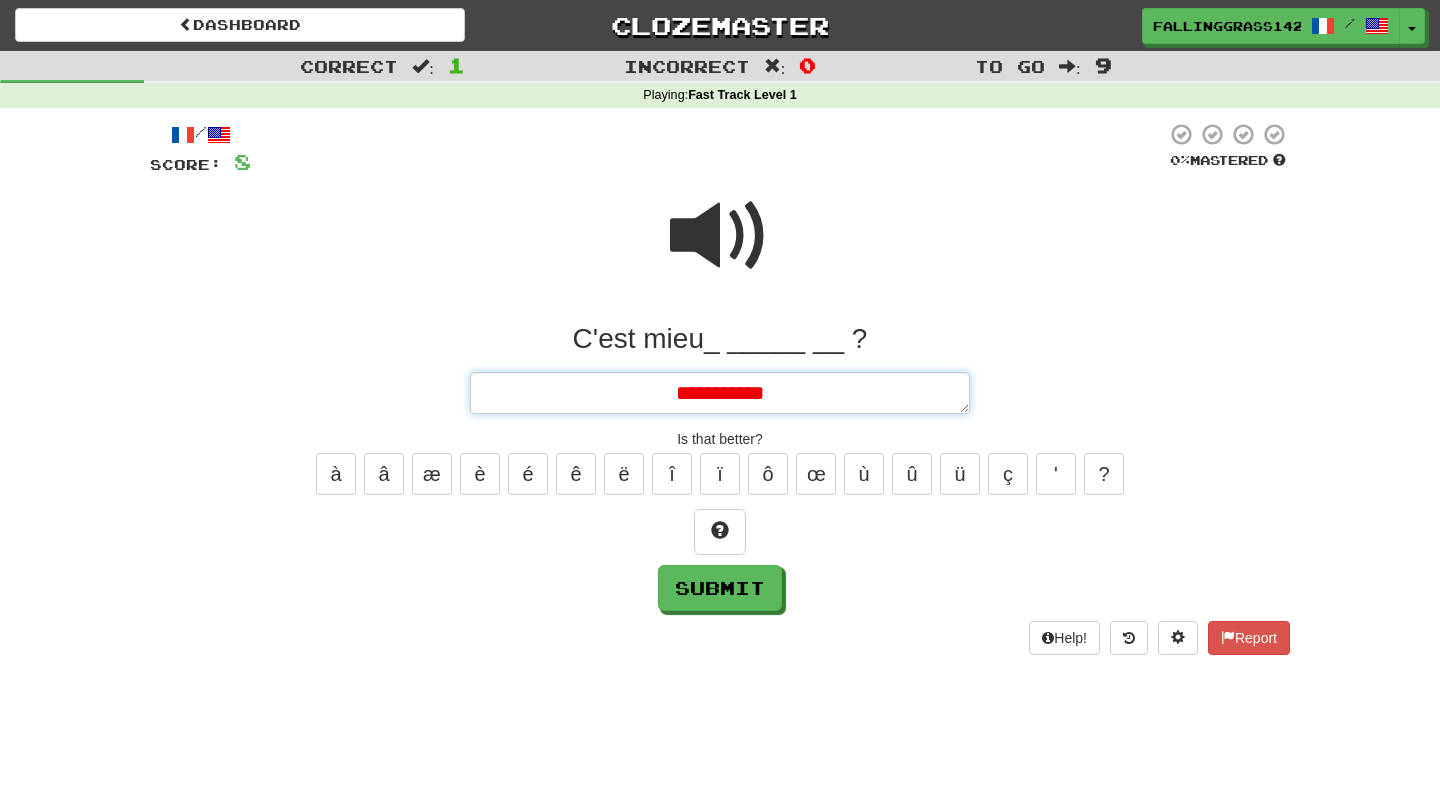 type on "*" 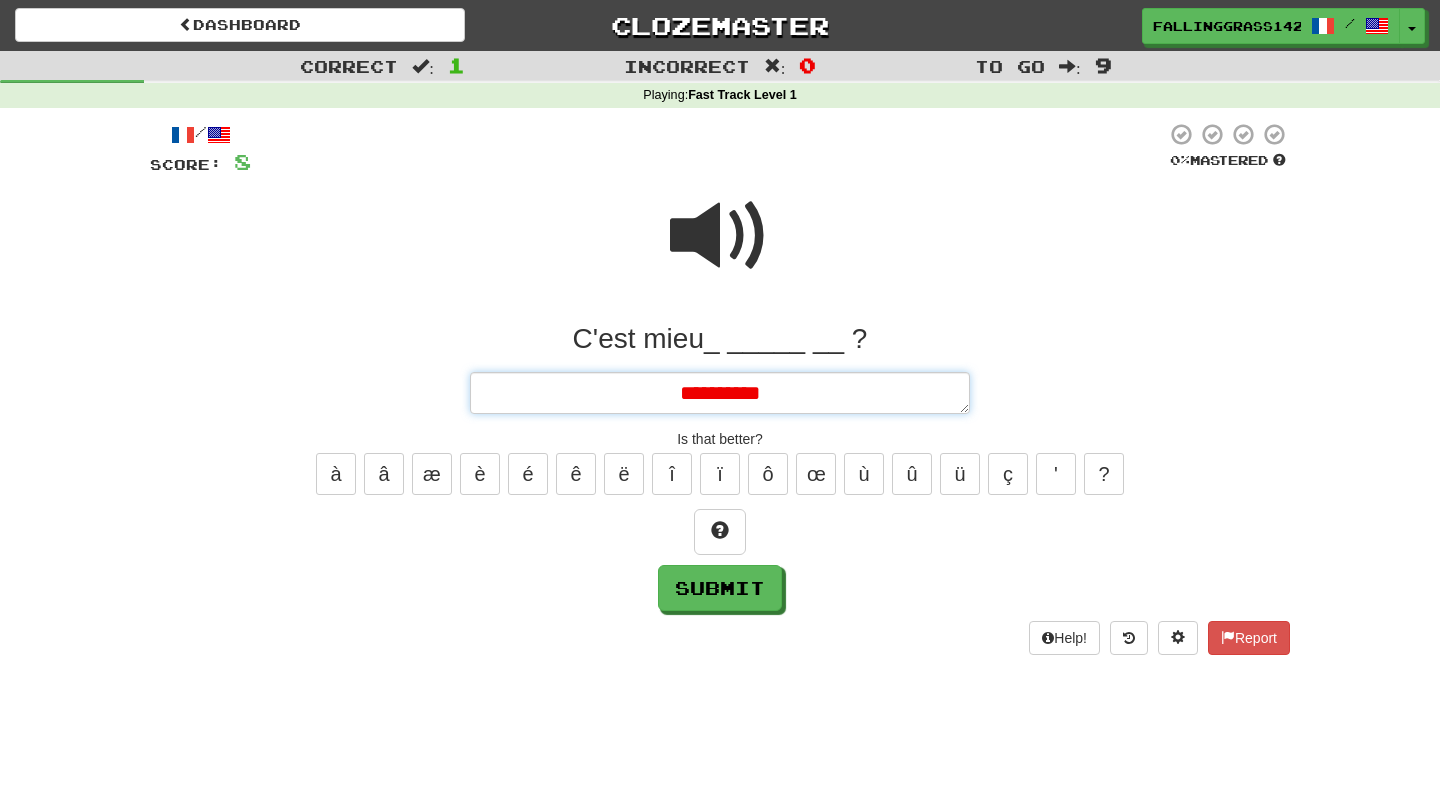 type on "*" 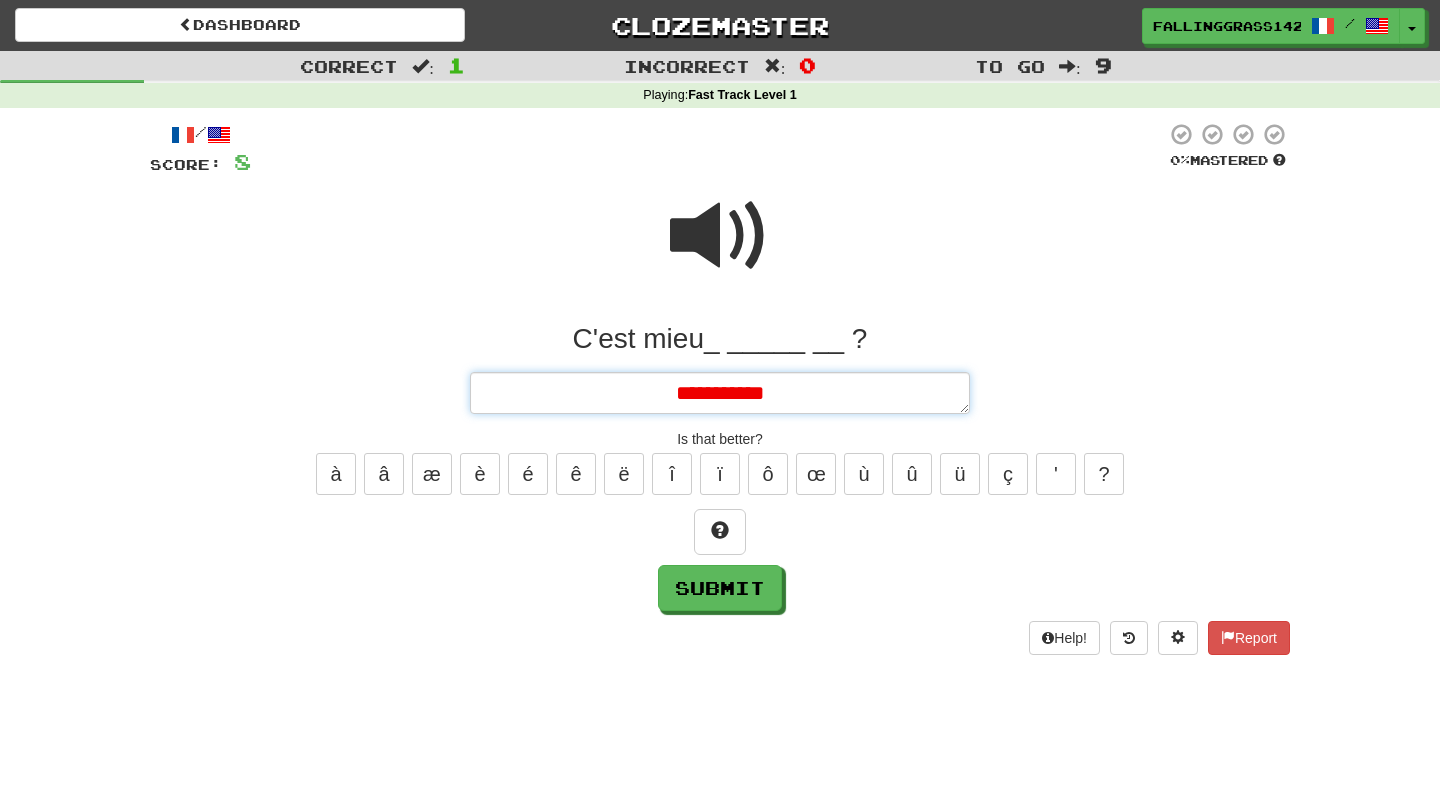 type on "*" 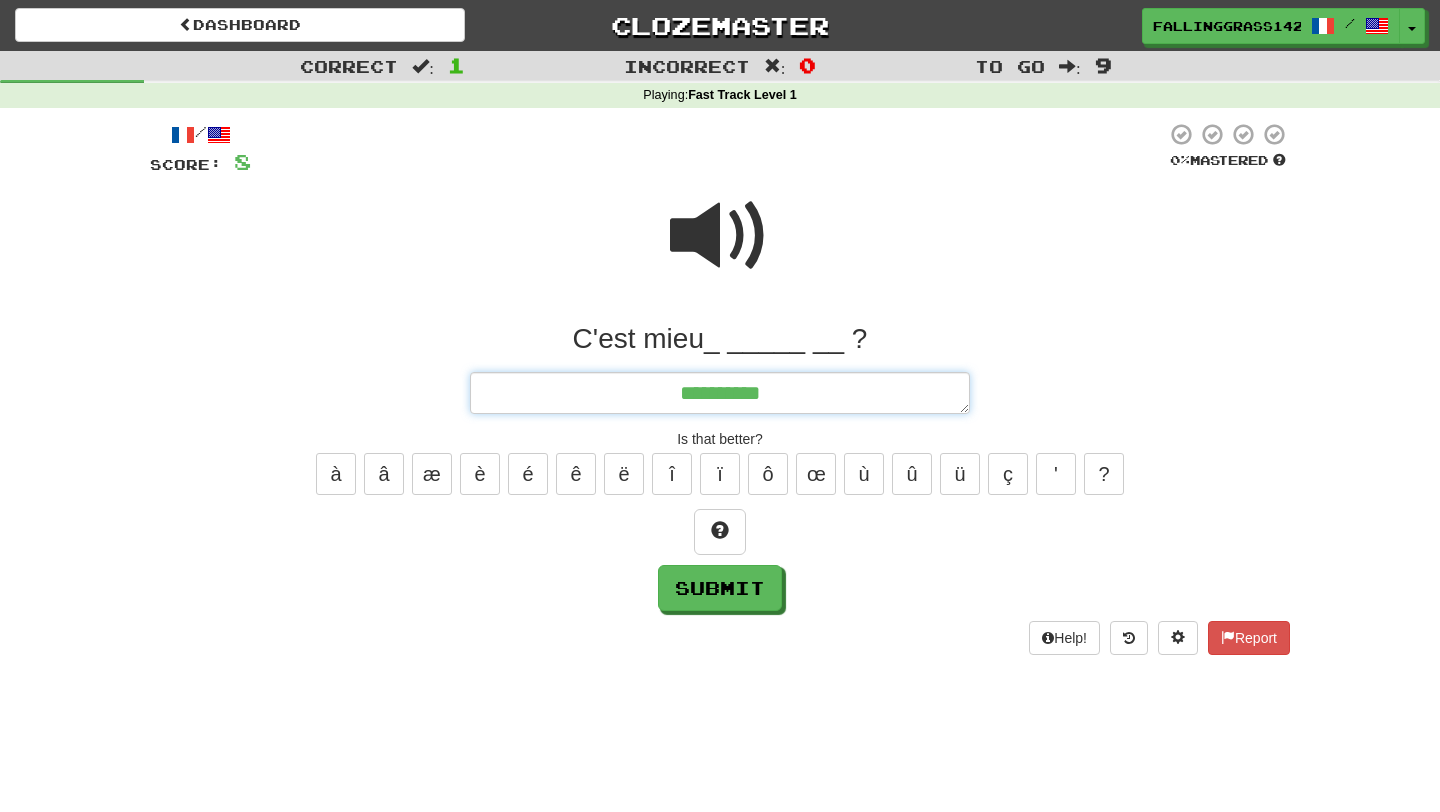 type on "*" 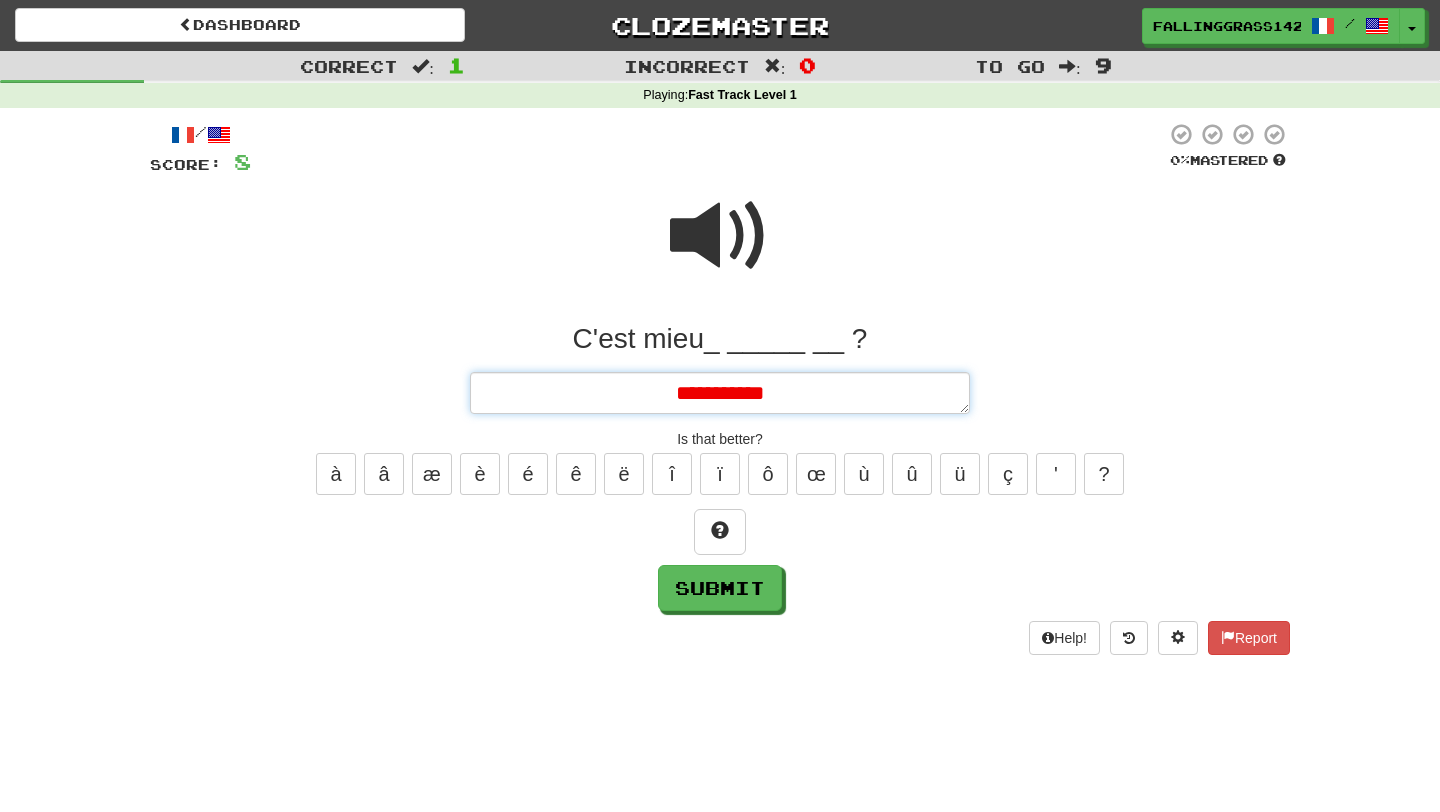 type on "*" 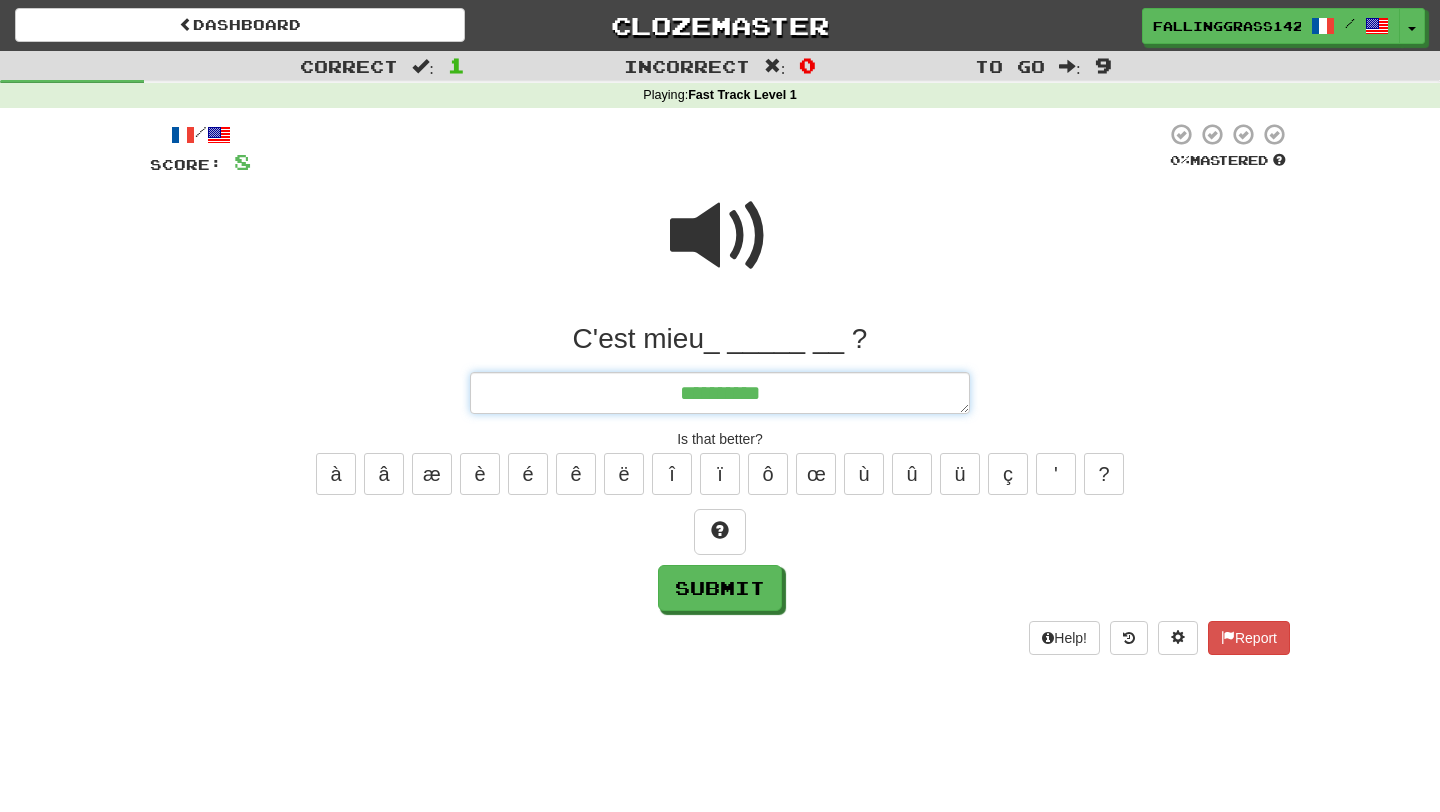 type on "*" 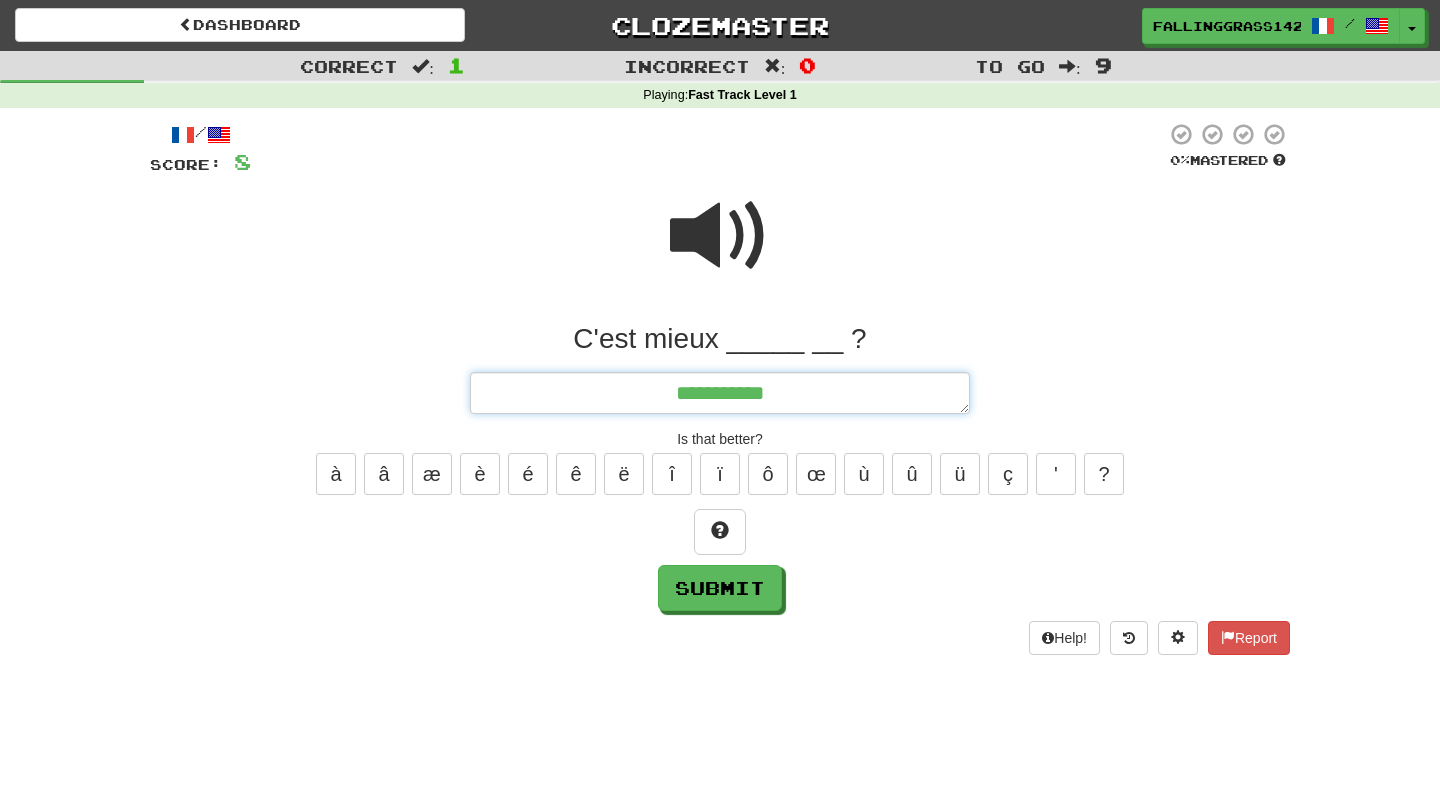 type on "*" 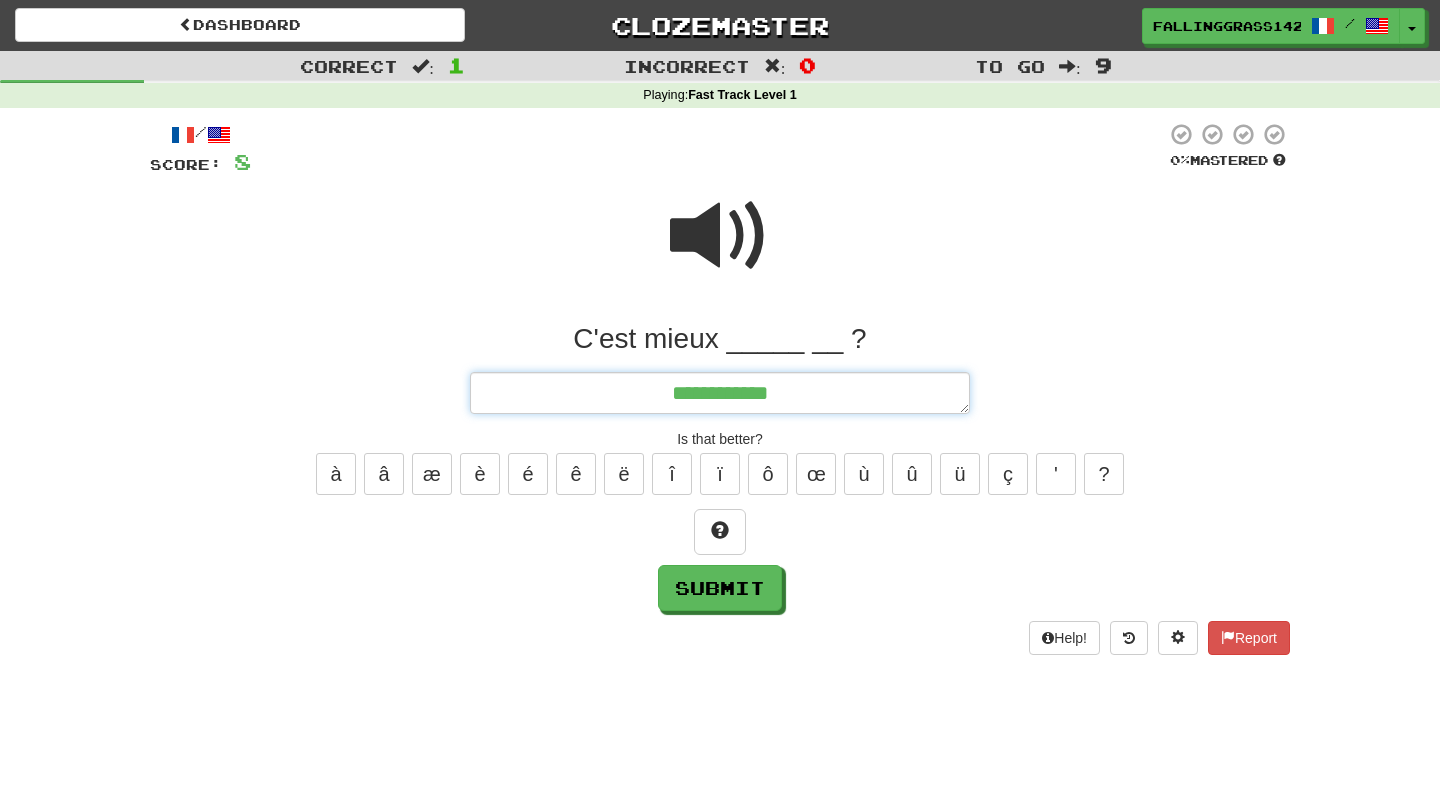 type on "*" 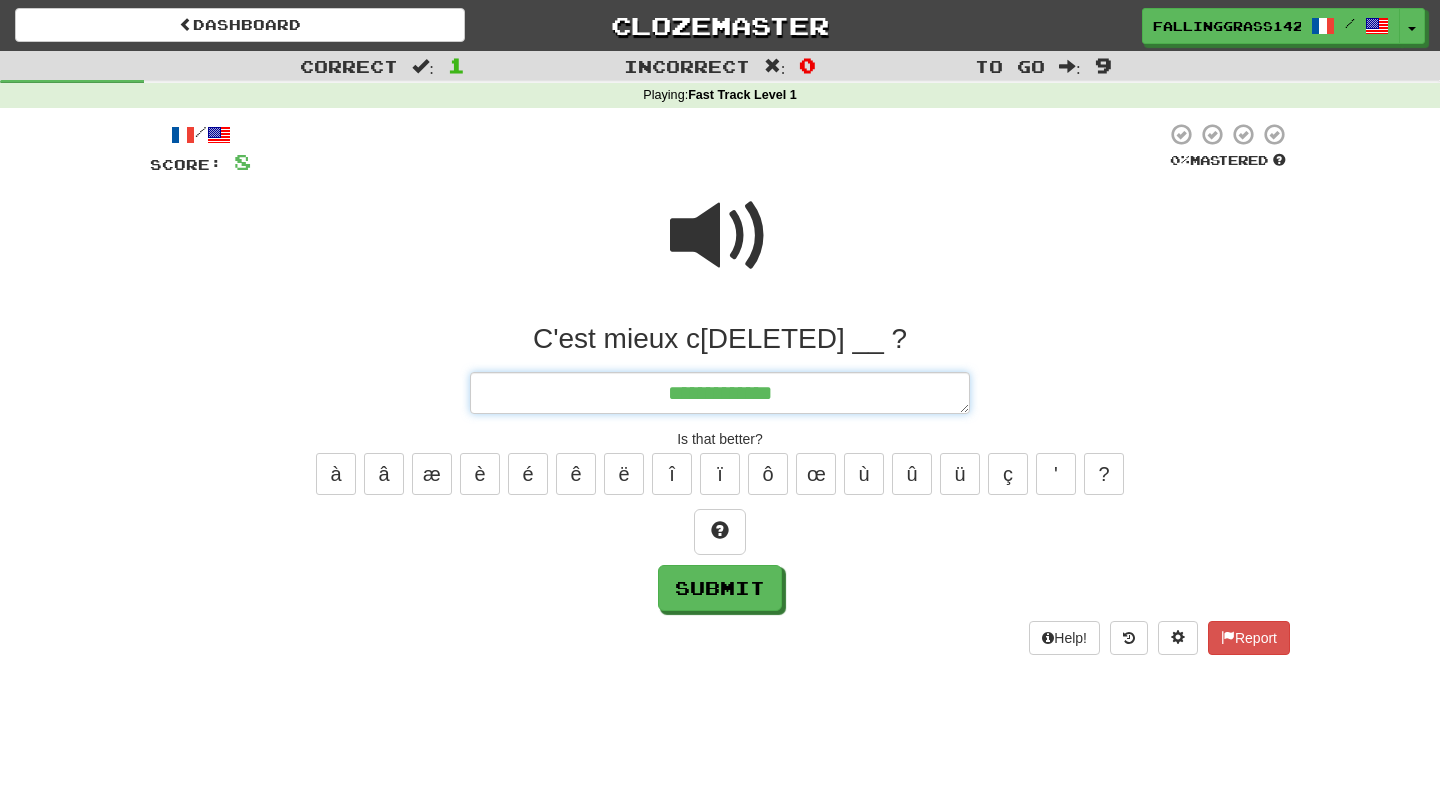 type on "*" 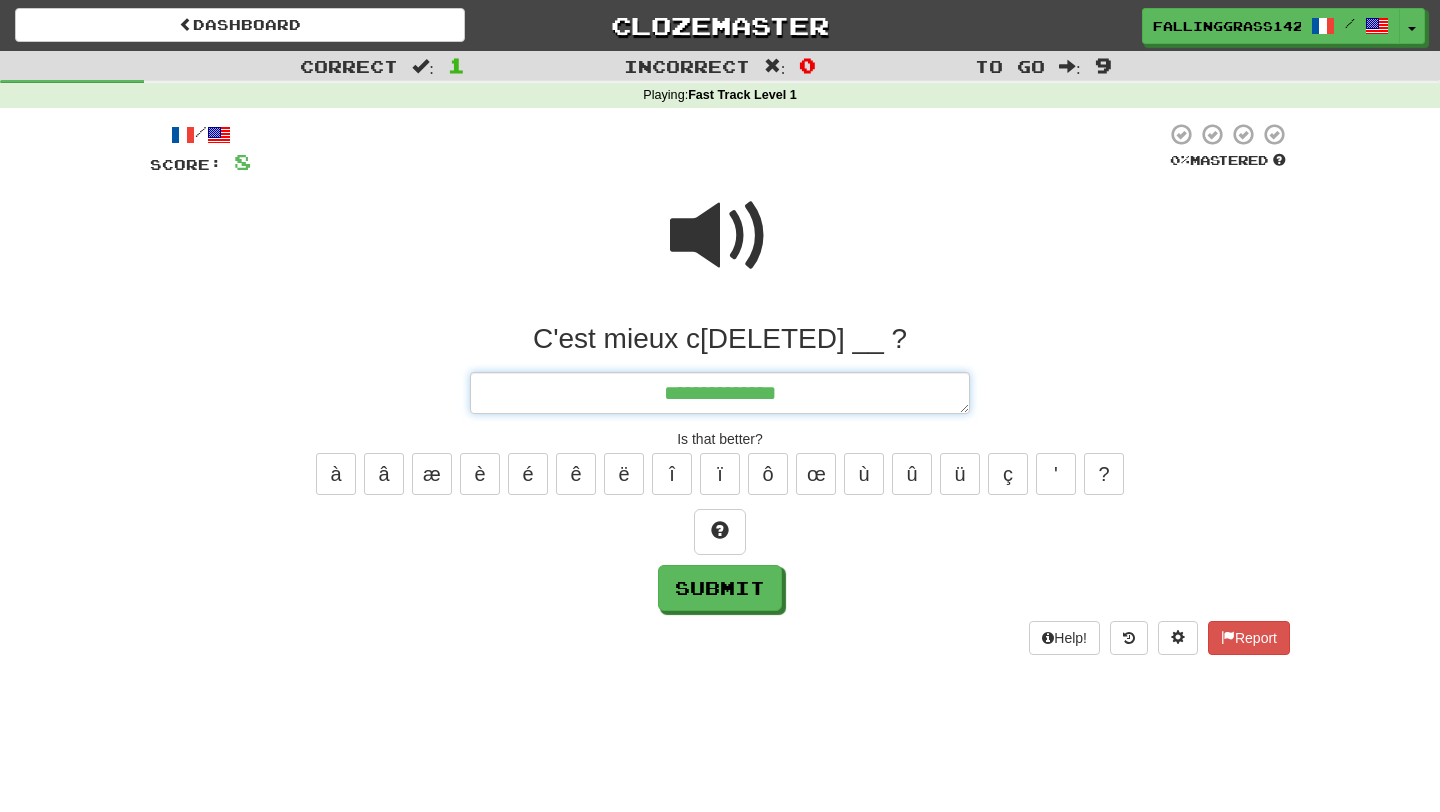 type on "*" 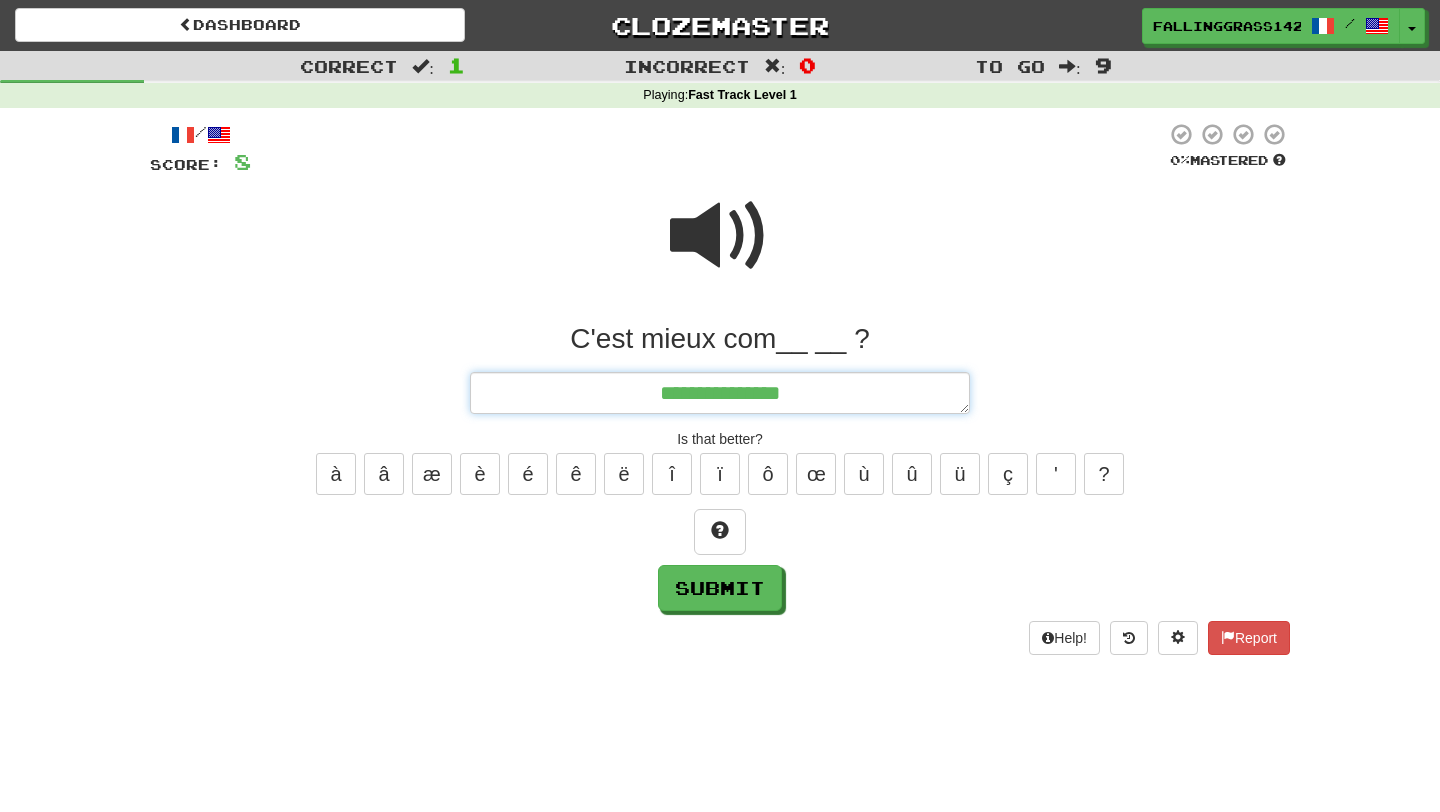 type on "*" 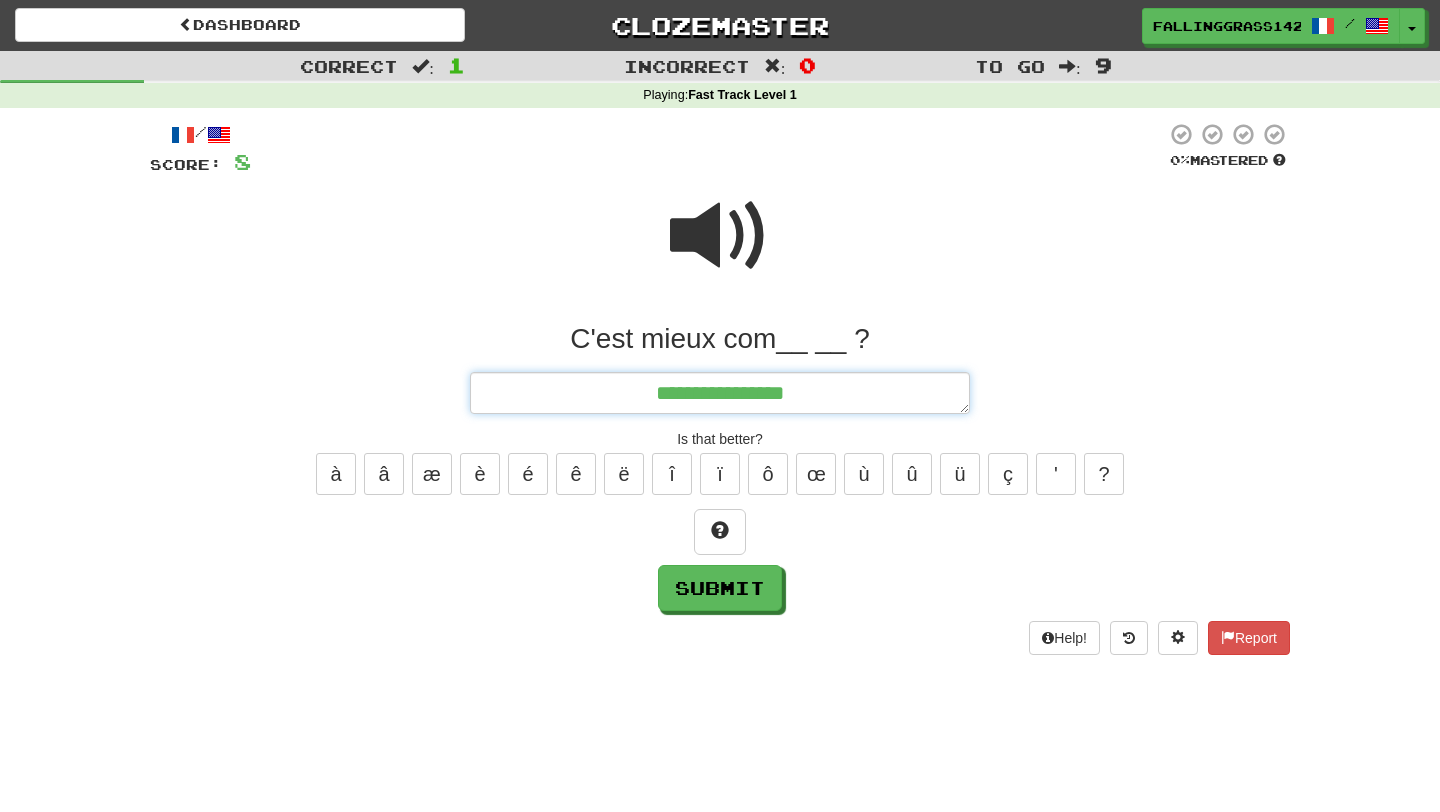 type on "*" 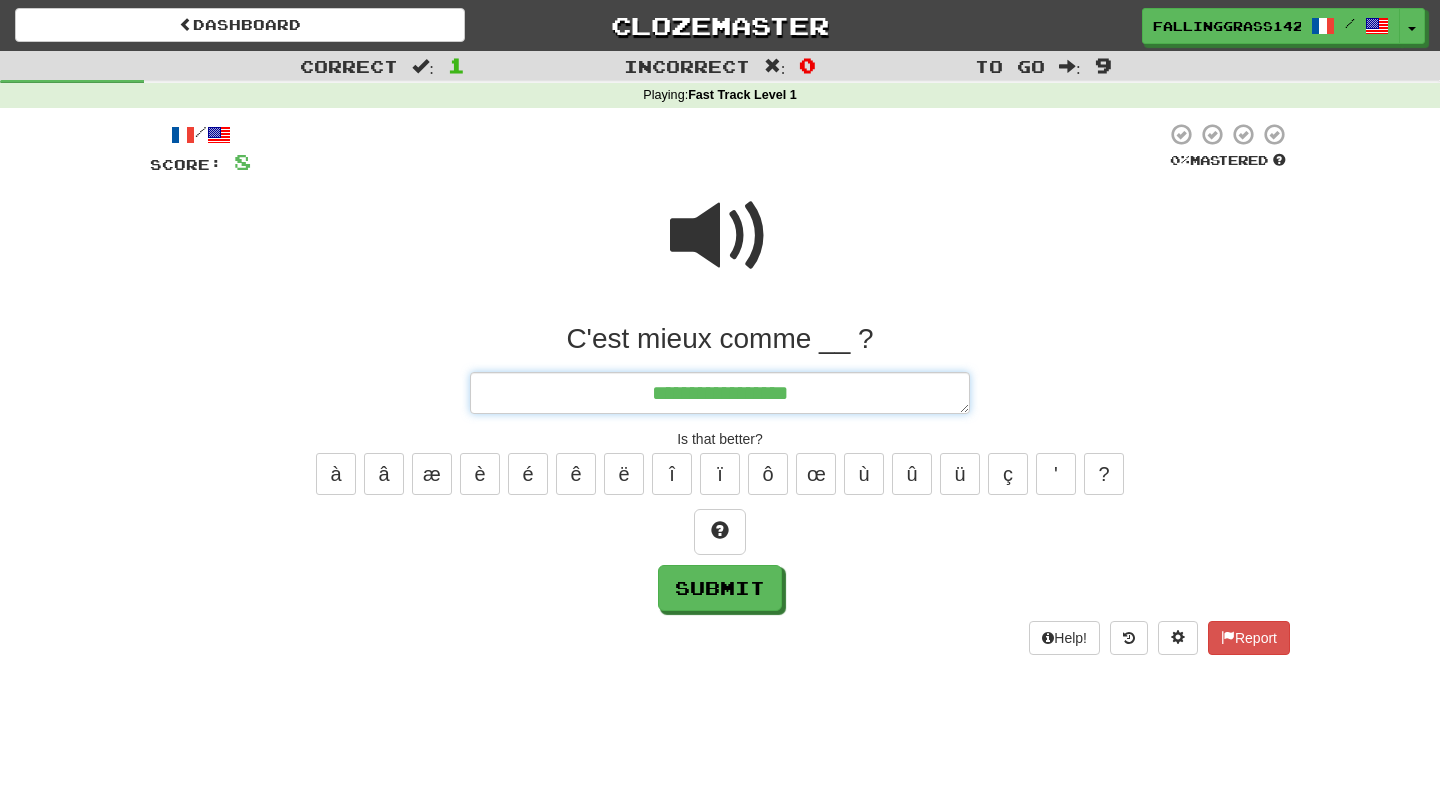 type on "*" 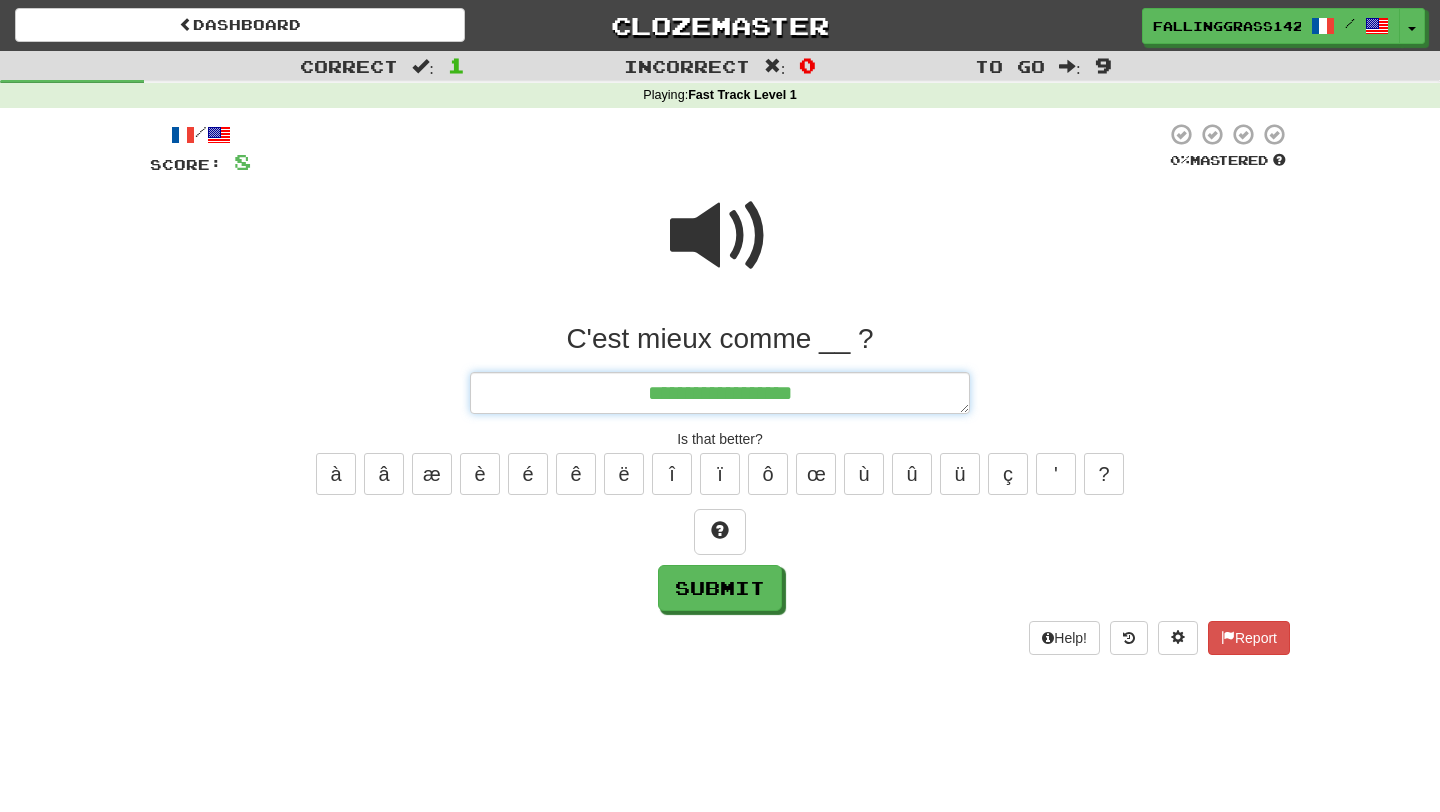 type on "*" 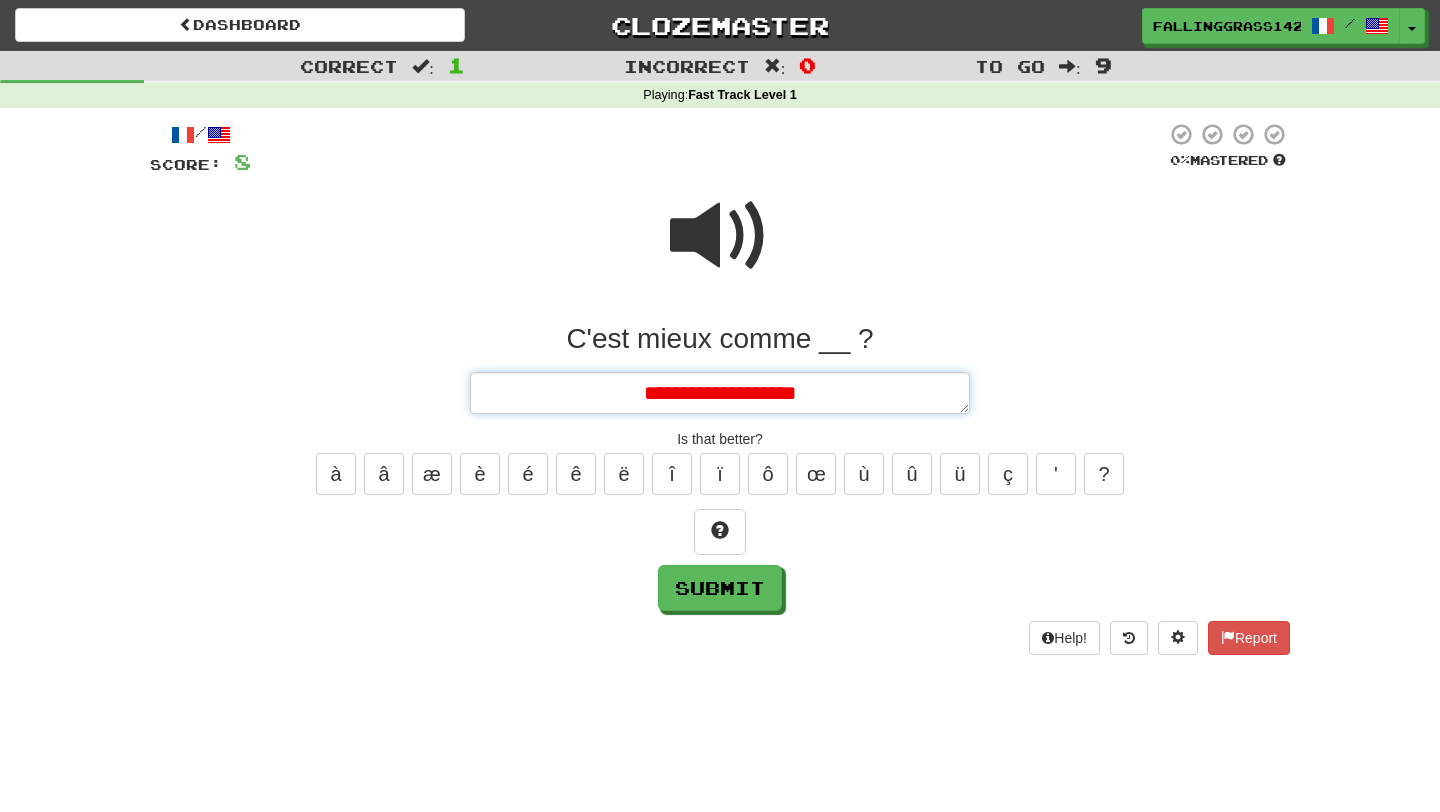 type on "*" 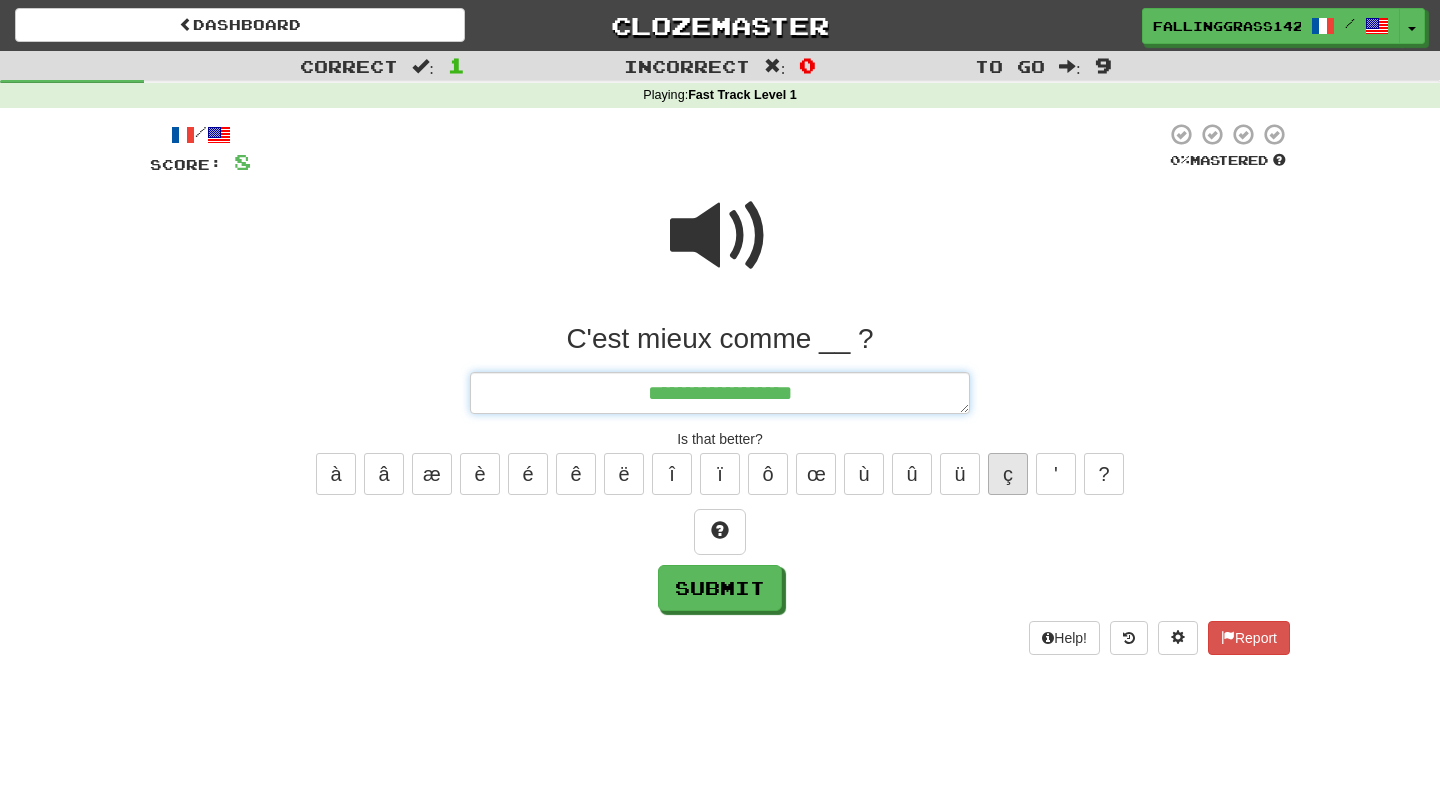 type on "**********" 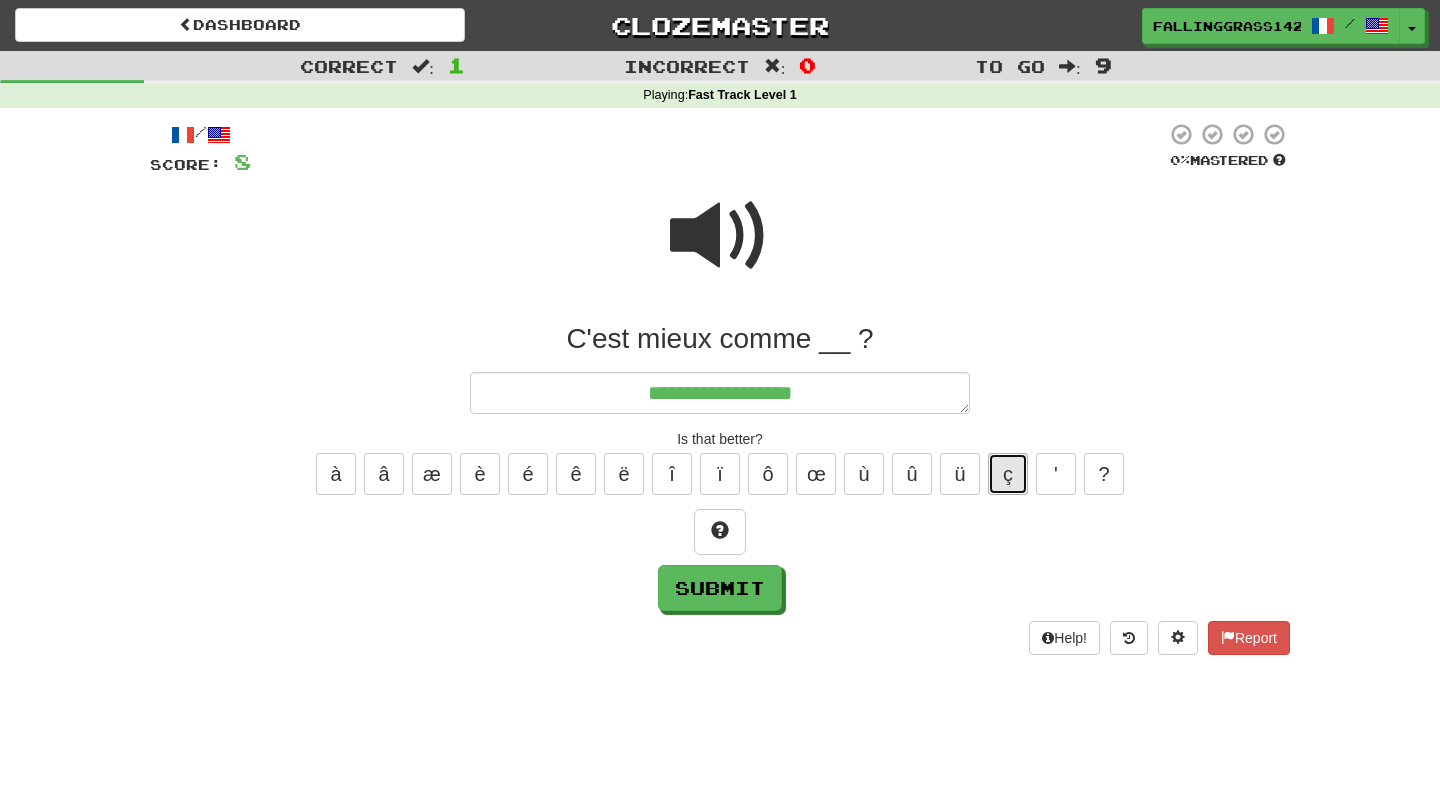 click on "ç" at bounding box center [1008, 474] 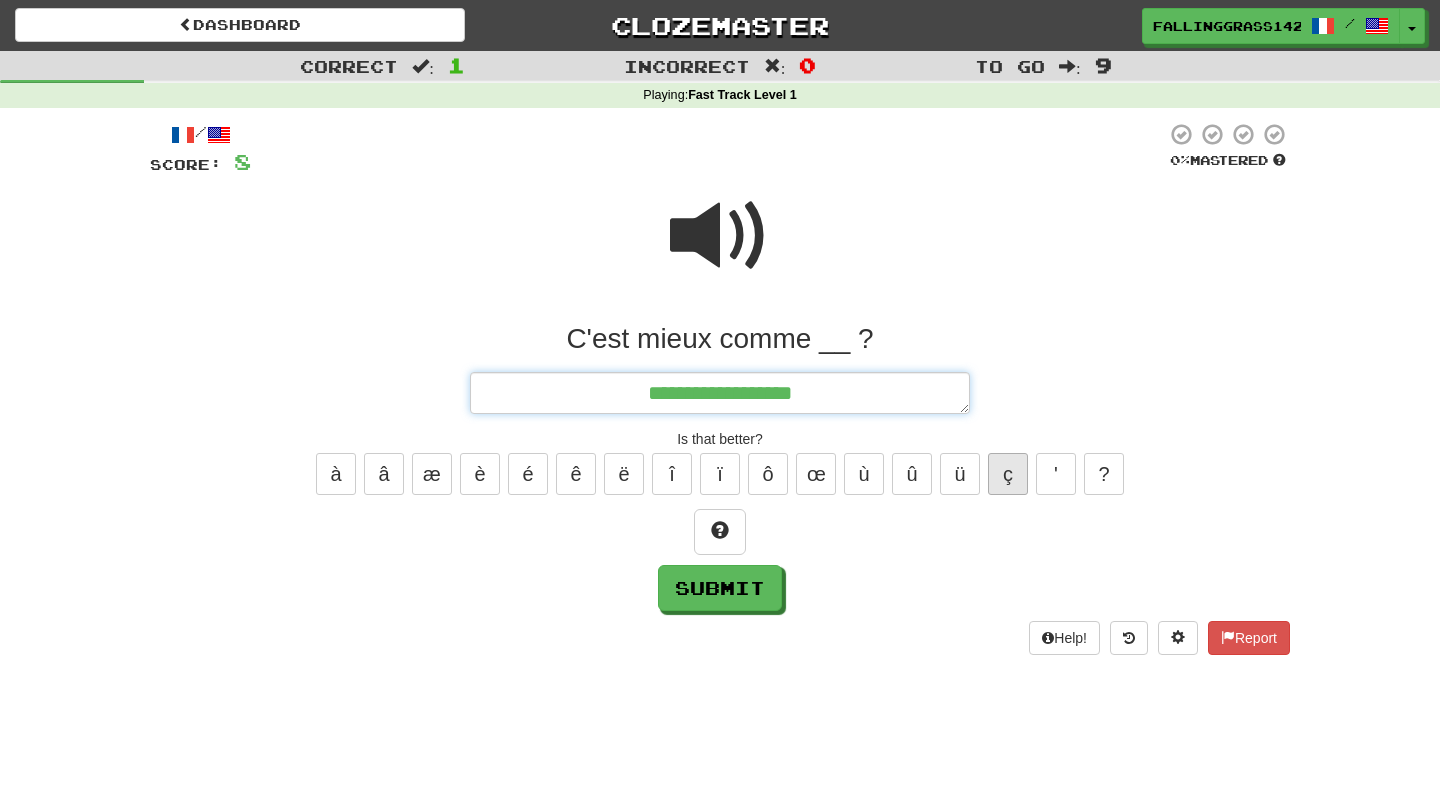 type on "*" 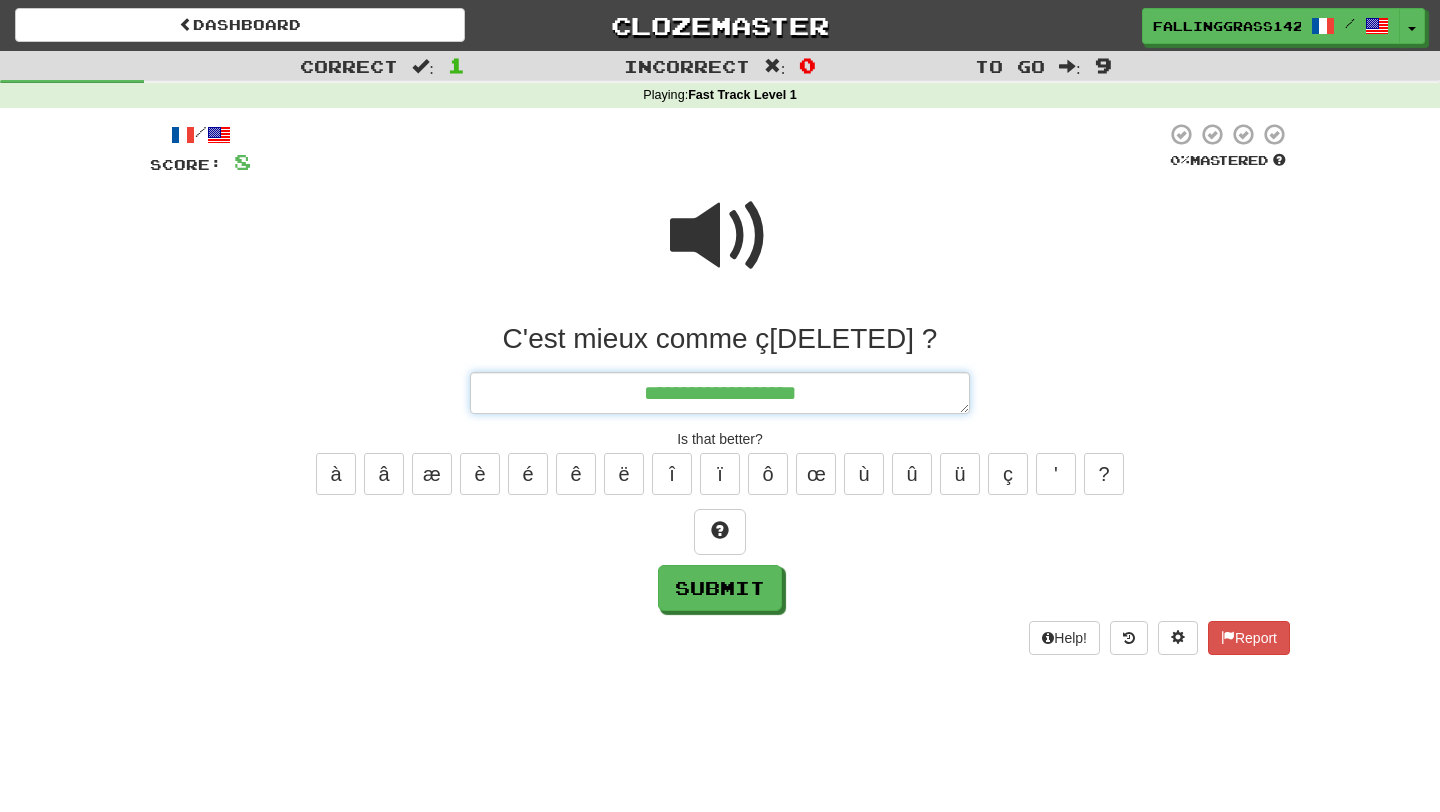 type on "*" 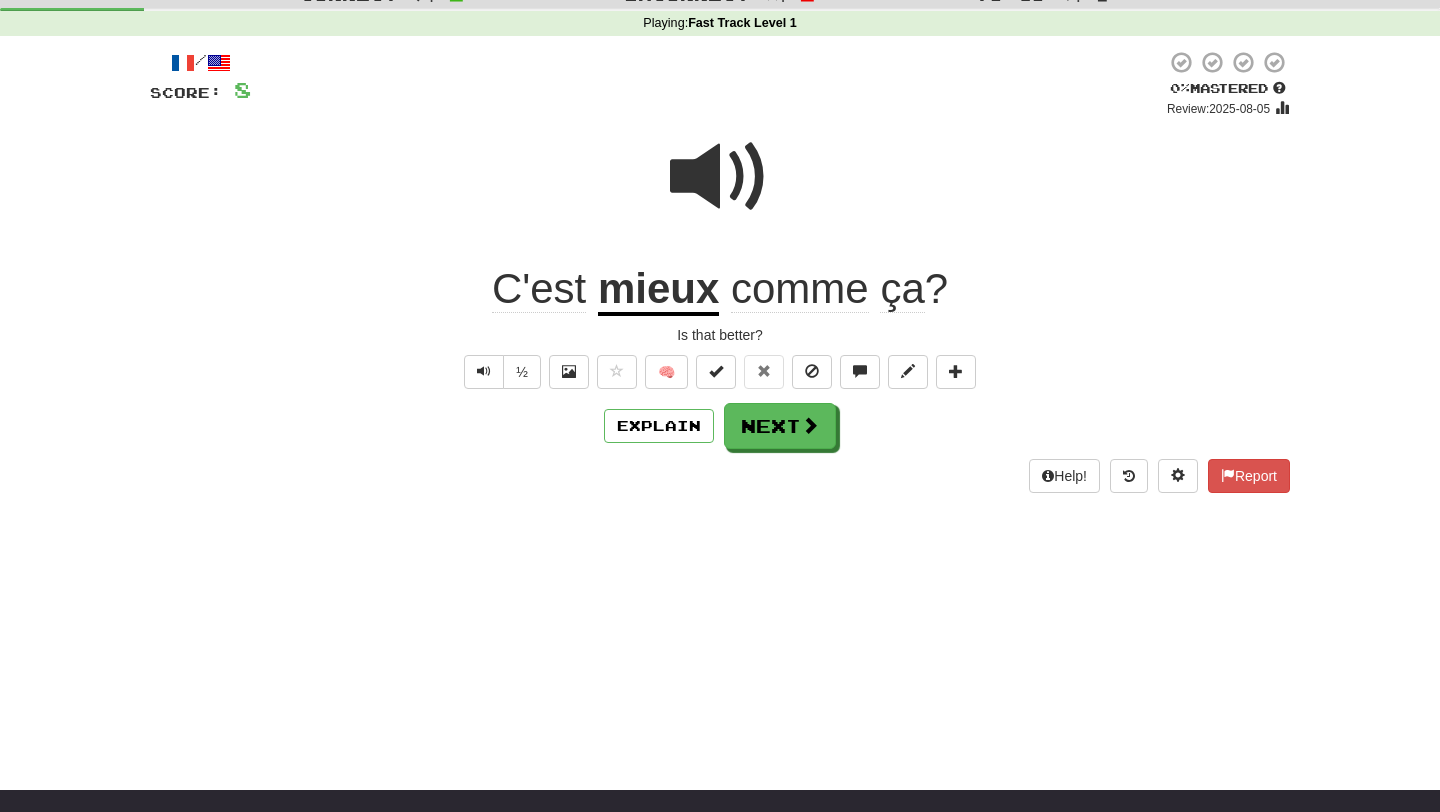 scroll, scrollTop: 81, scrollLeft: 0, axis: vertical 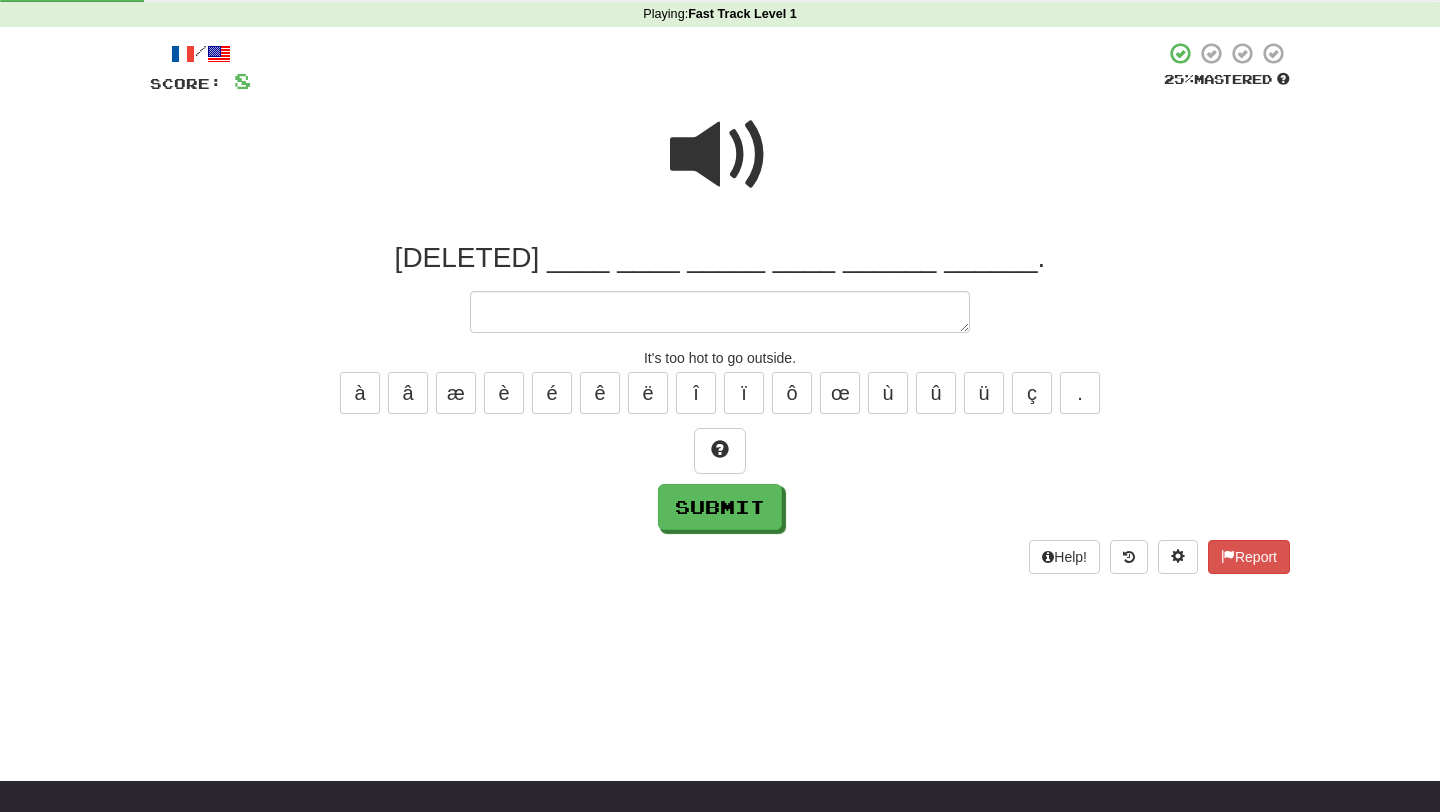 type on "*" 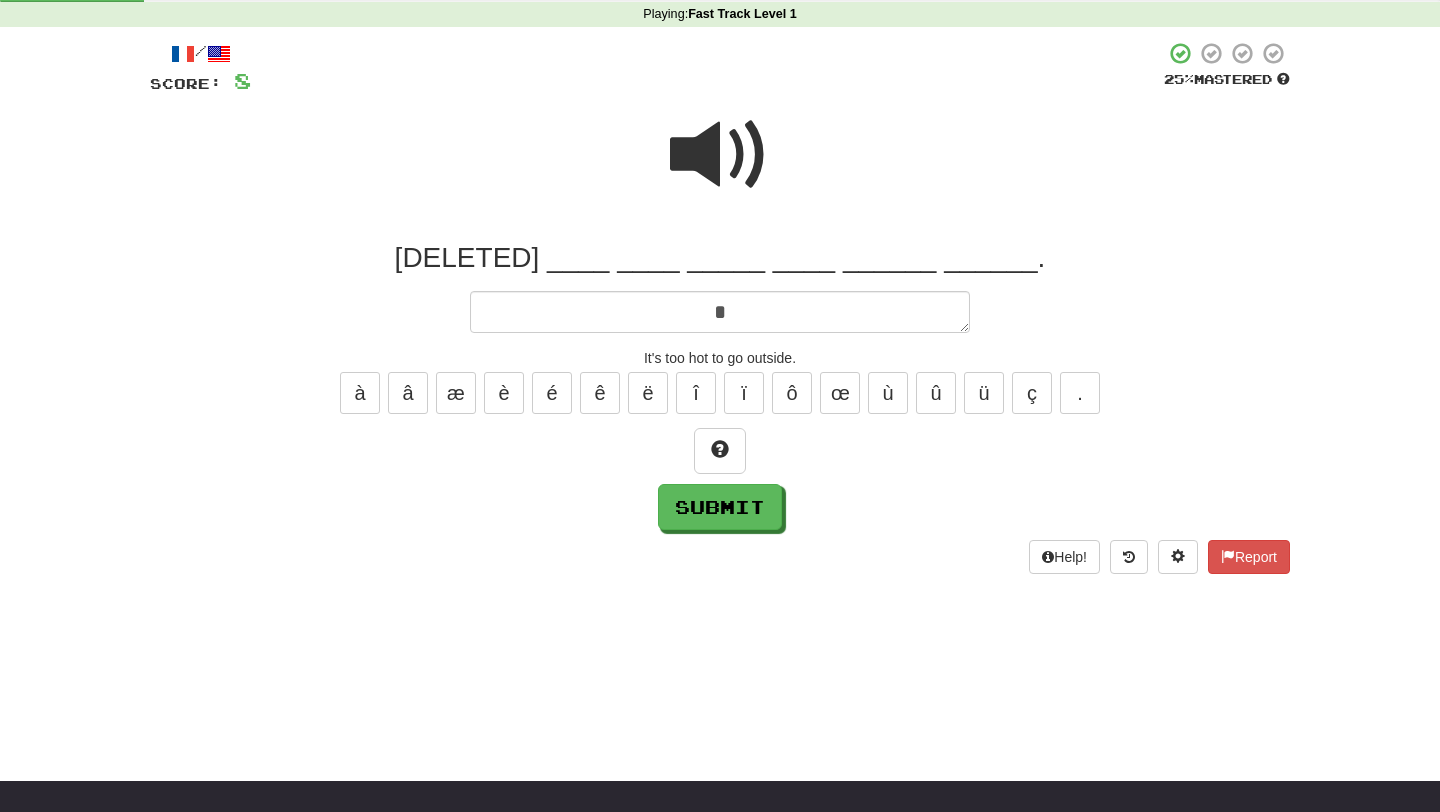 type on "*" 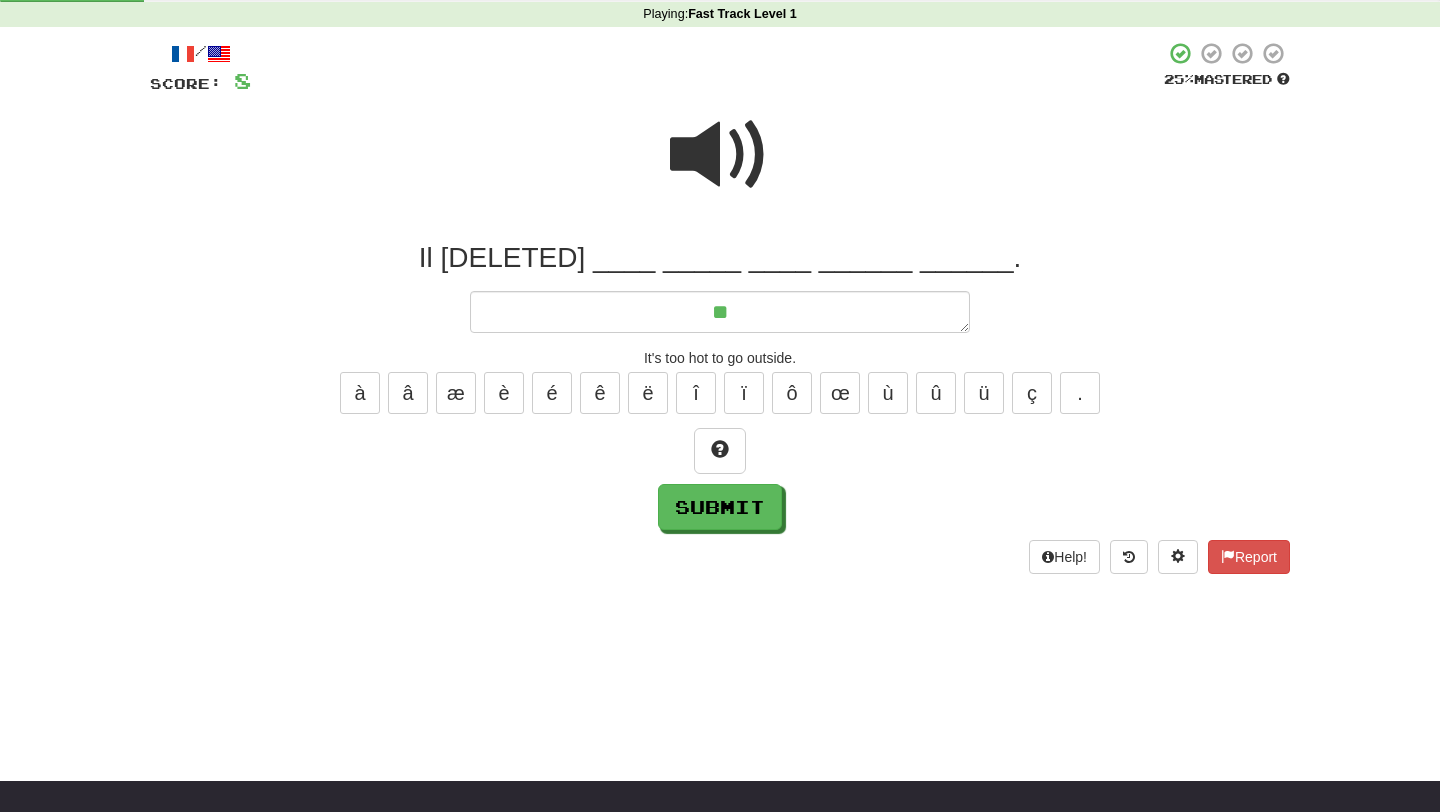 type on "*" 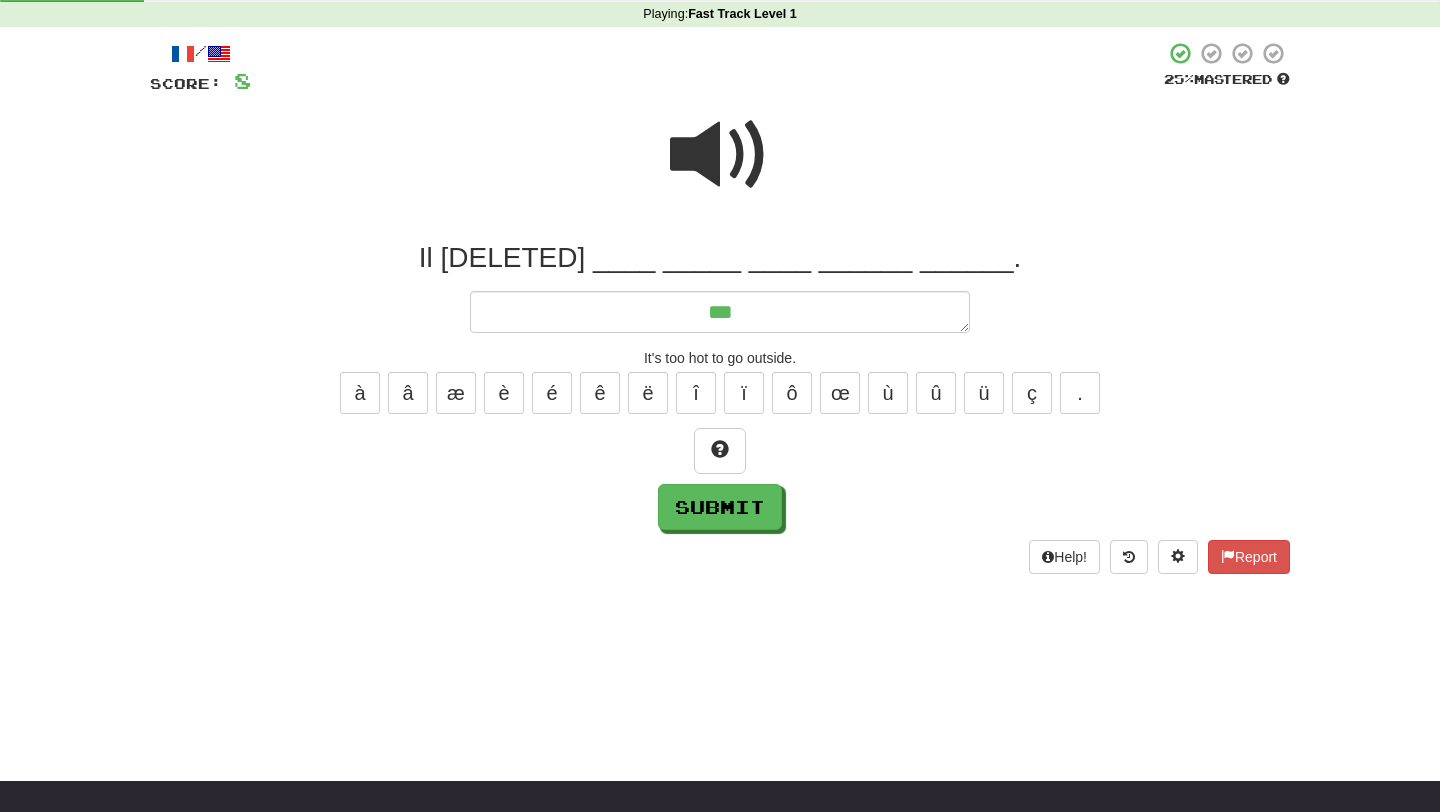 type on "*" 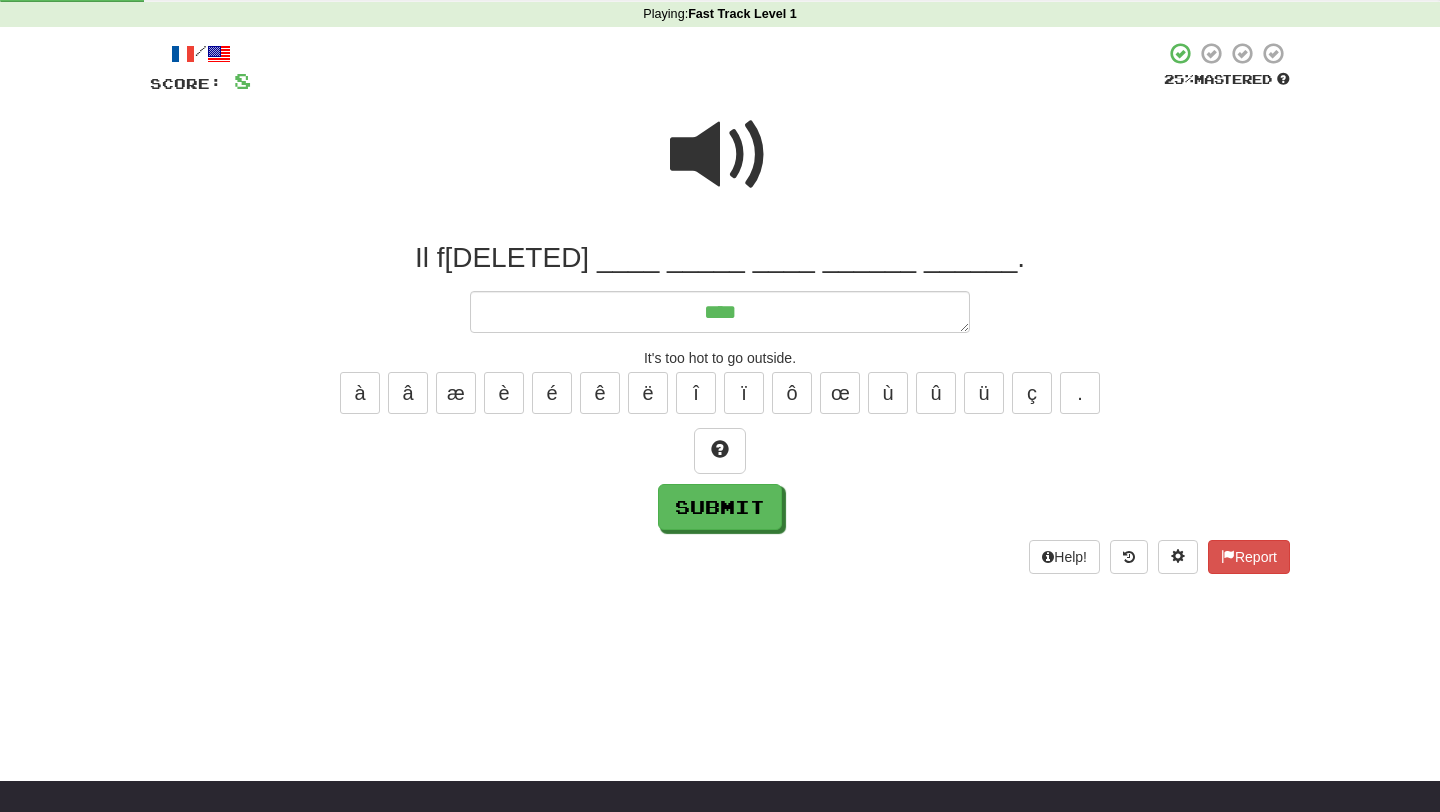 type on "*" 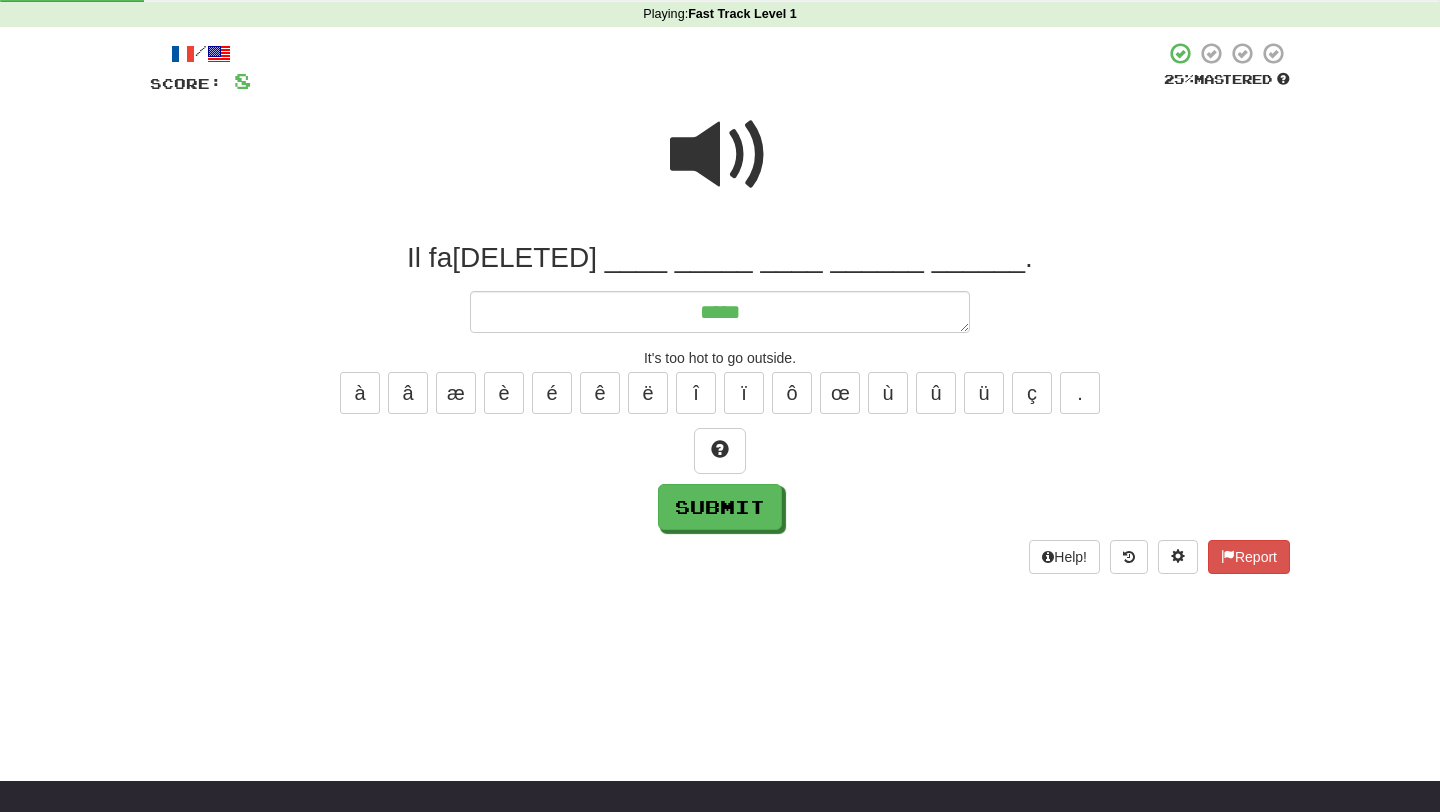 type on "*" 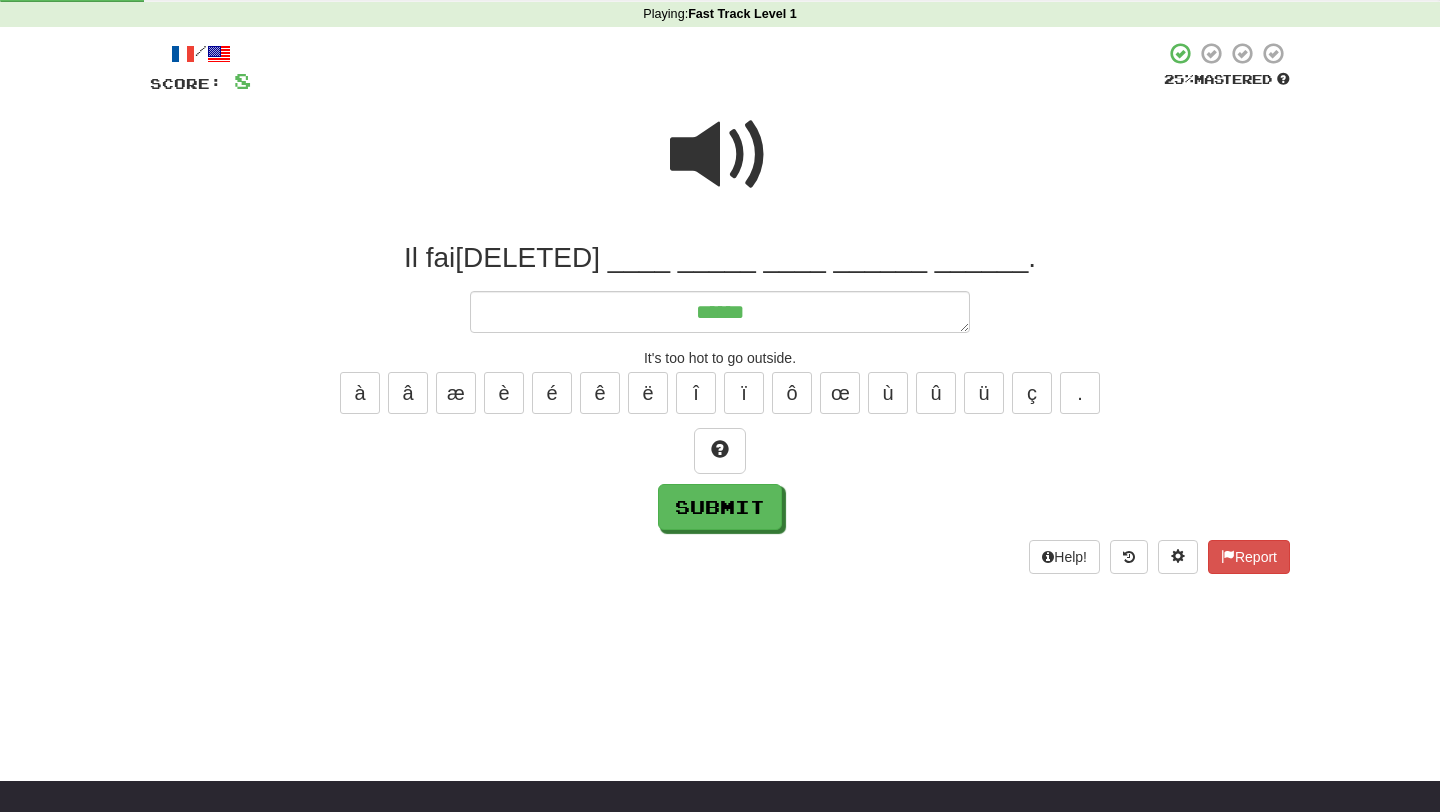 type on "*" 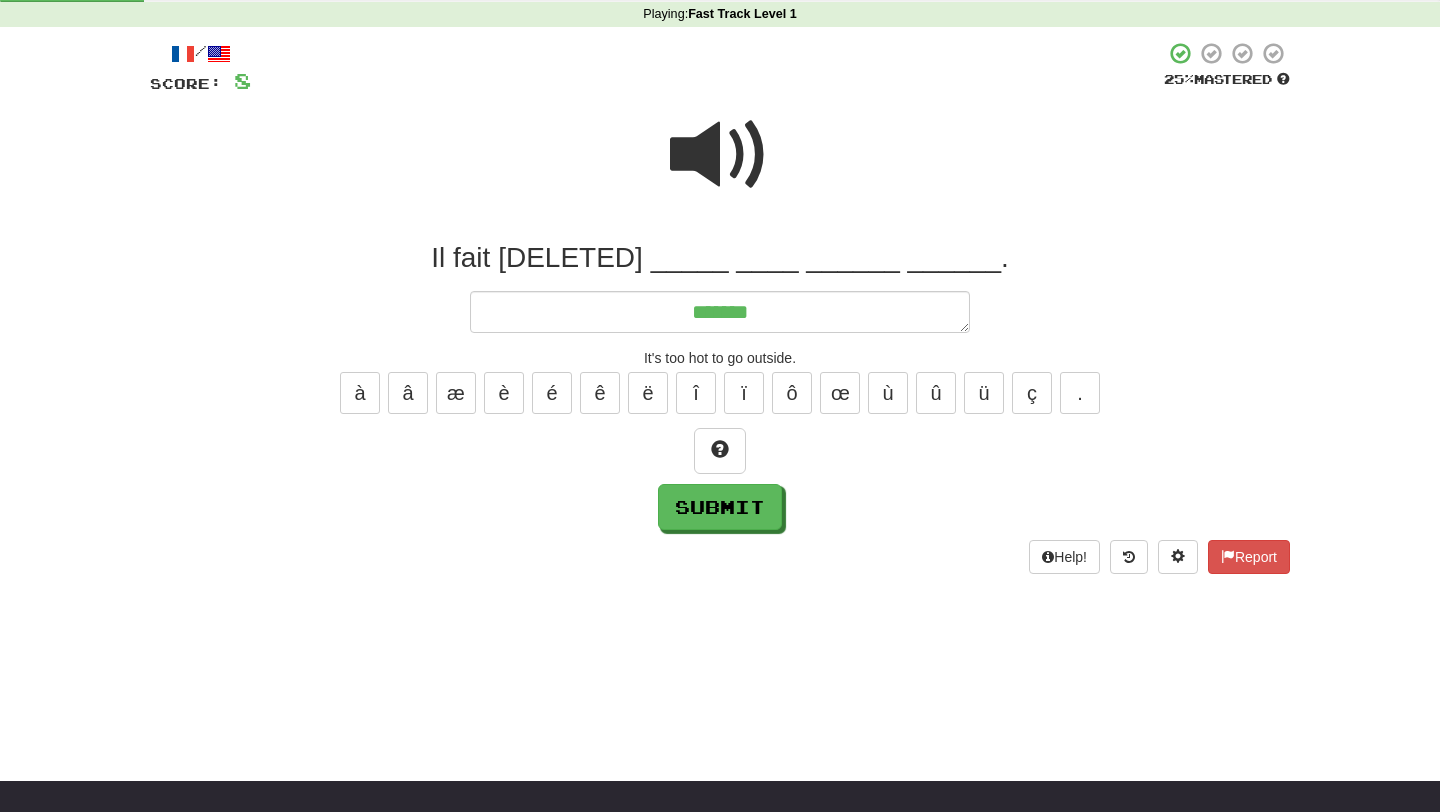 type on "*" 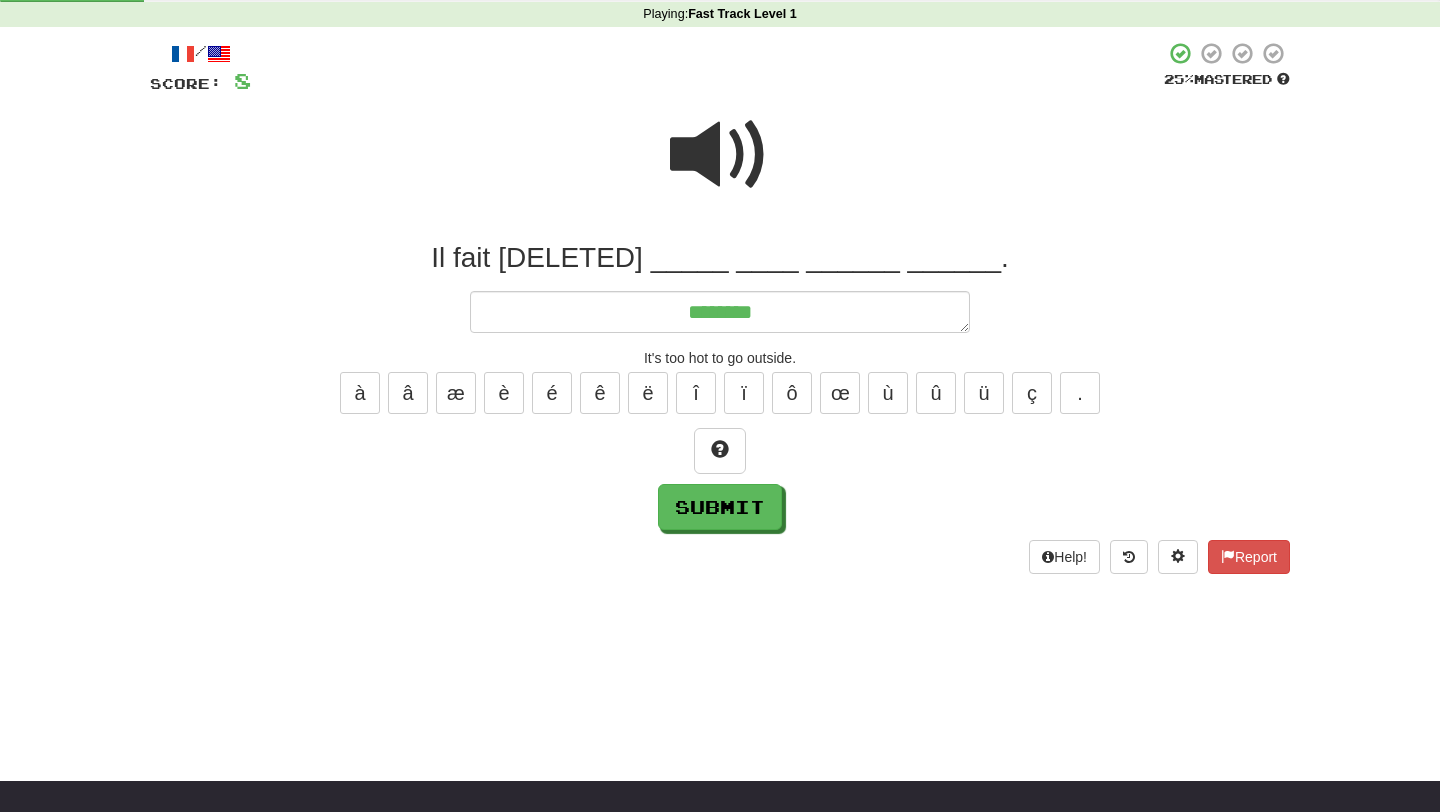 type on "*" 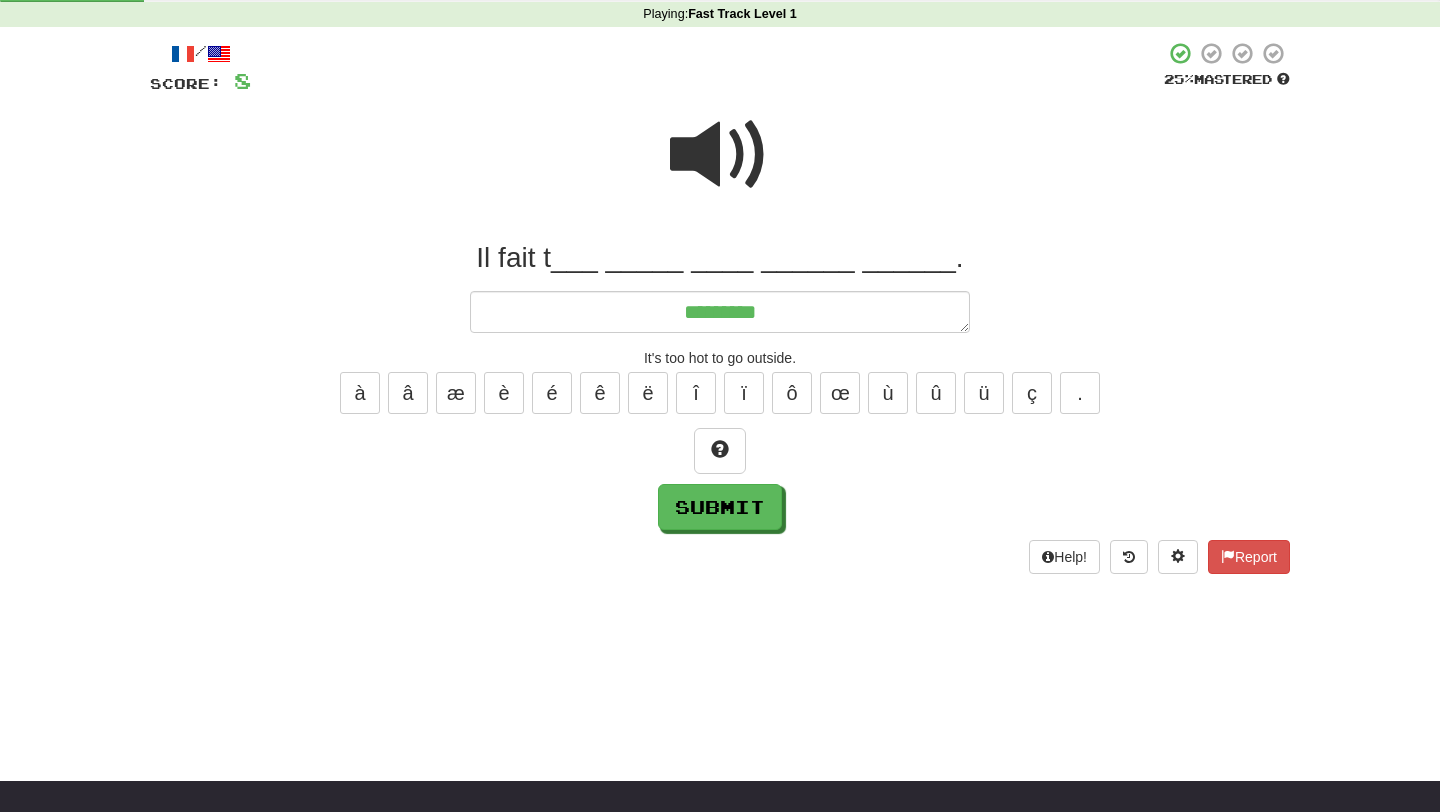 type on "*" 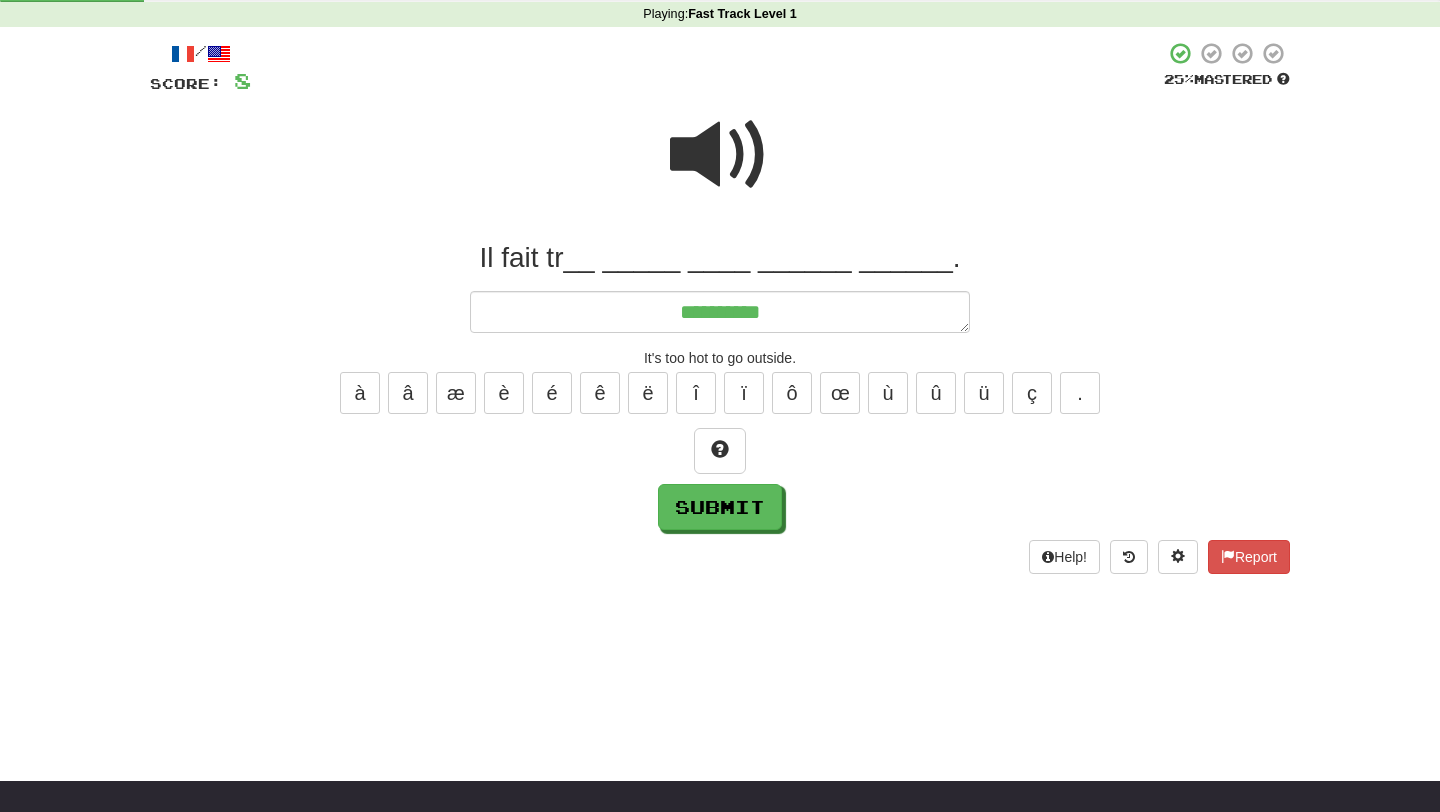 type on "*" 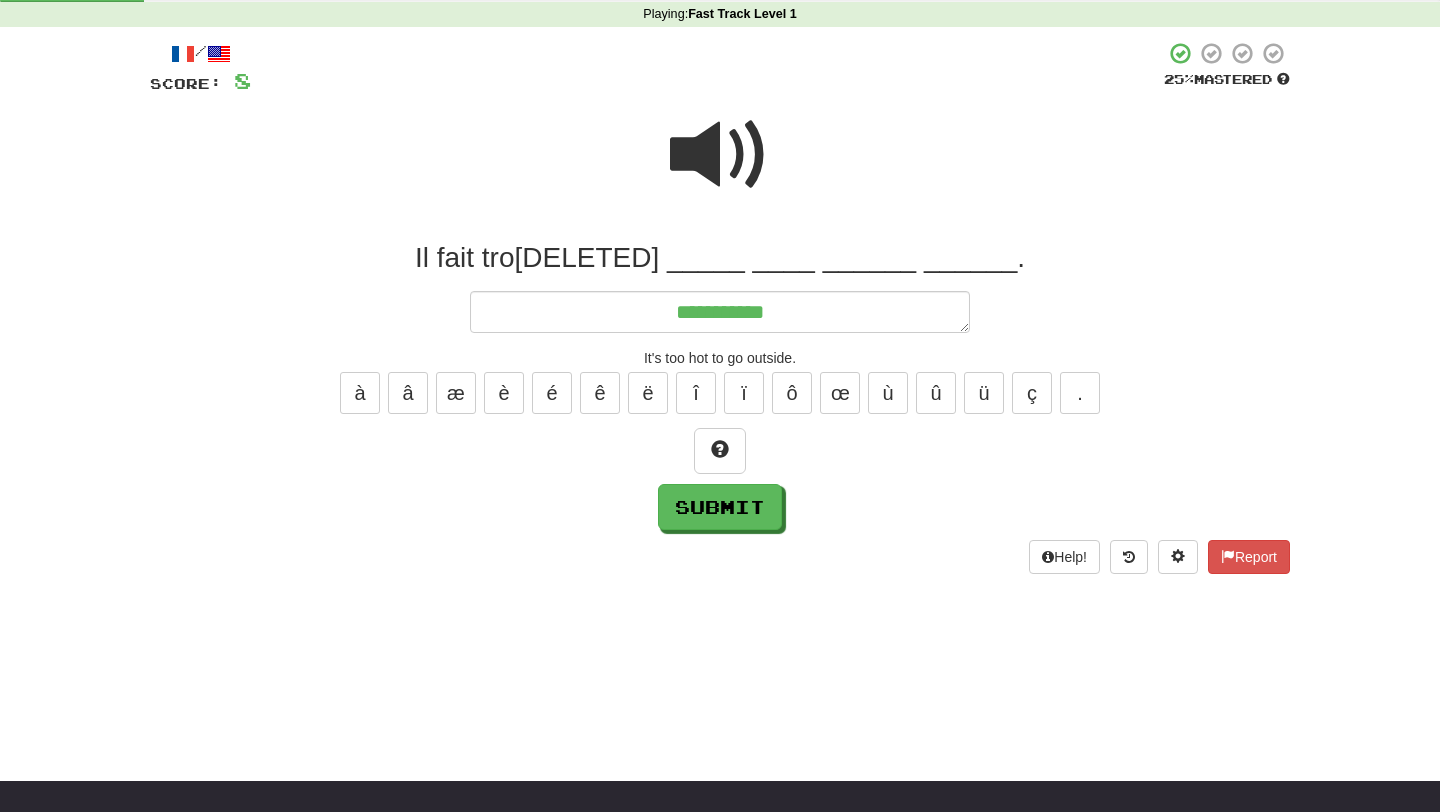 type on "*" 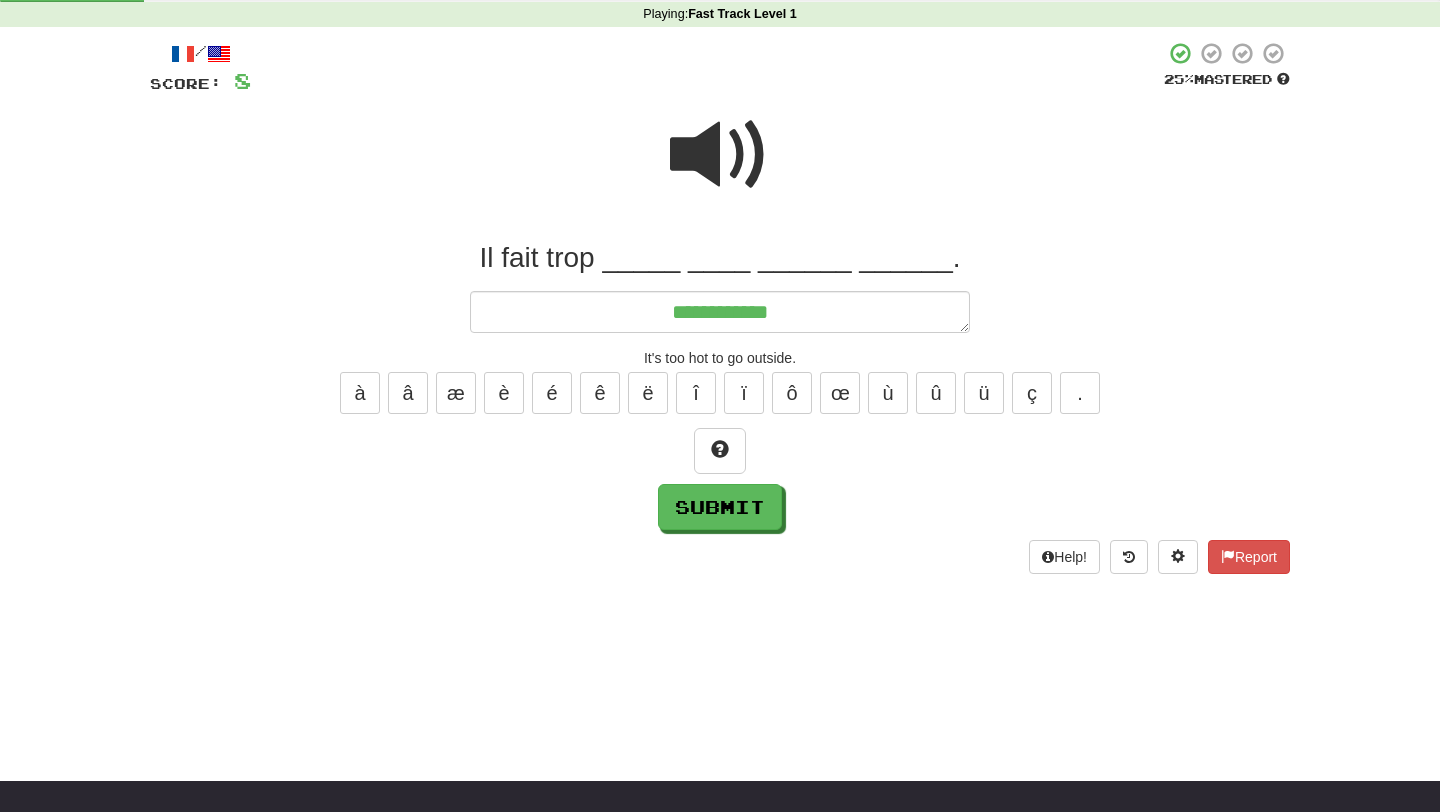 type on "*" 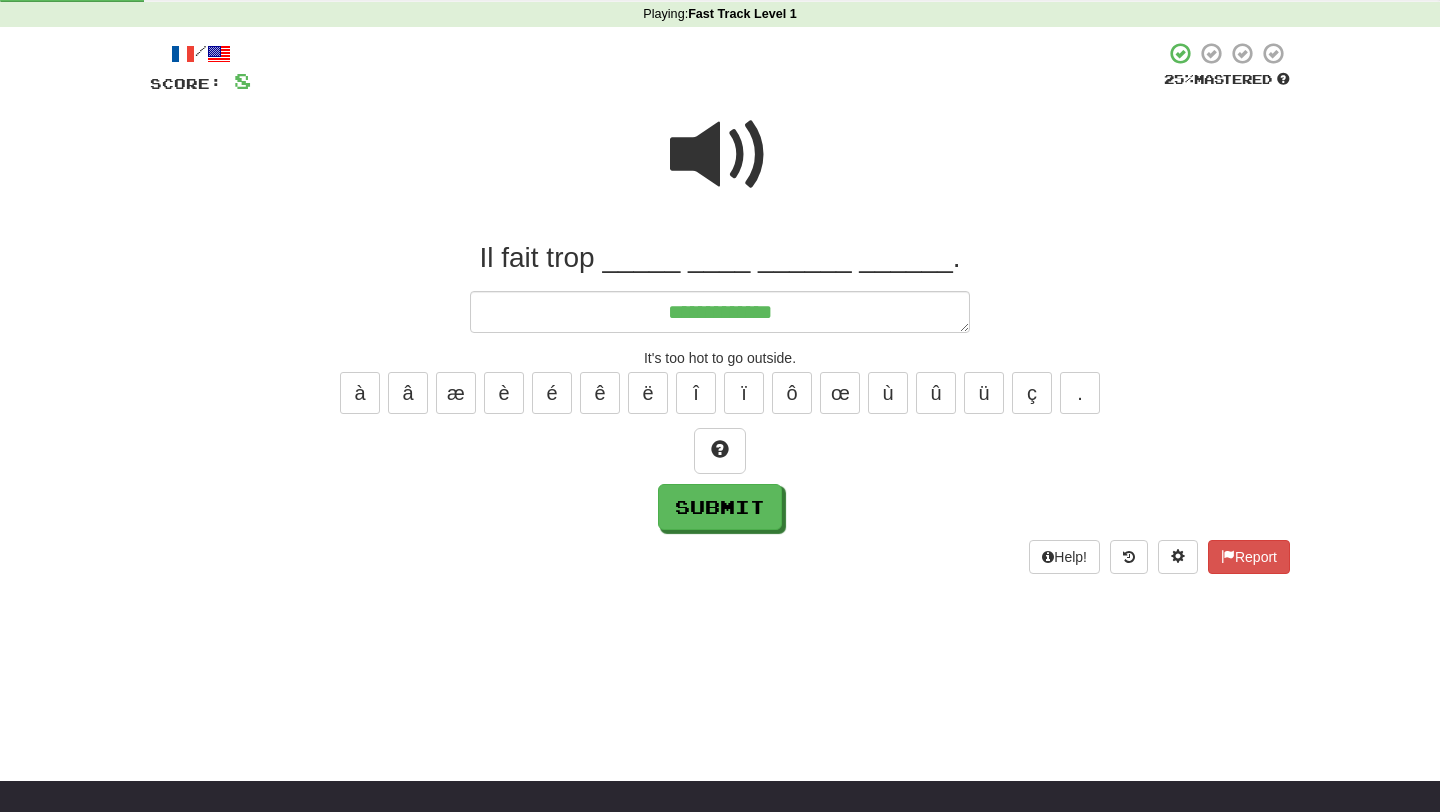 type on "*" 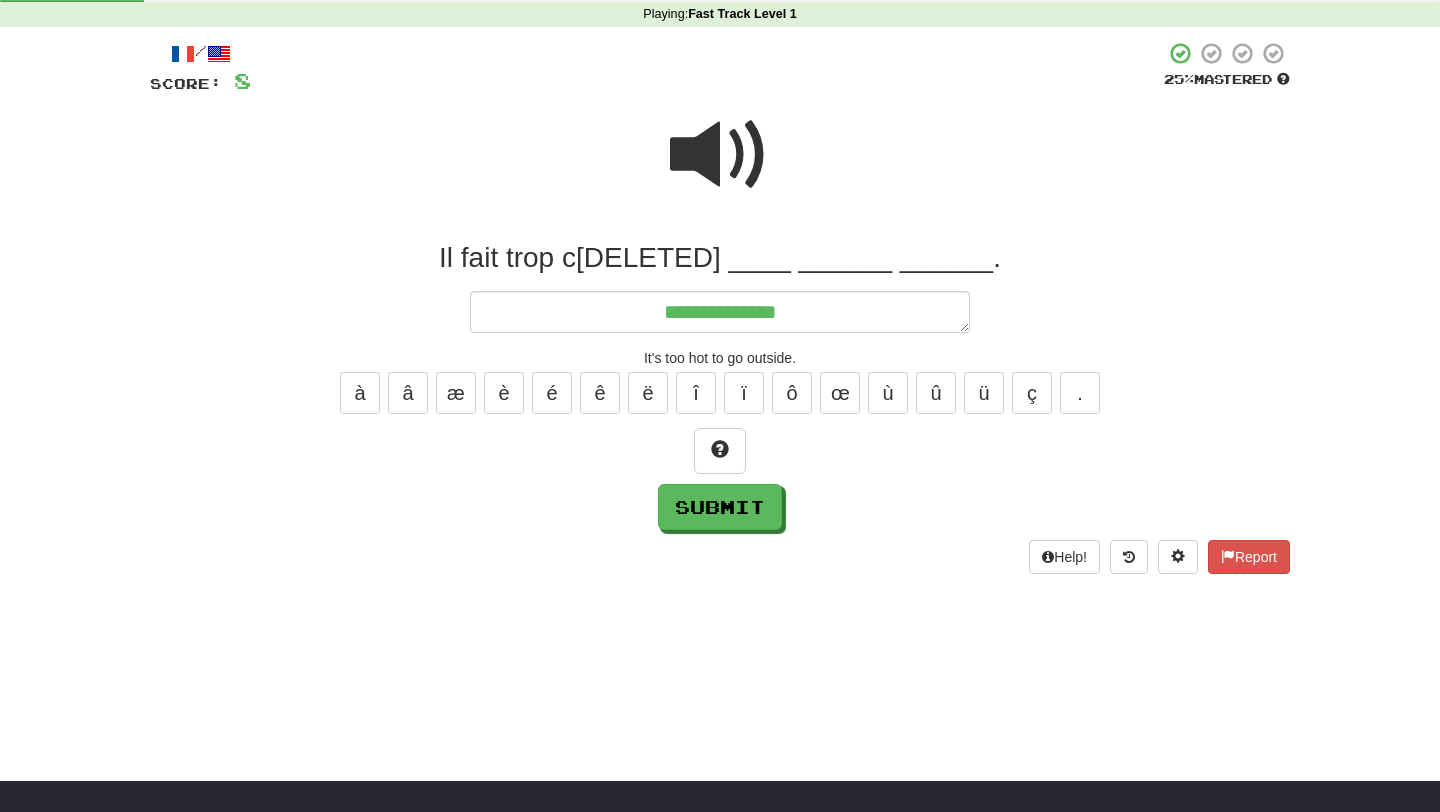 type on "*" 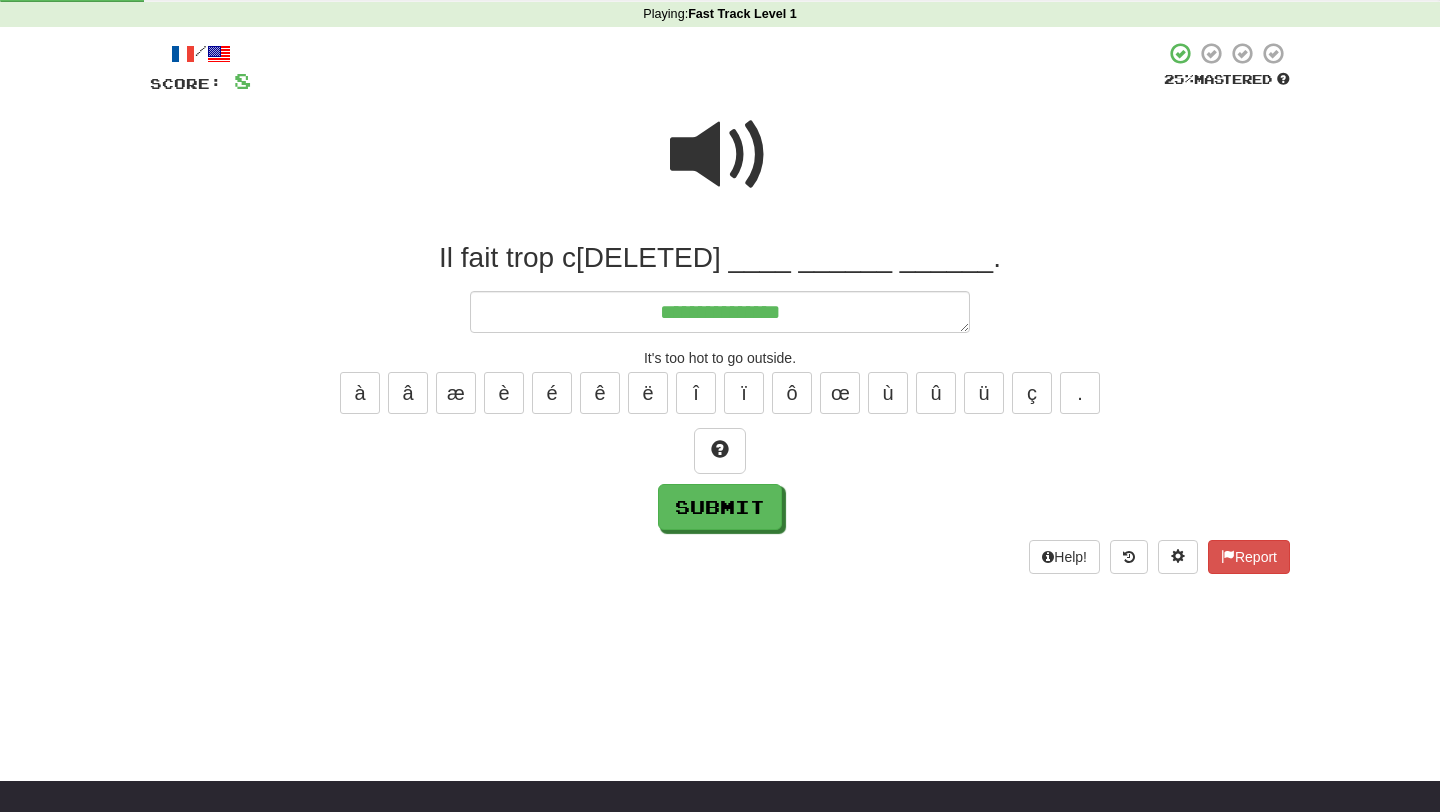 type on "*" 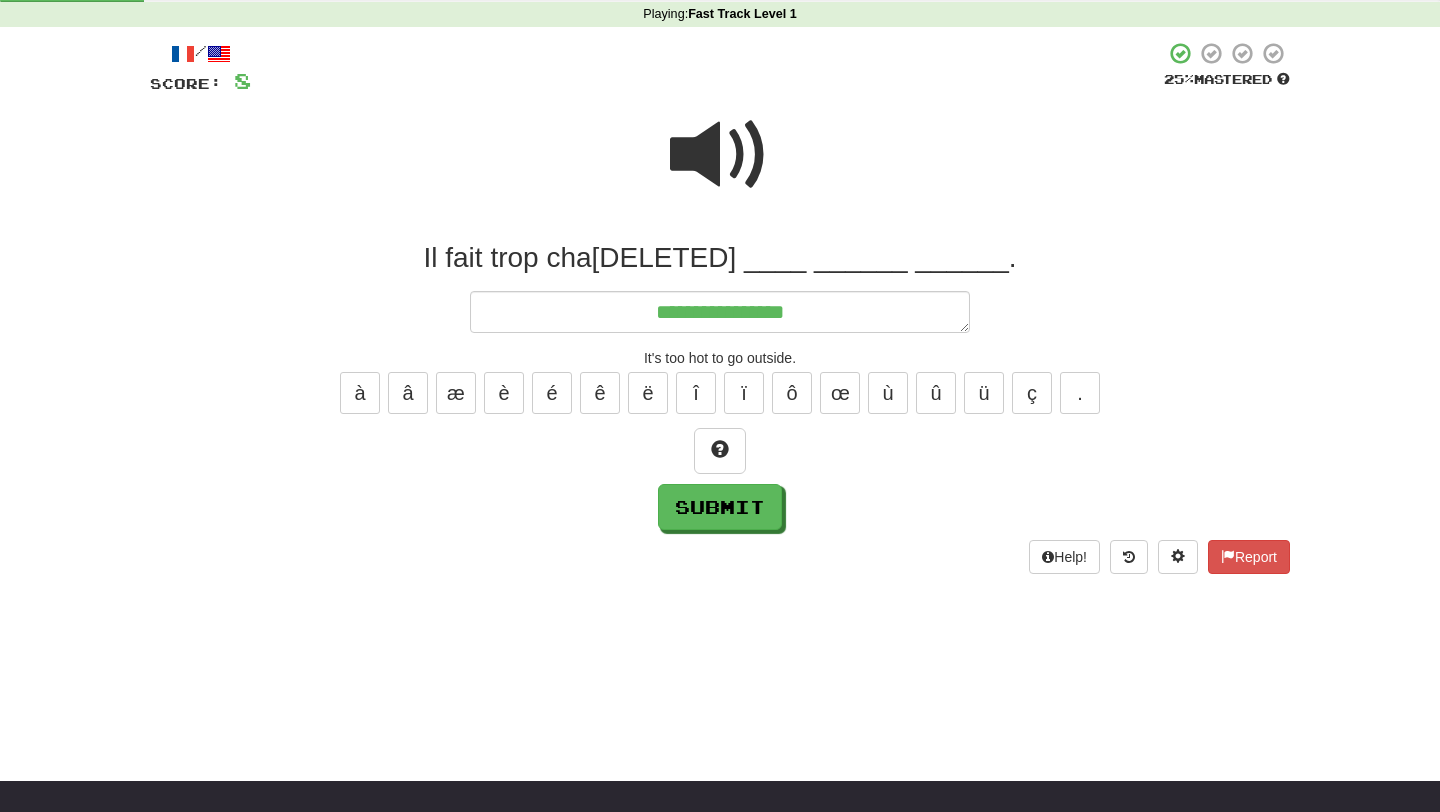 type on "*" 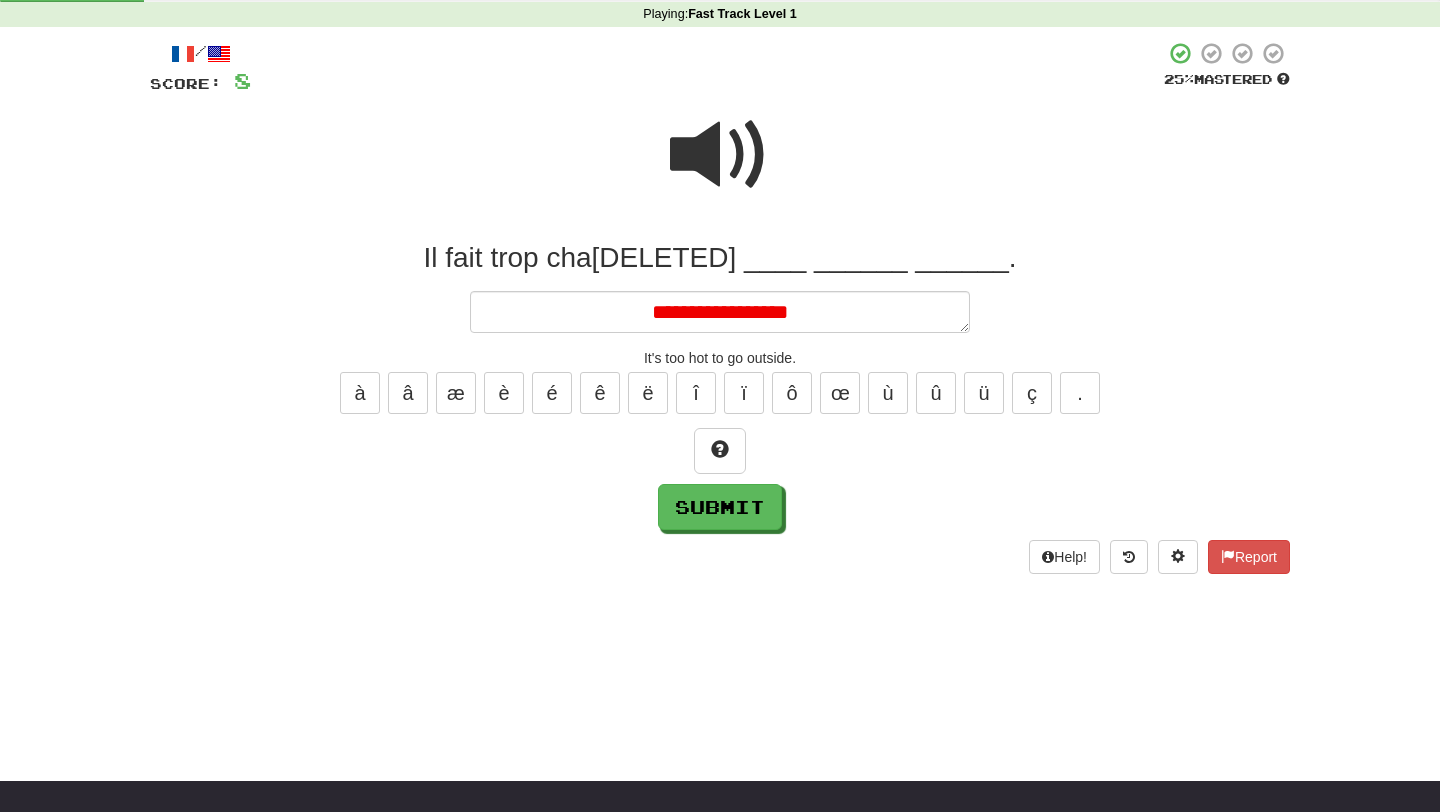 type on "*" 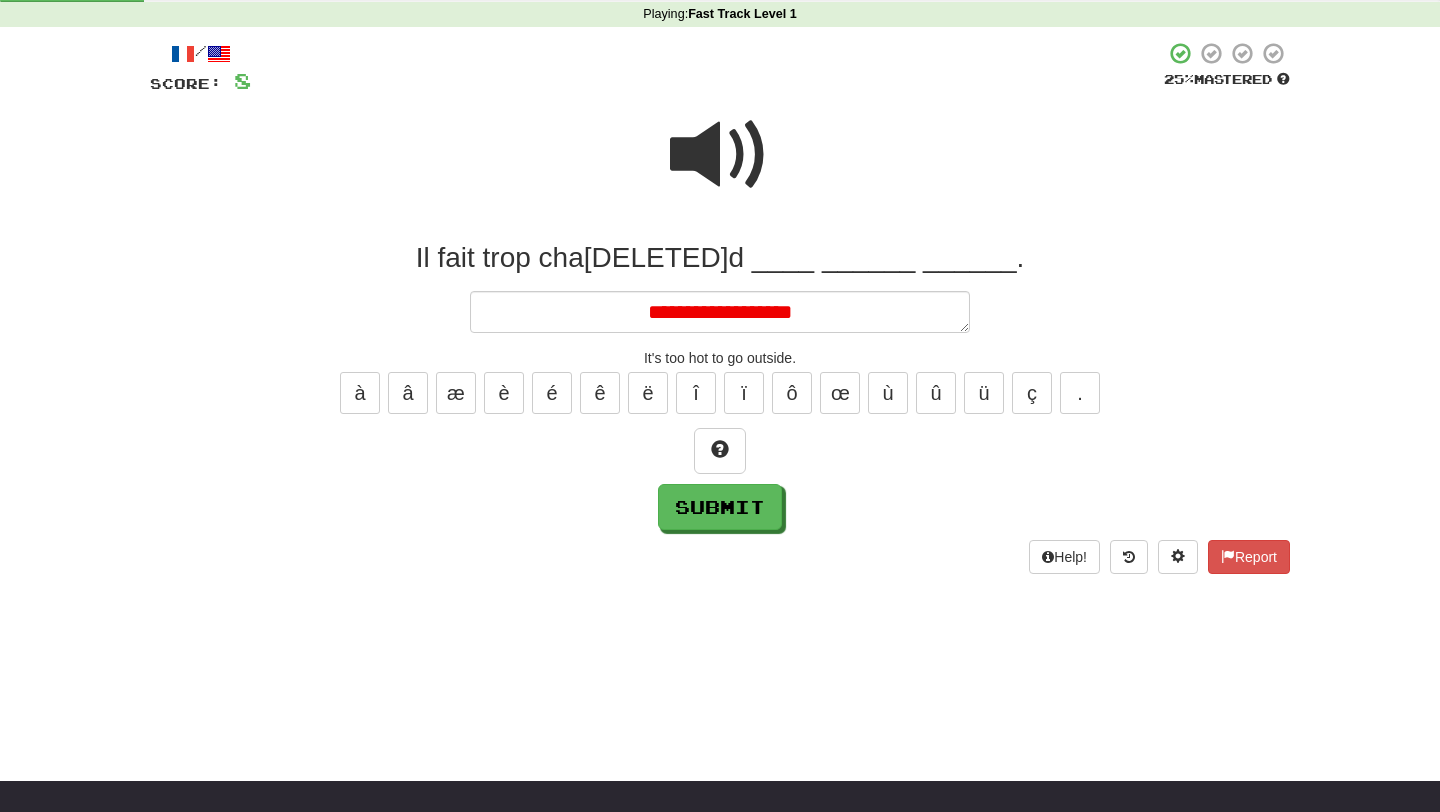 type on "*" 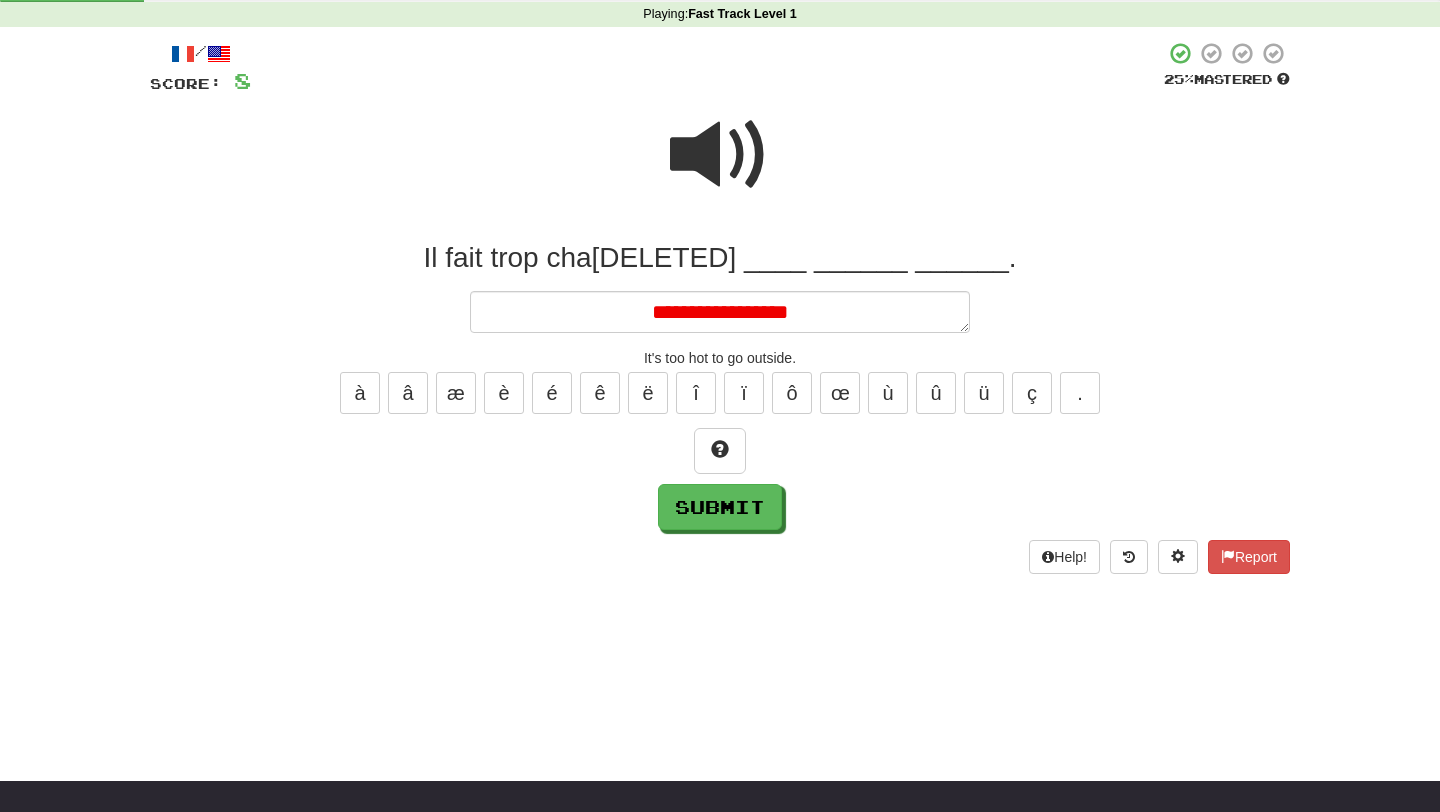 type on "*" 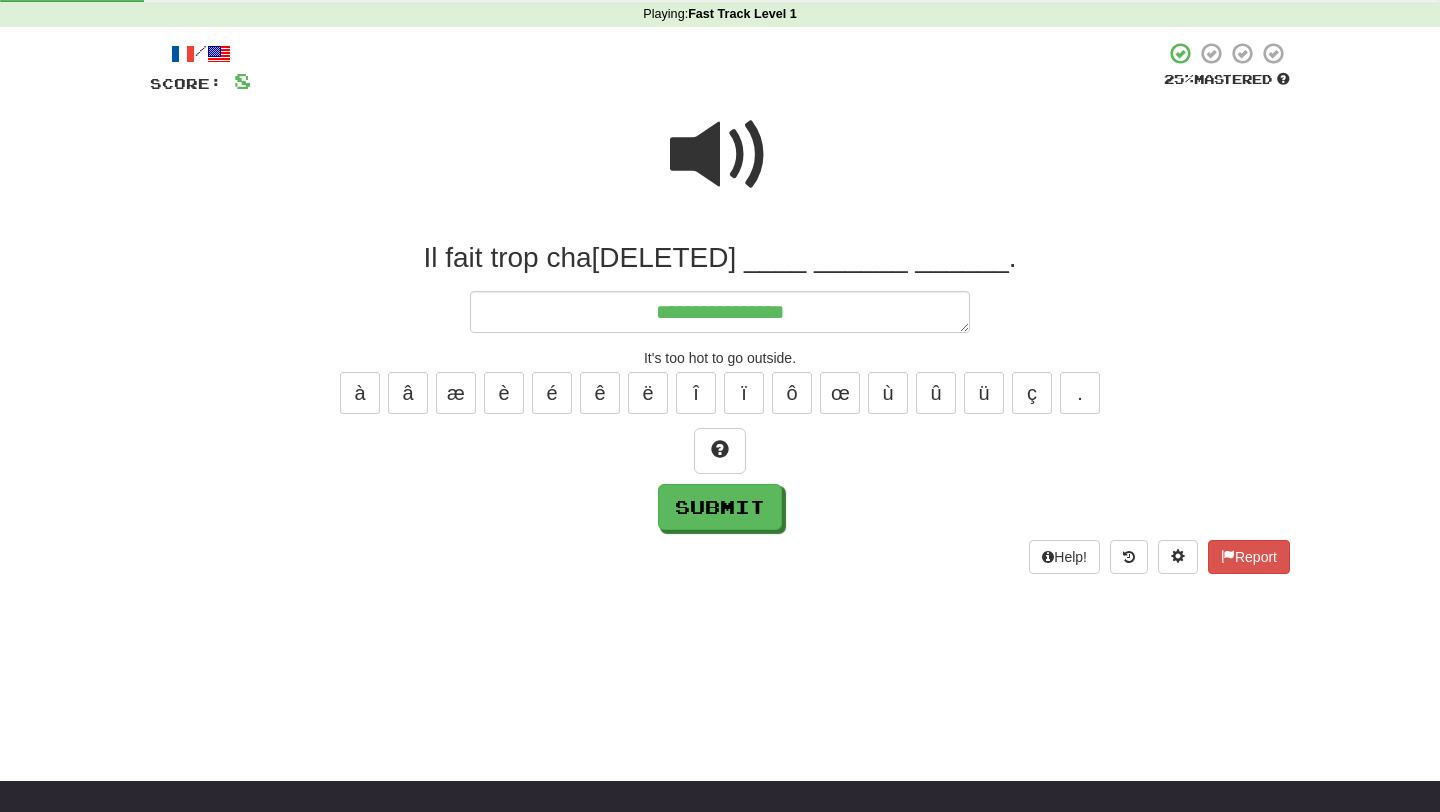 type on "*" 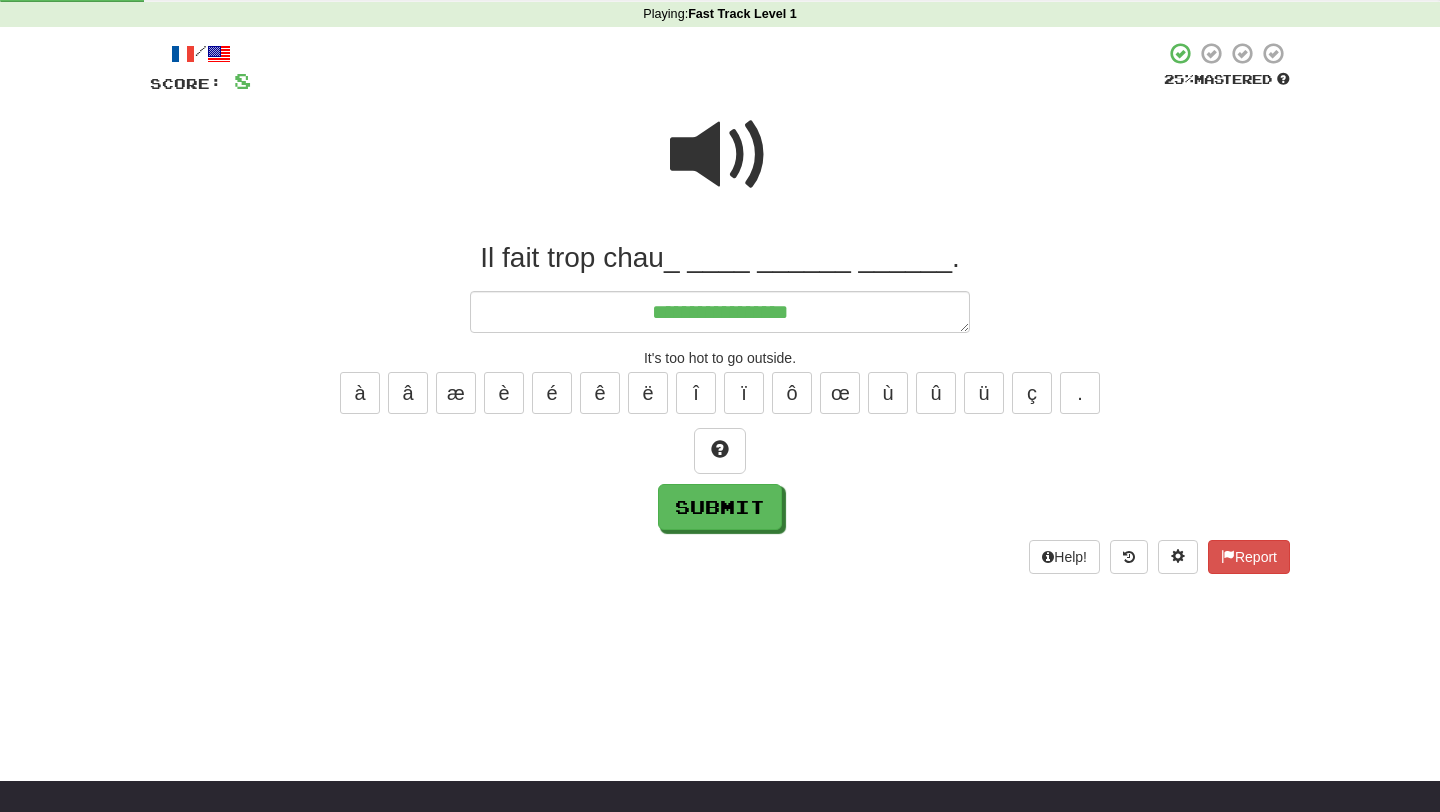 type on "*" 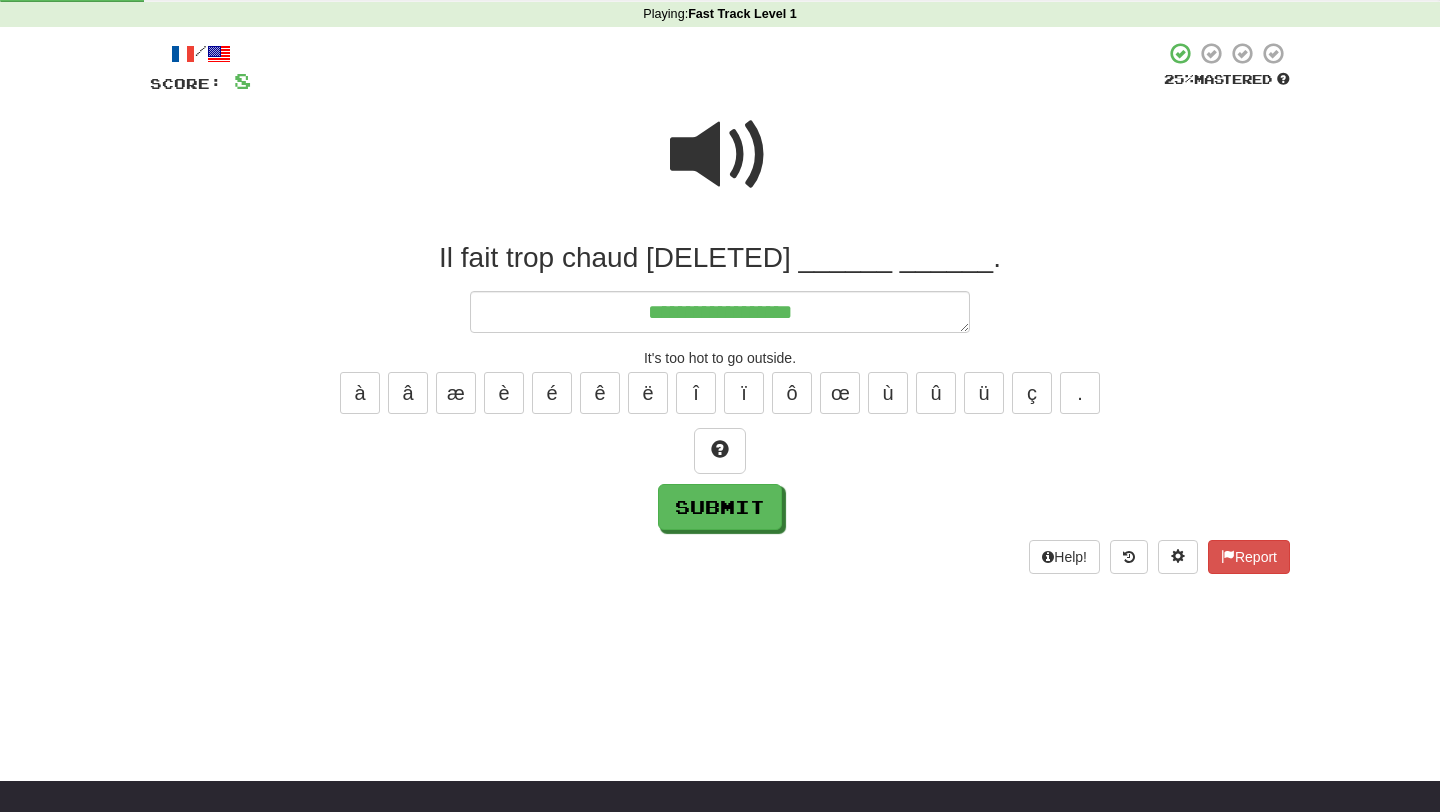 type on "*" 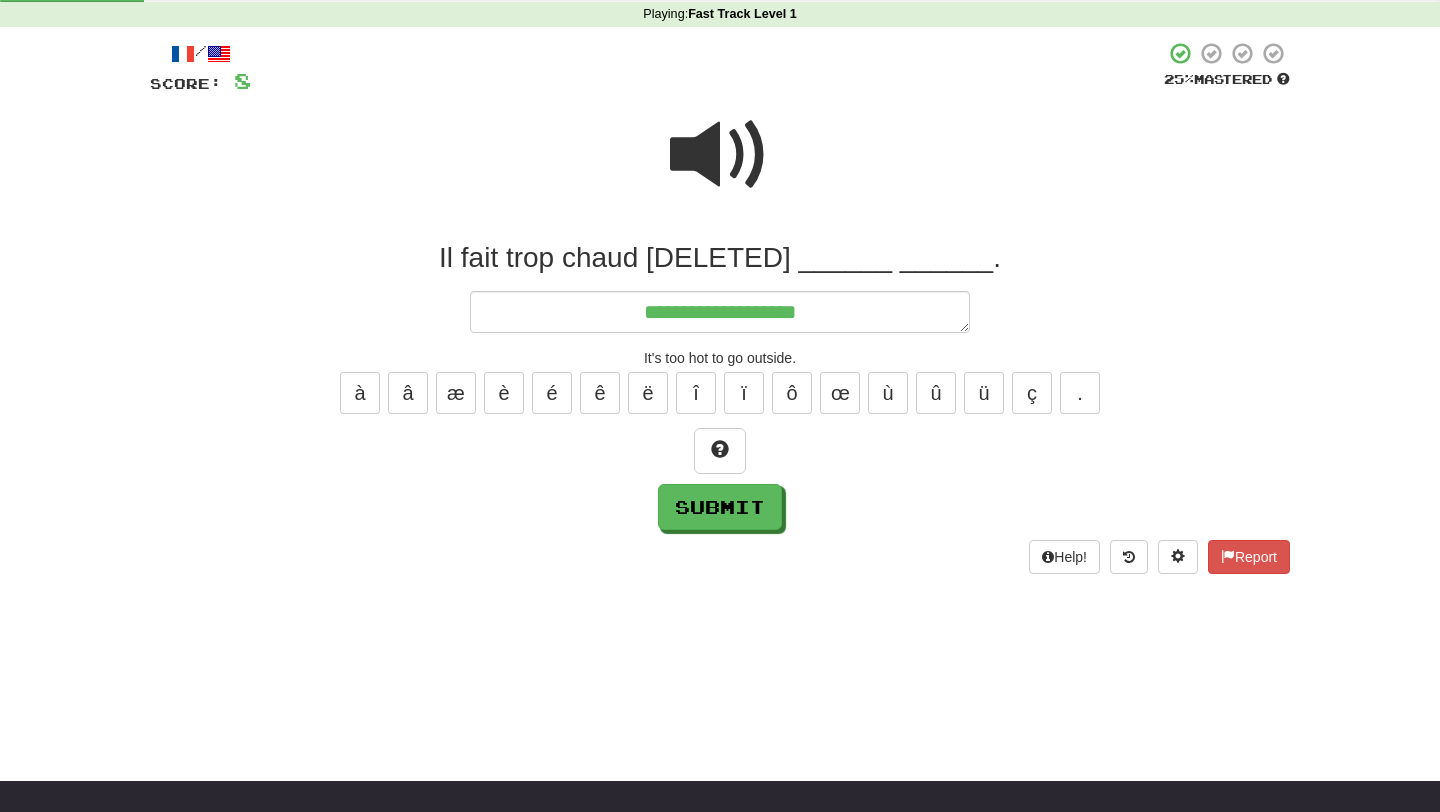 type on "*" 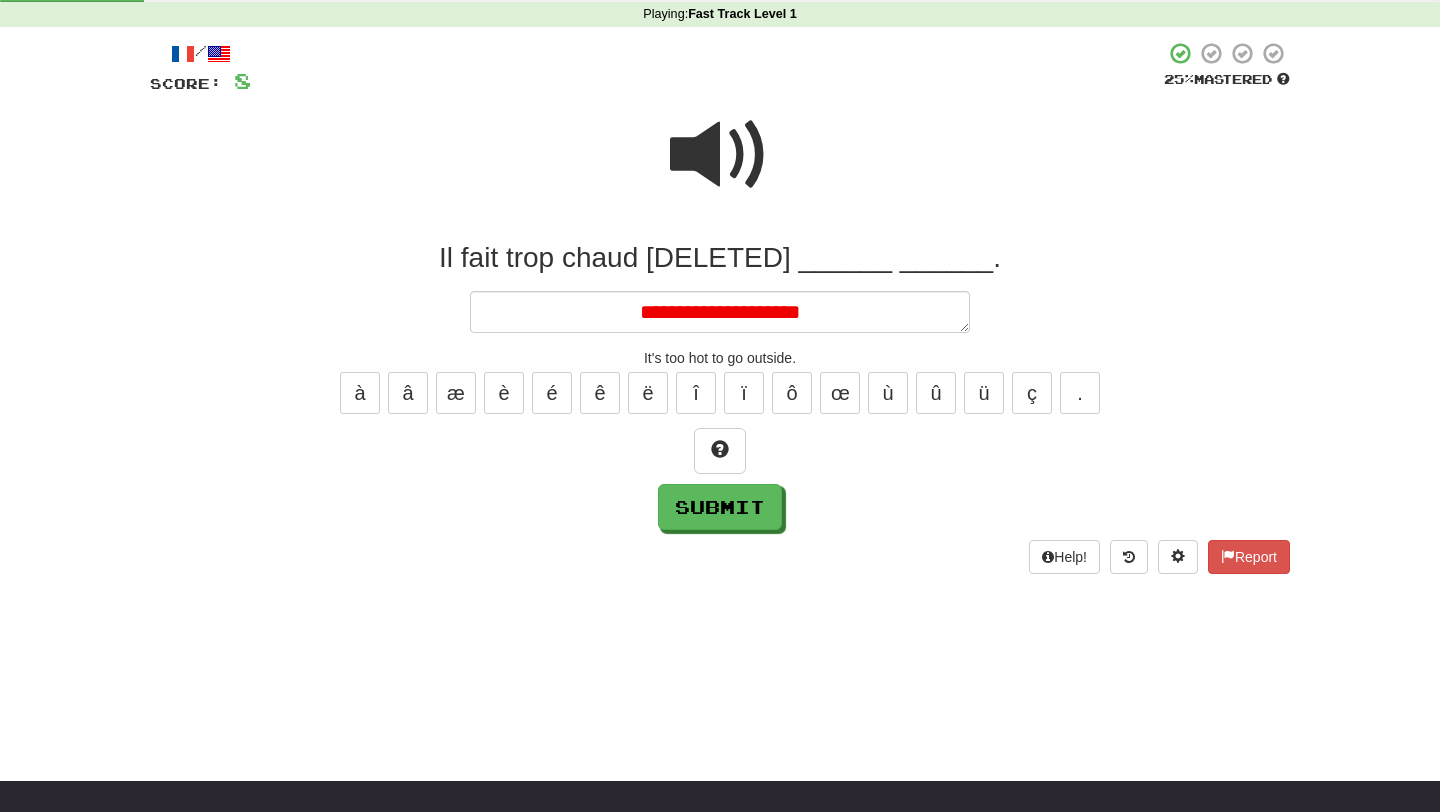 type on "*" 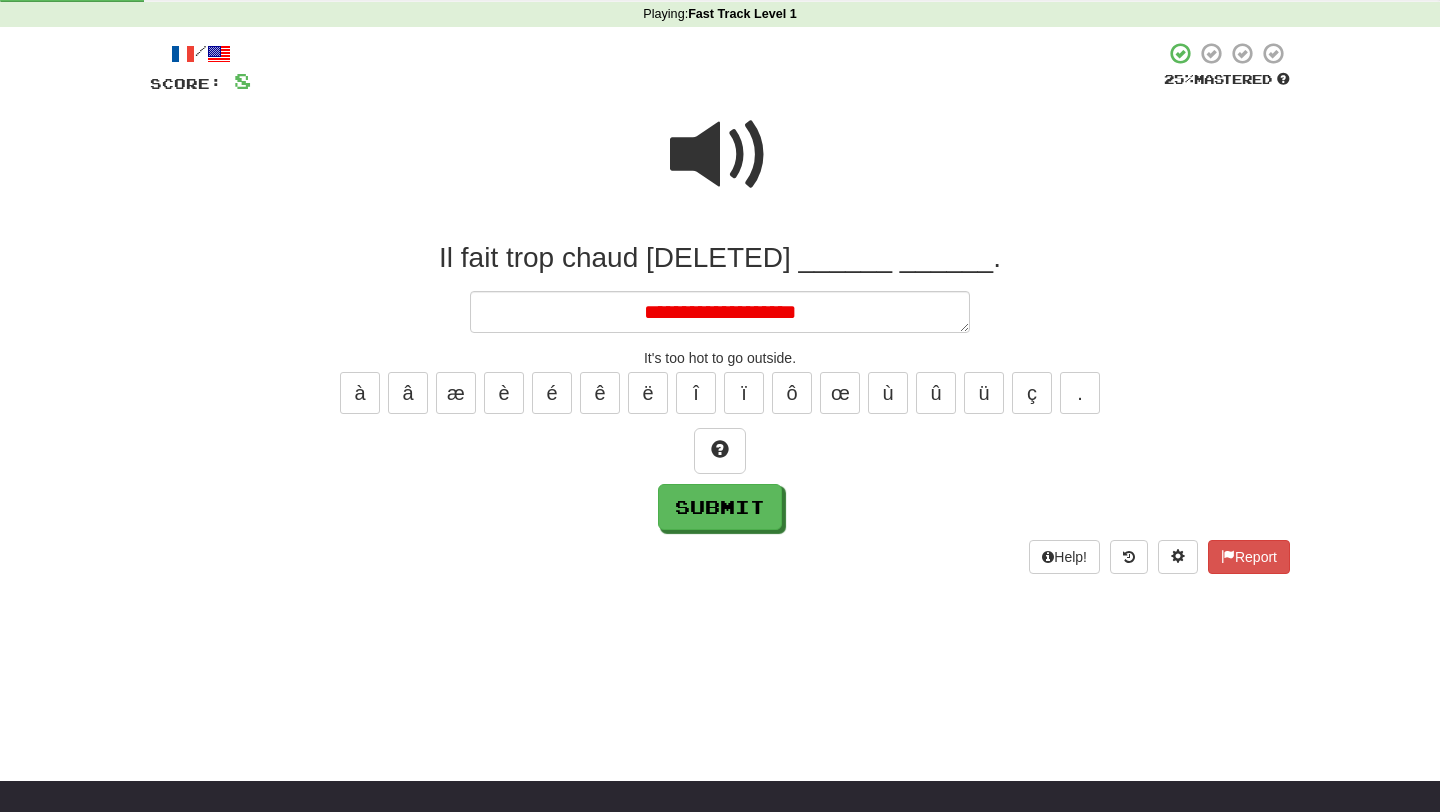 type on "*" 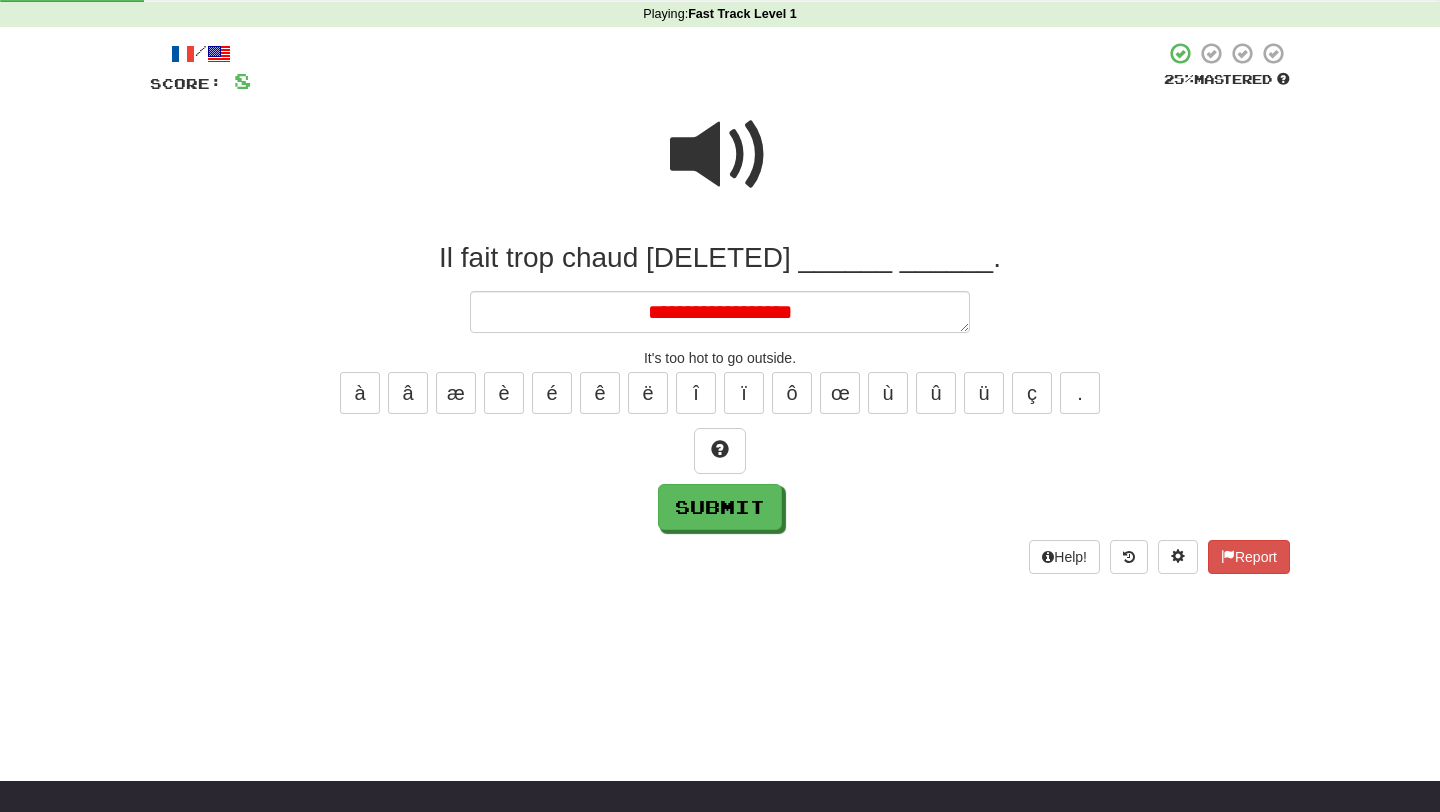type on "*" 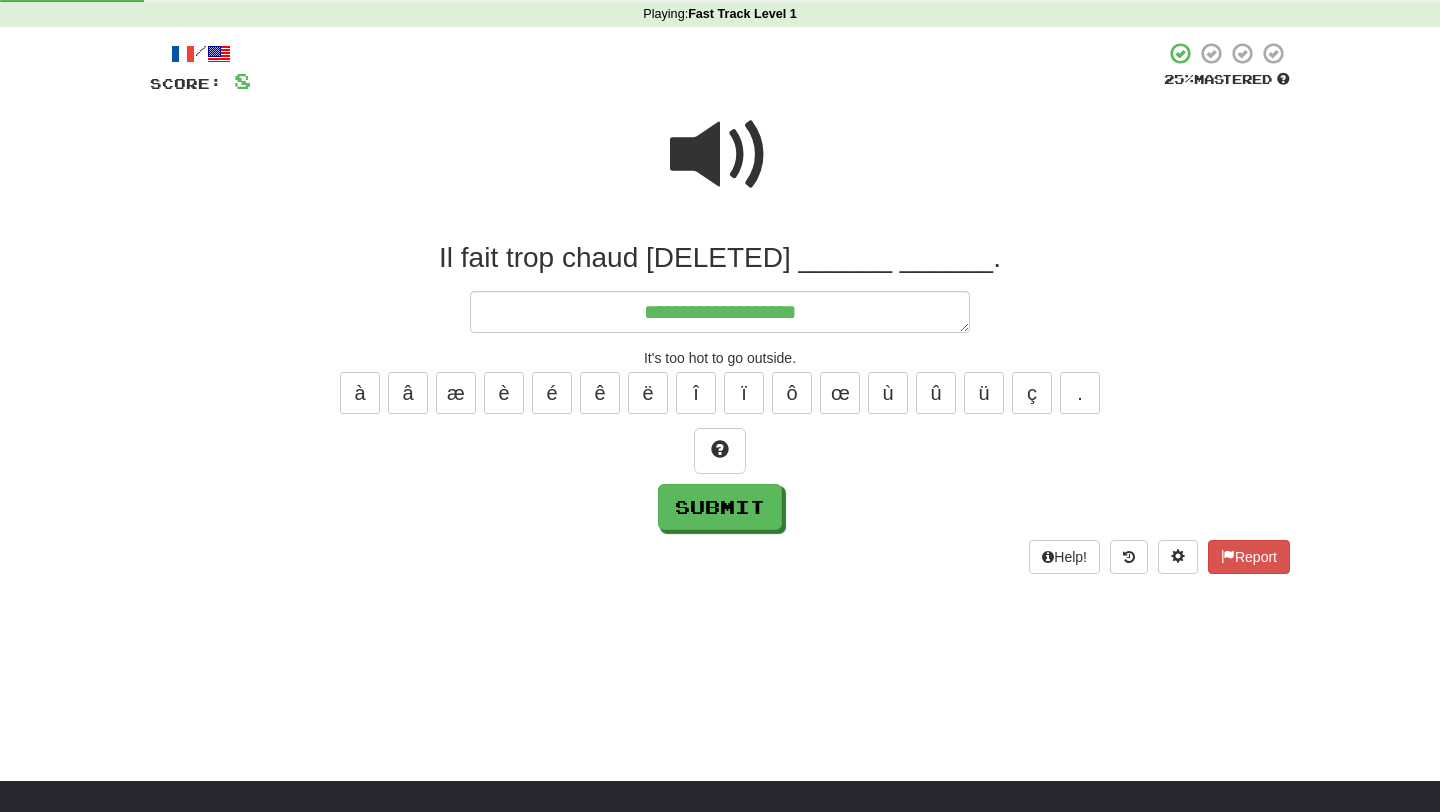 type on "*" 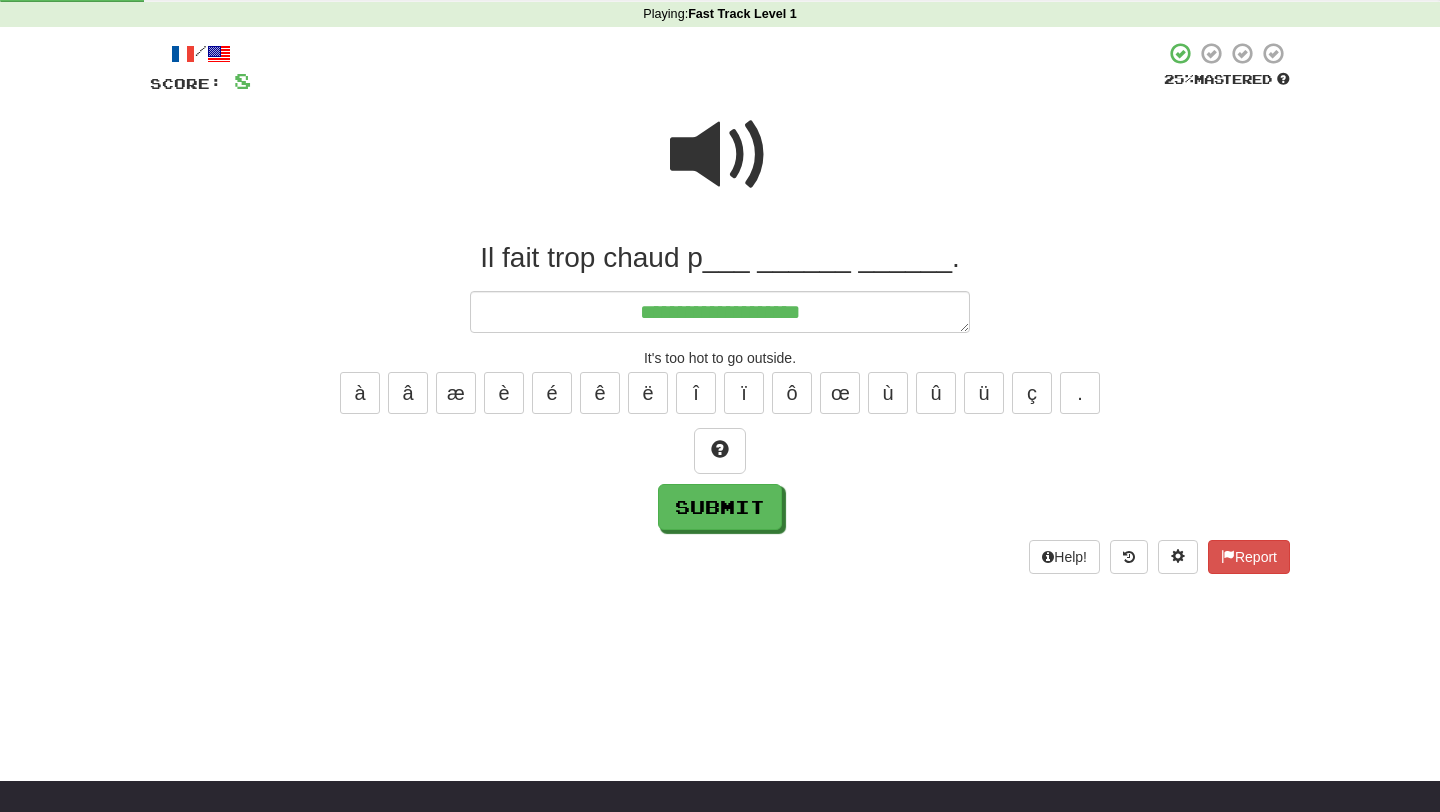 type on "**********" 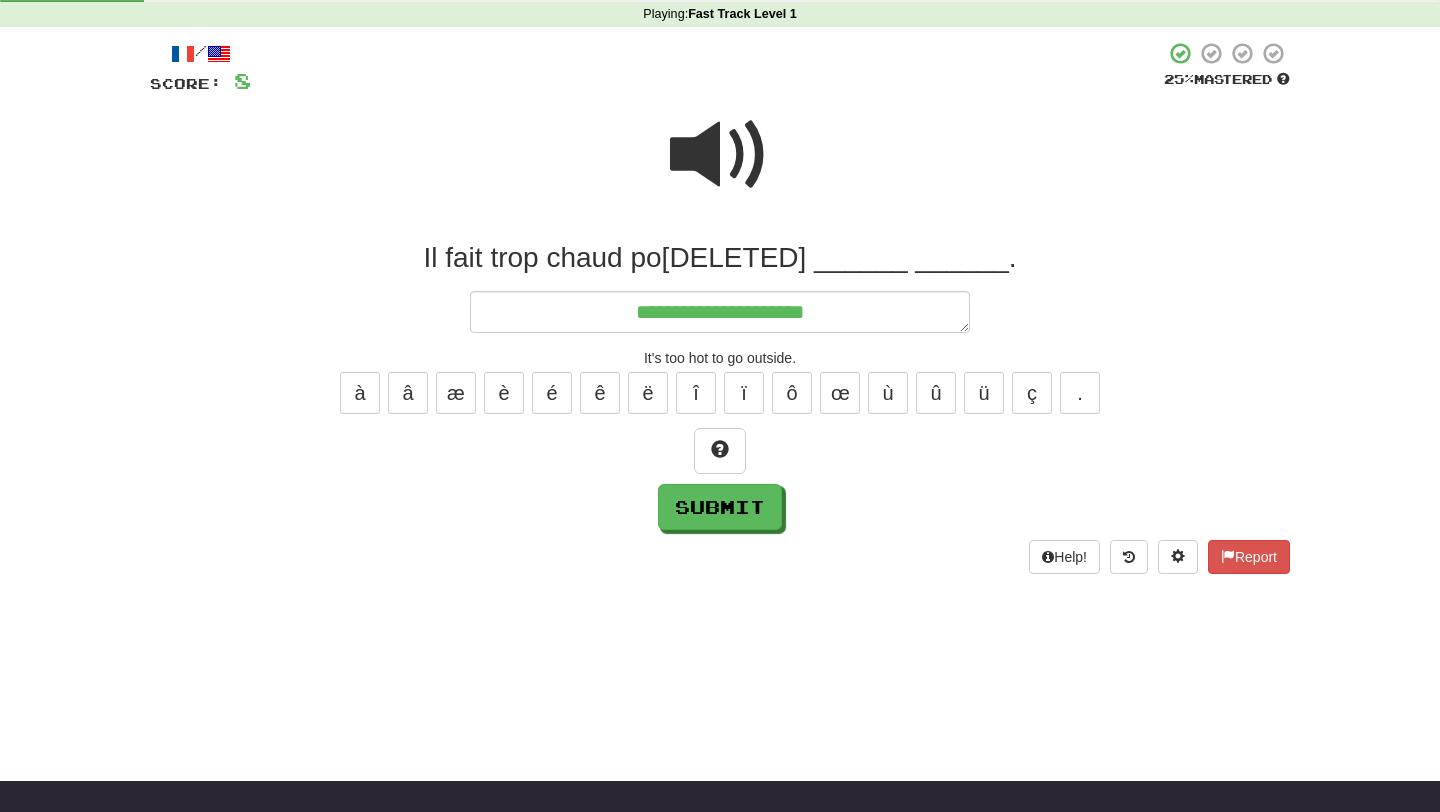 type on "*" 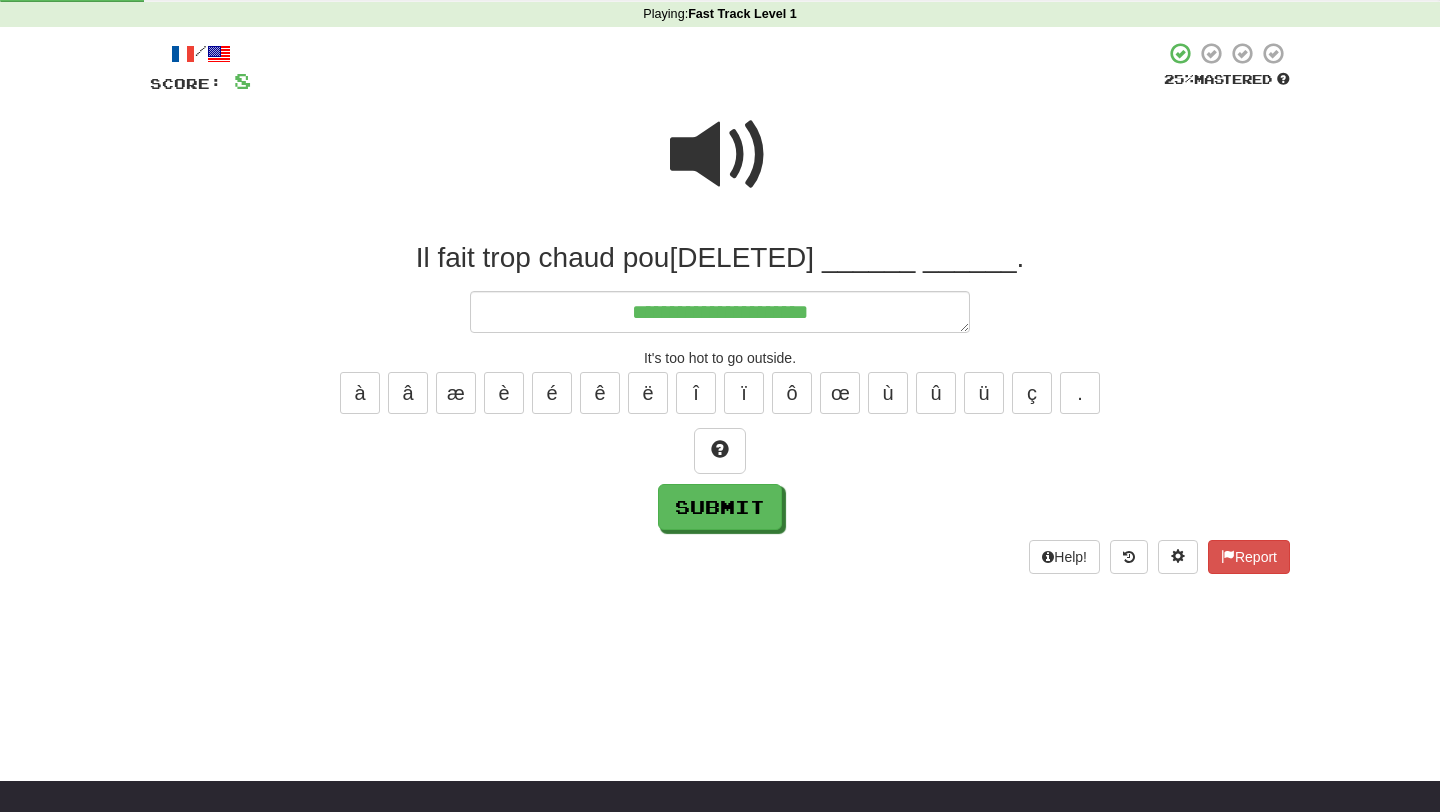 type on "*" 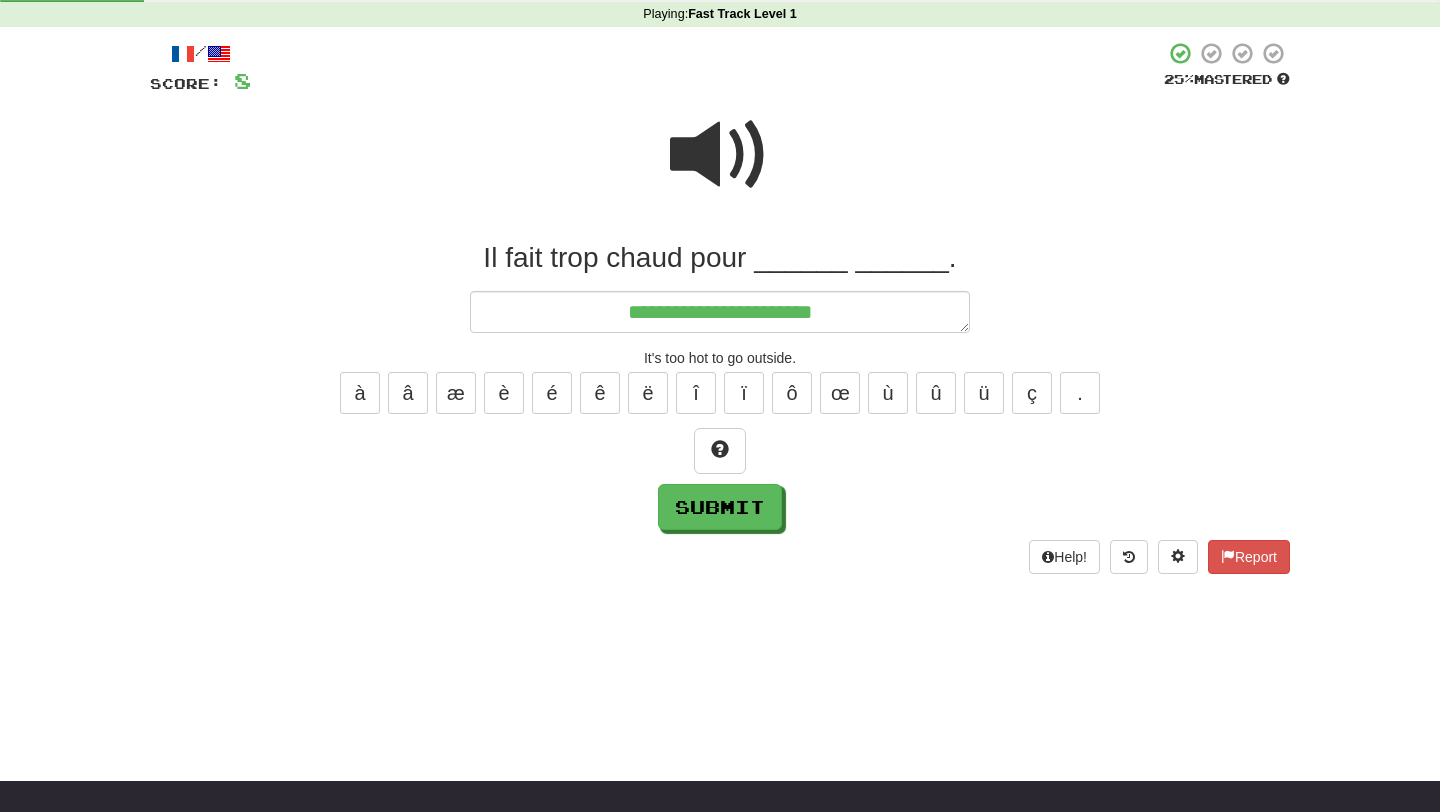 type on "*" 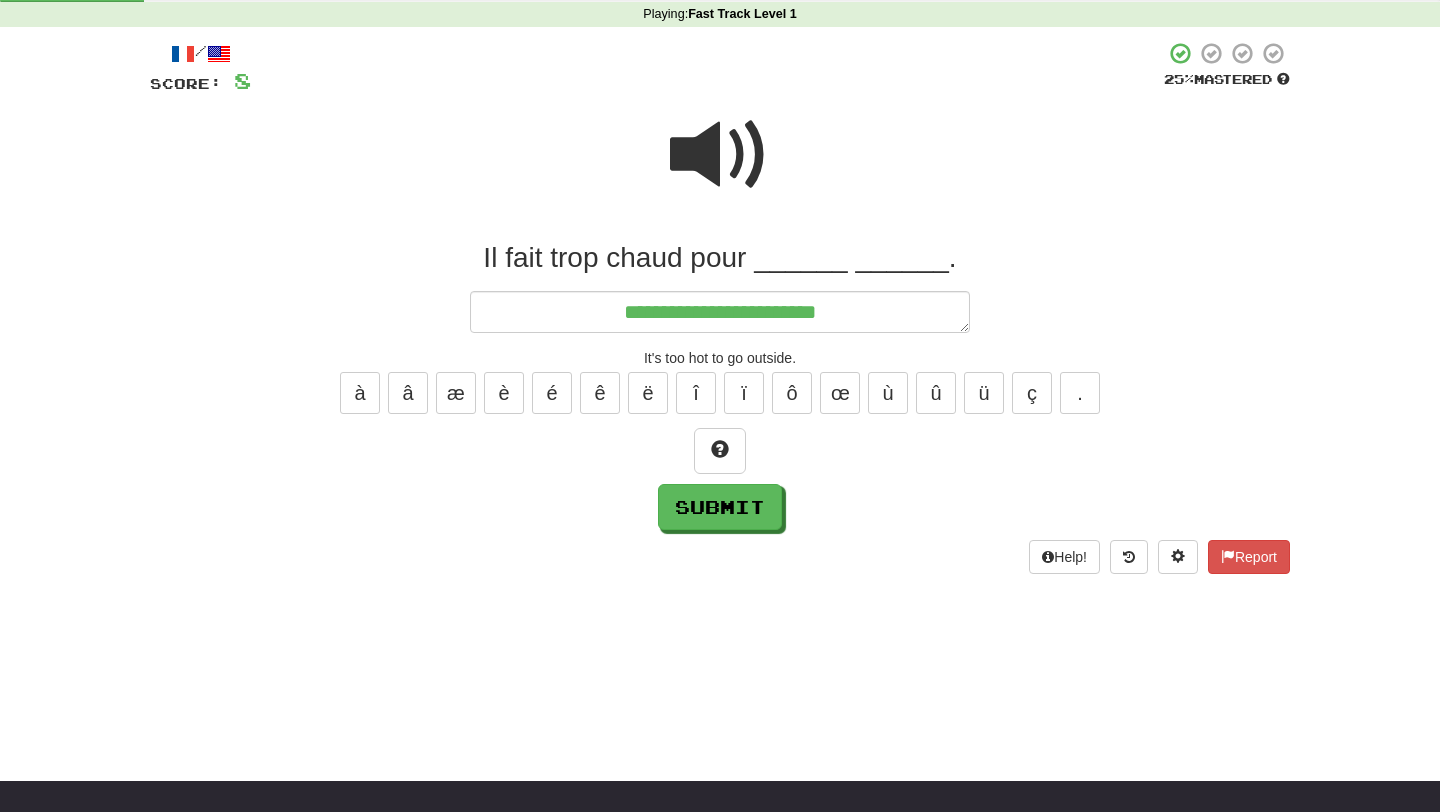 type on "*" 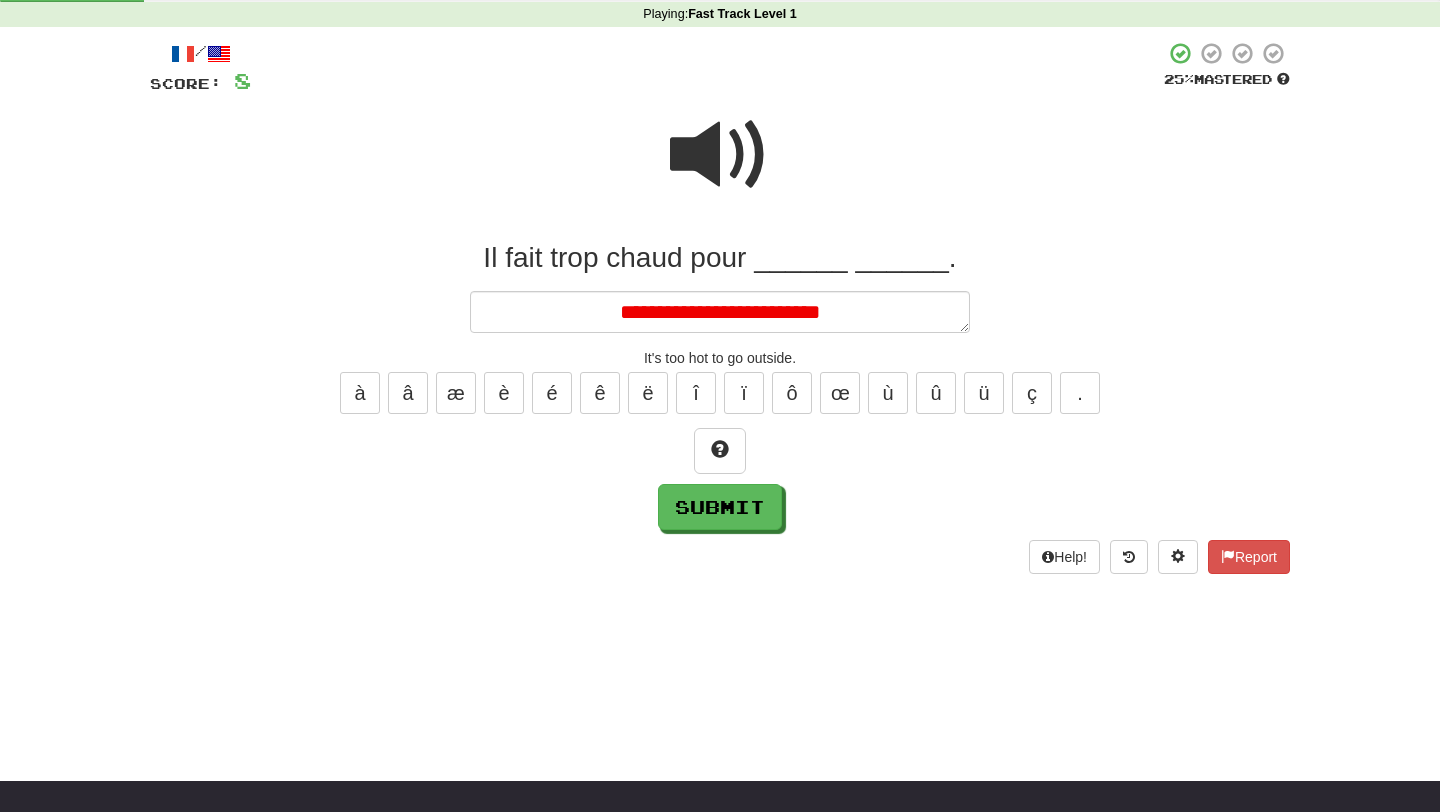 type on "*" 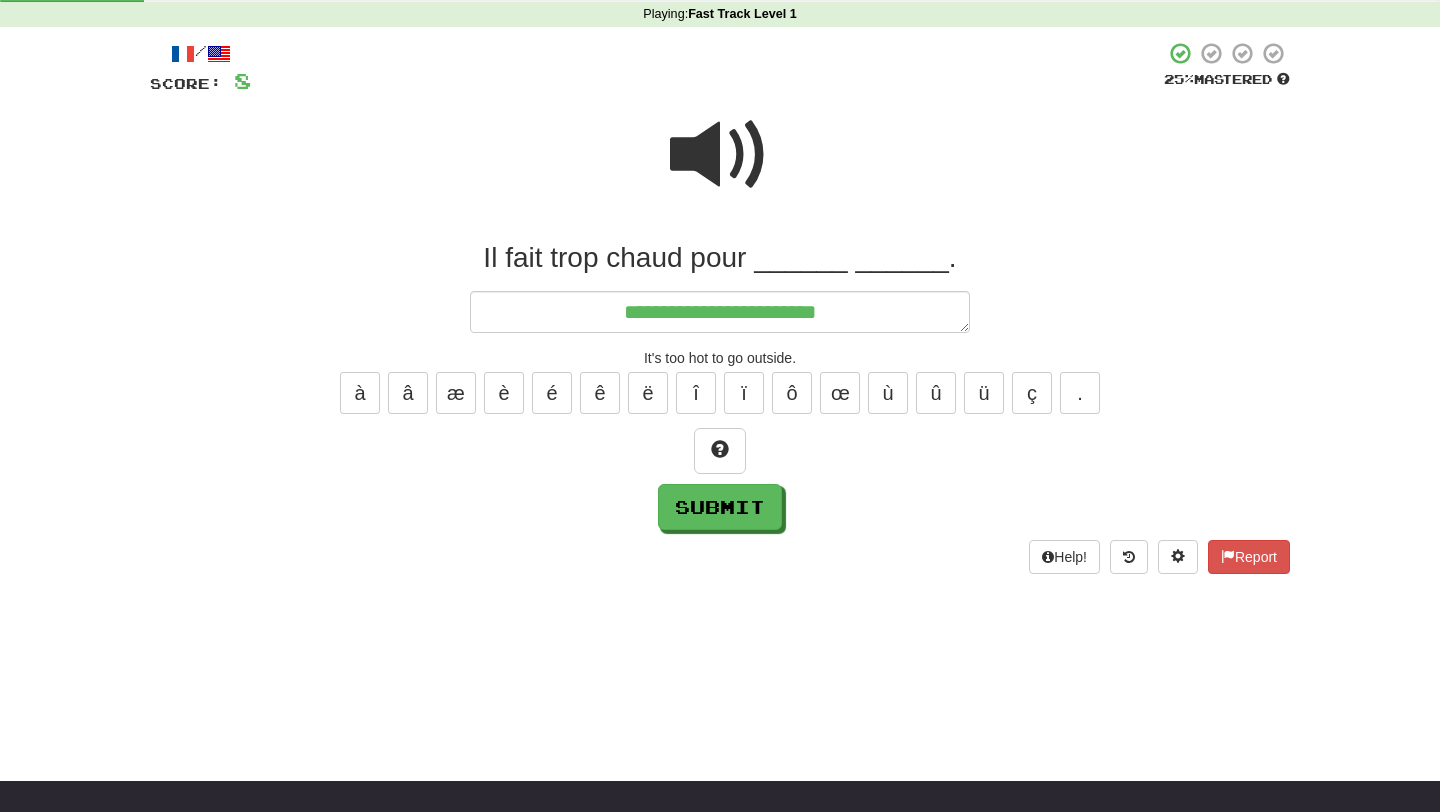 type on "*" 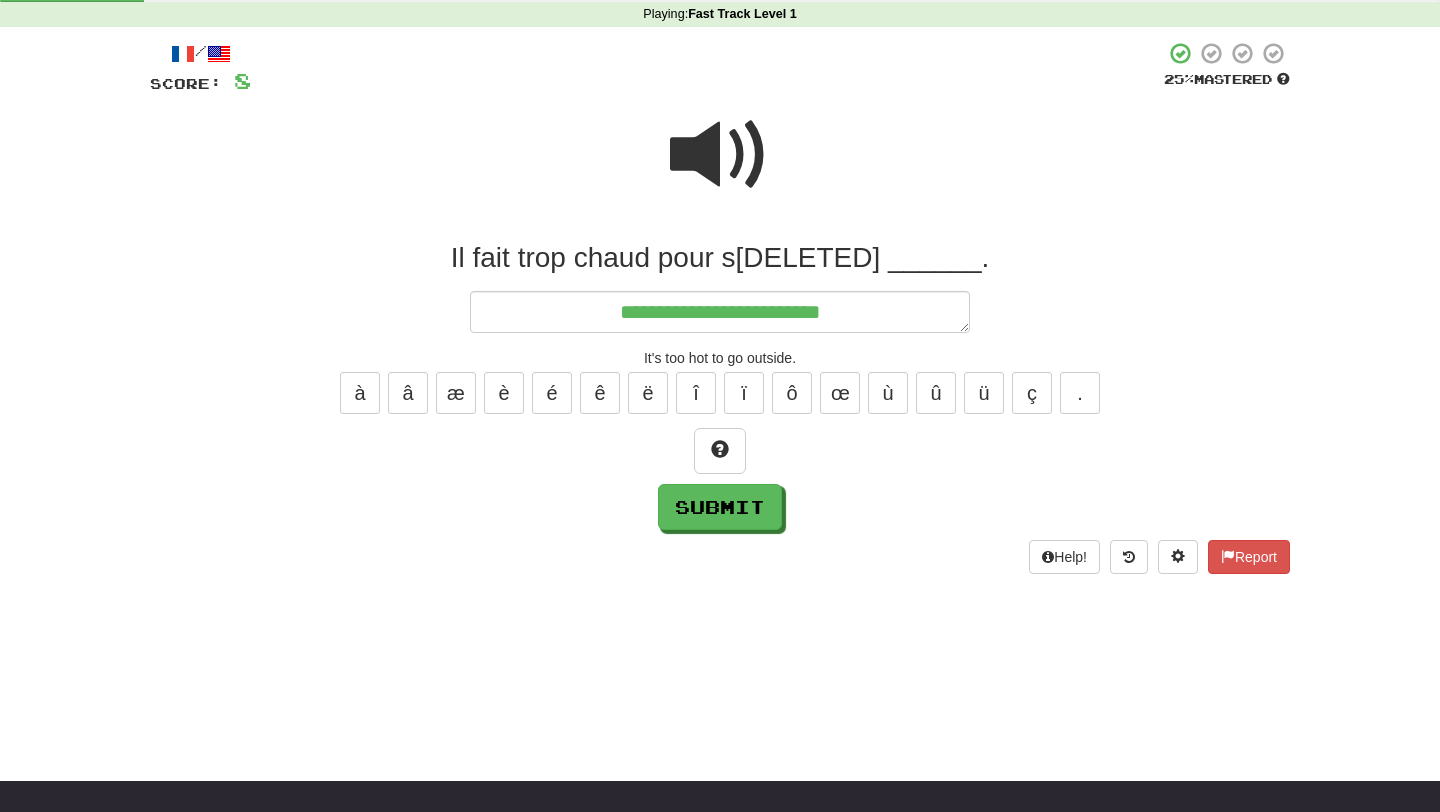 type on "*" 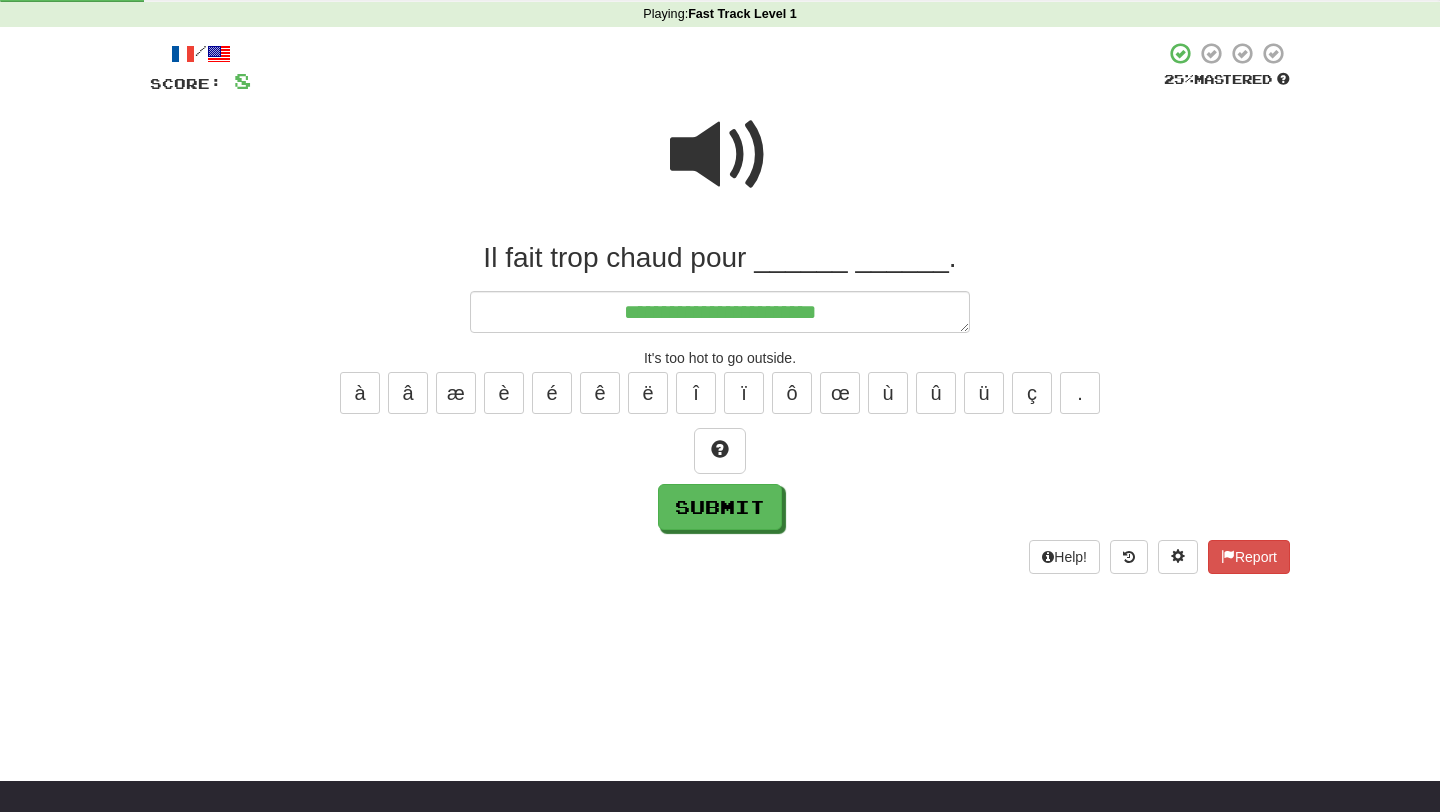 type on "*" 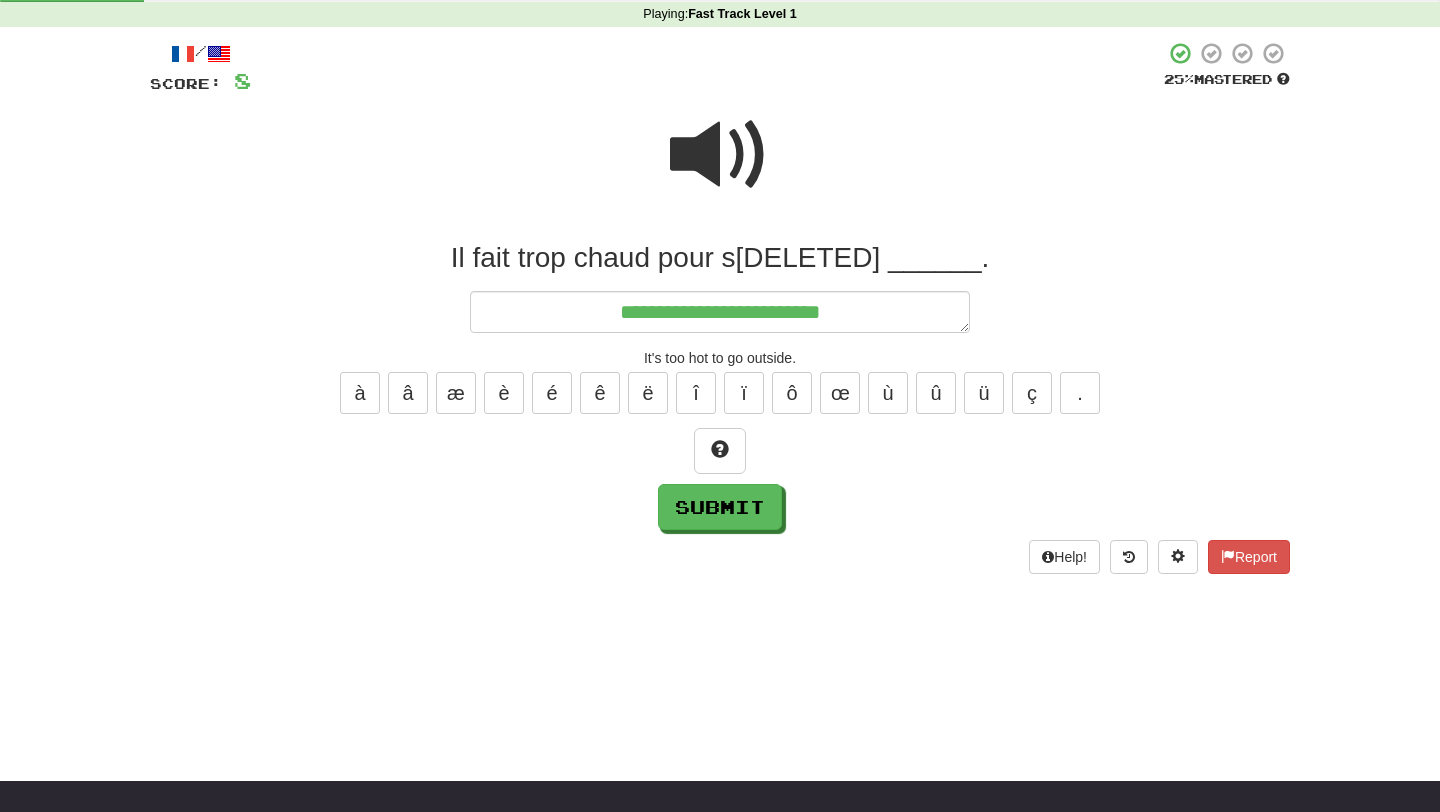 type 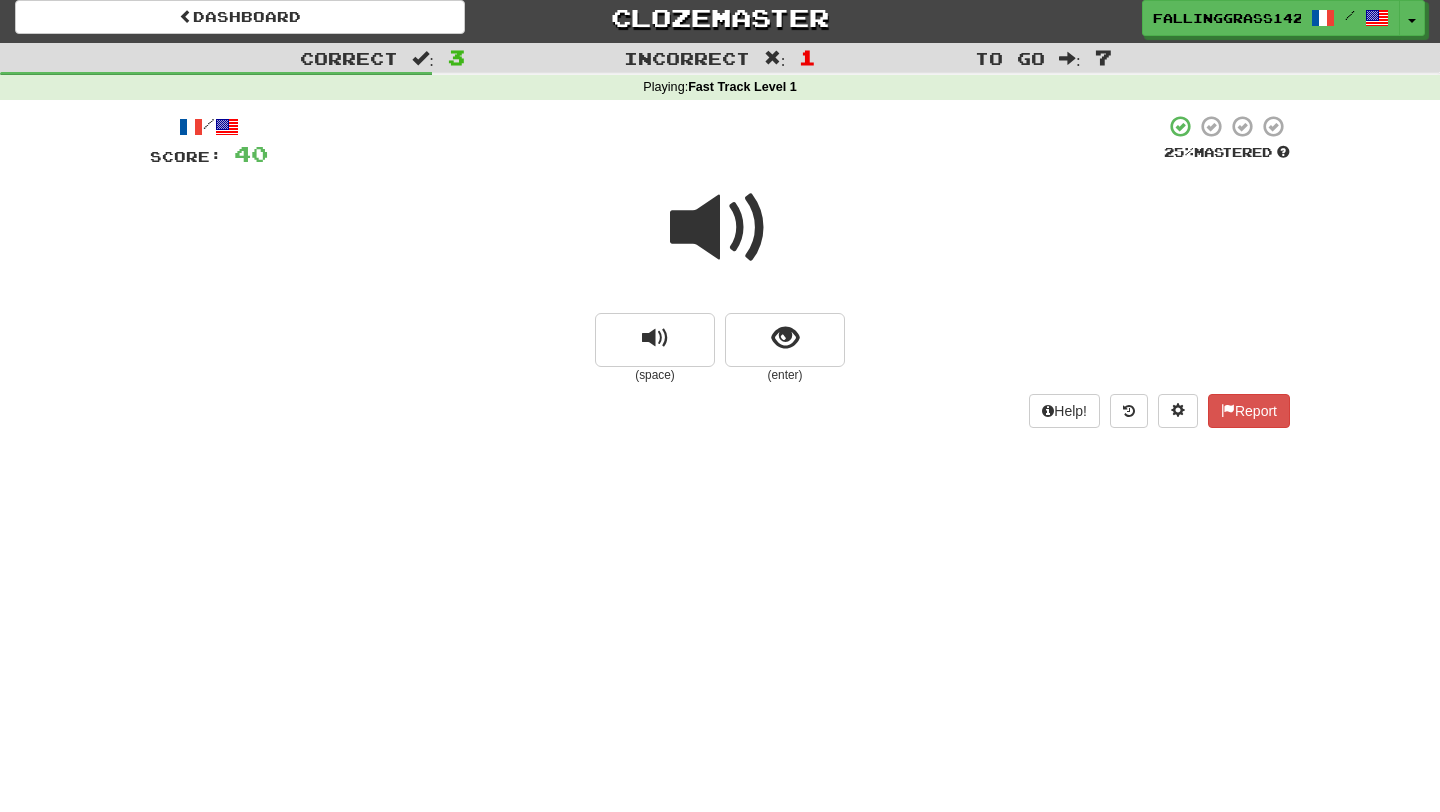 scroll, scrollTop: 0, scrollLeft: 0, axis: both 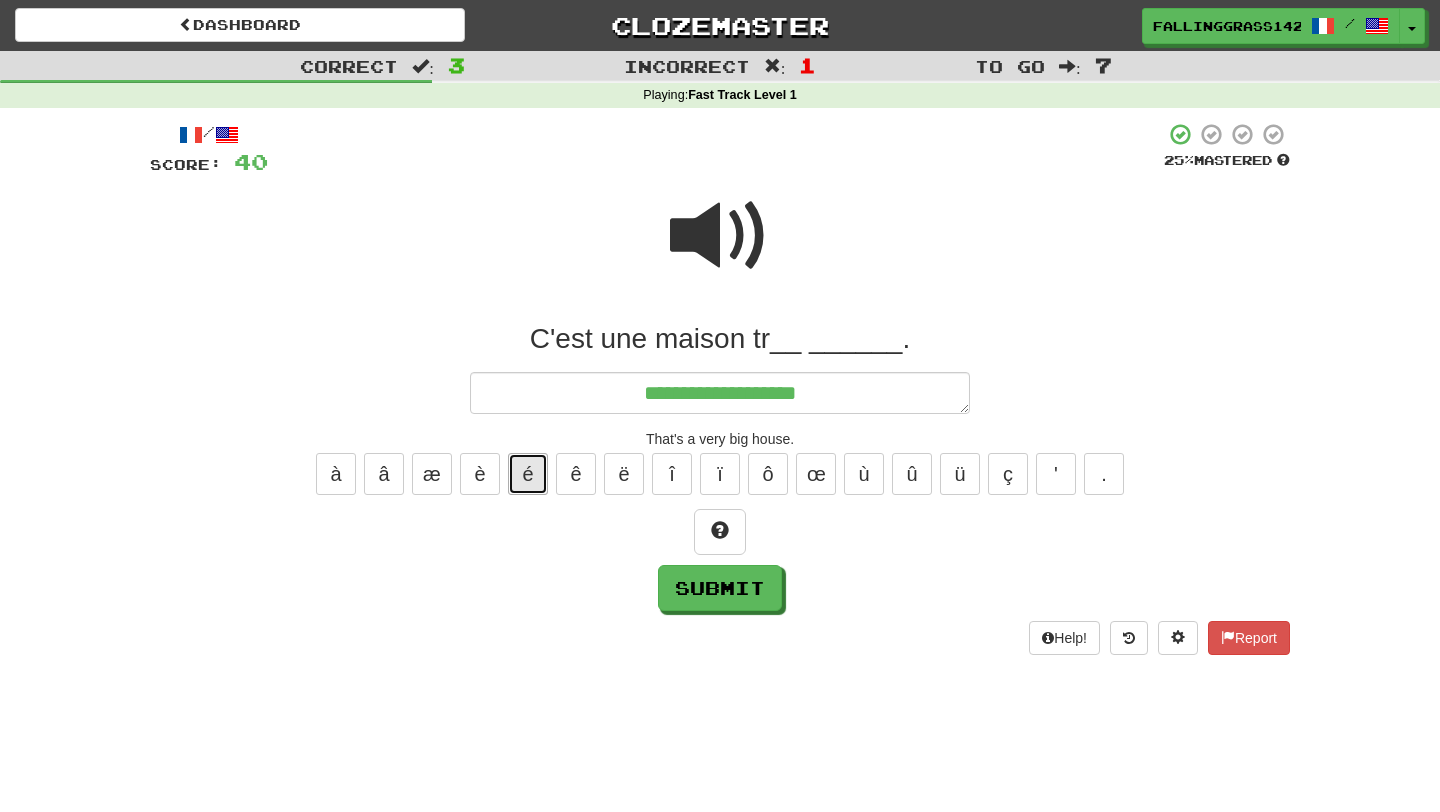 click on "é" at bounding box center [528, 474] 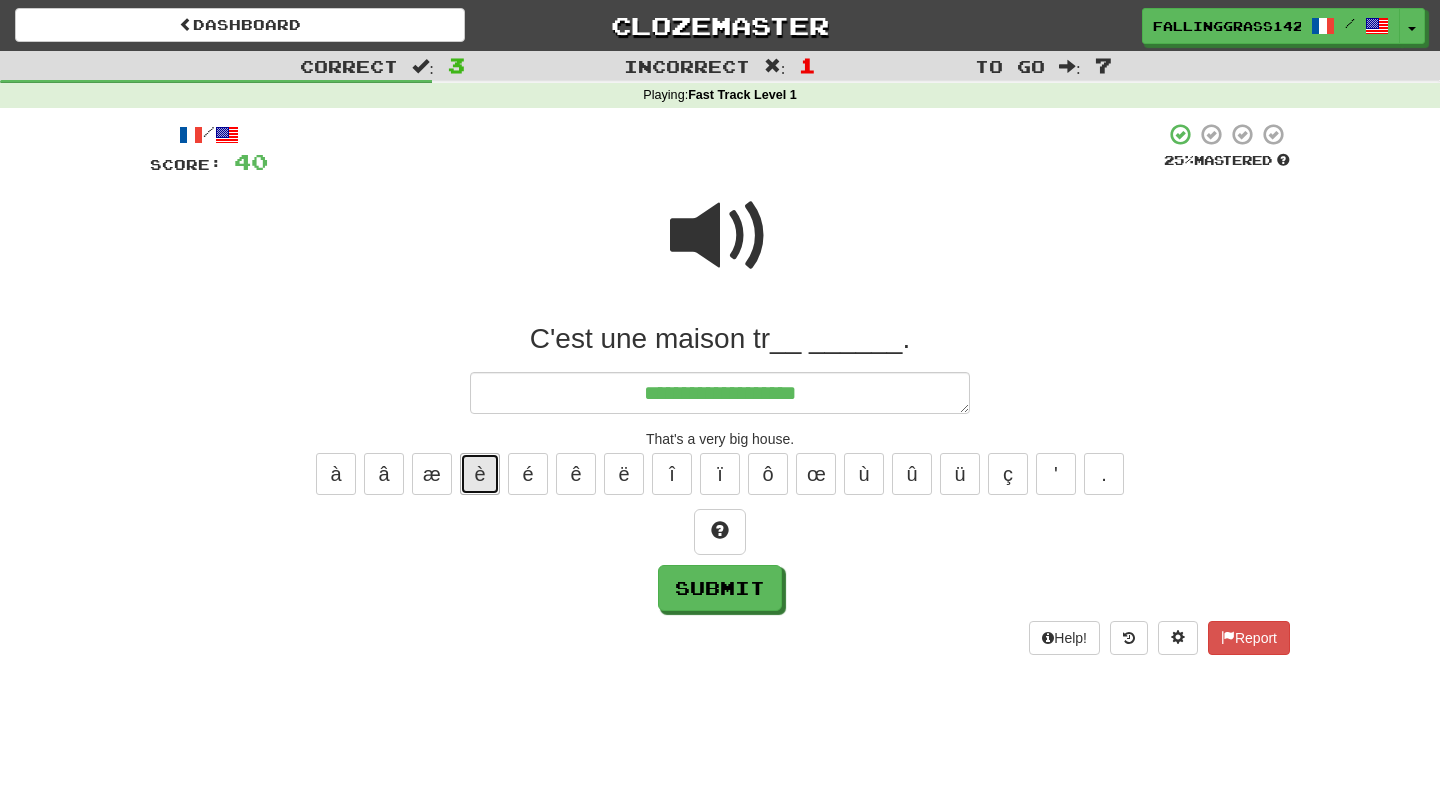 click on "è" at bounding box center (480, 474) 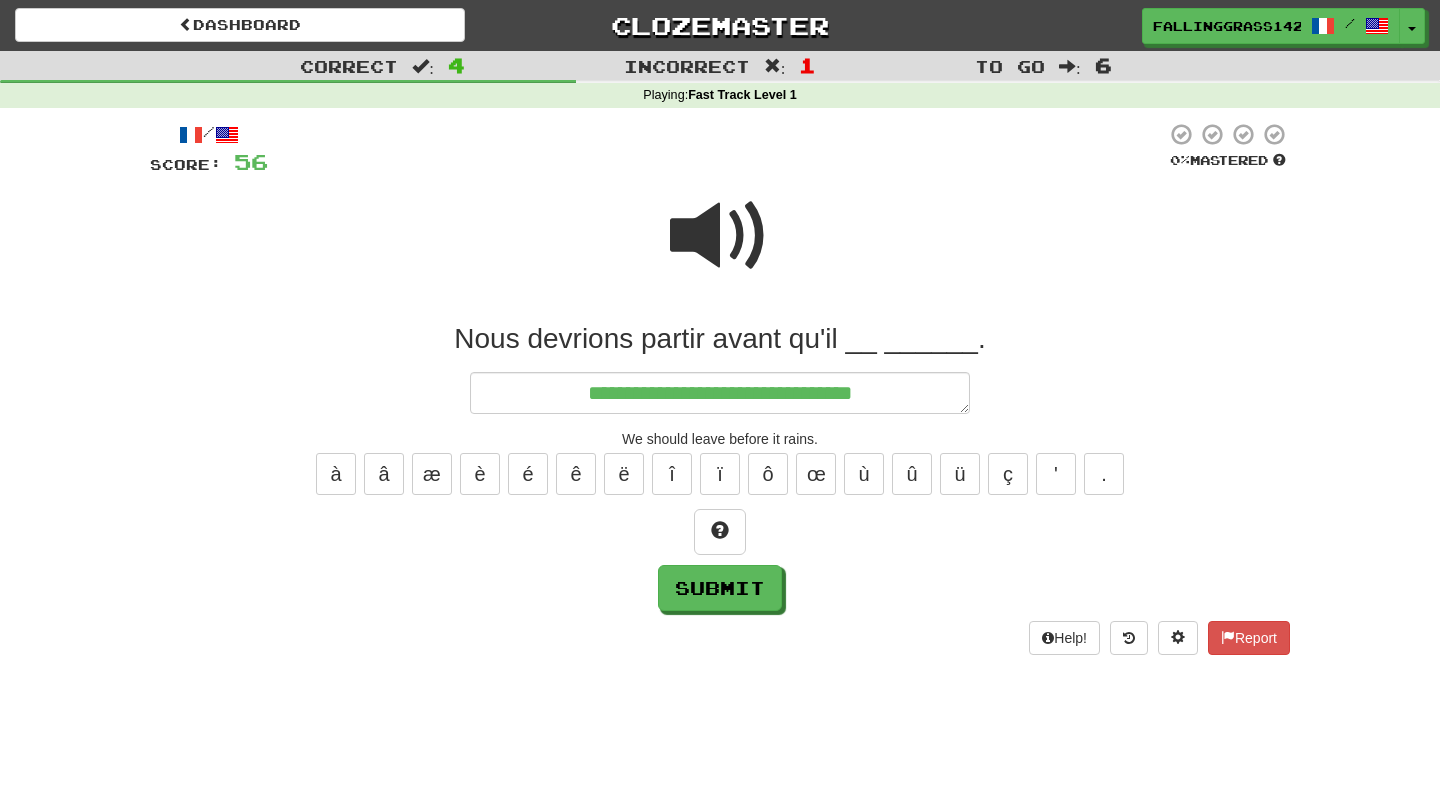 click at bounding box center (720, 236) 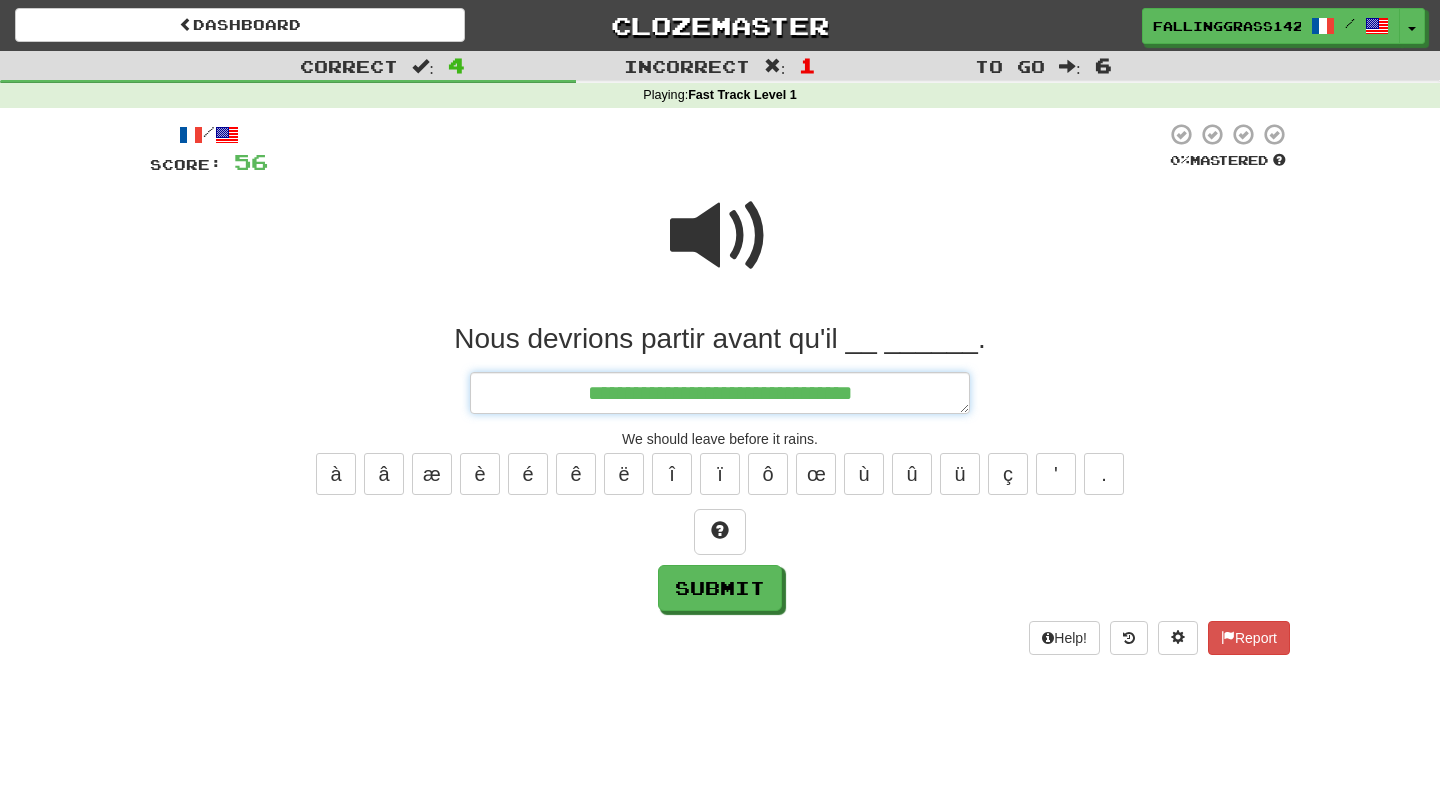 click on "**********" at bounding box center (720, 393) 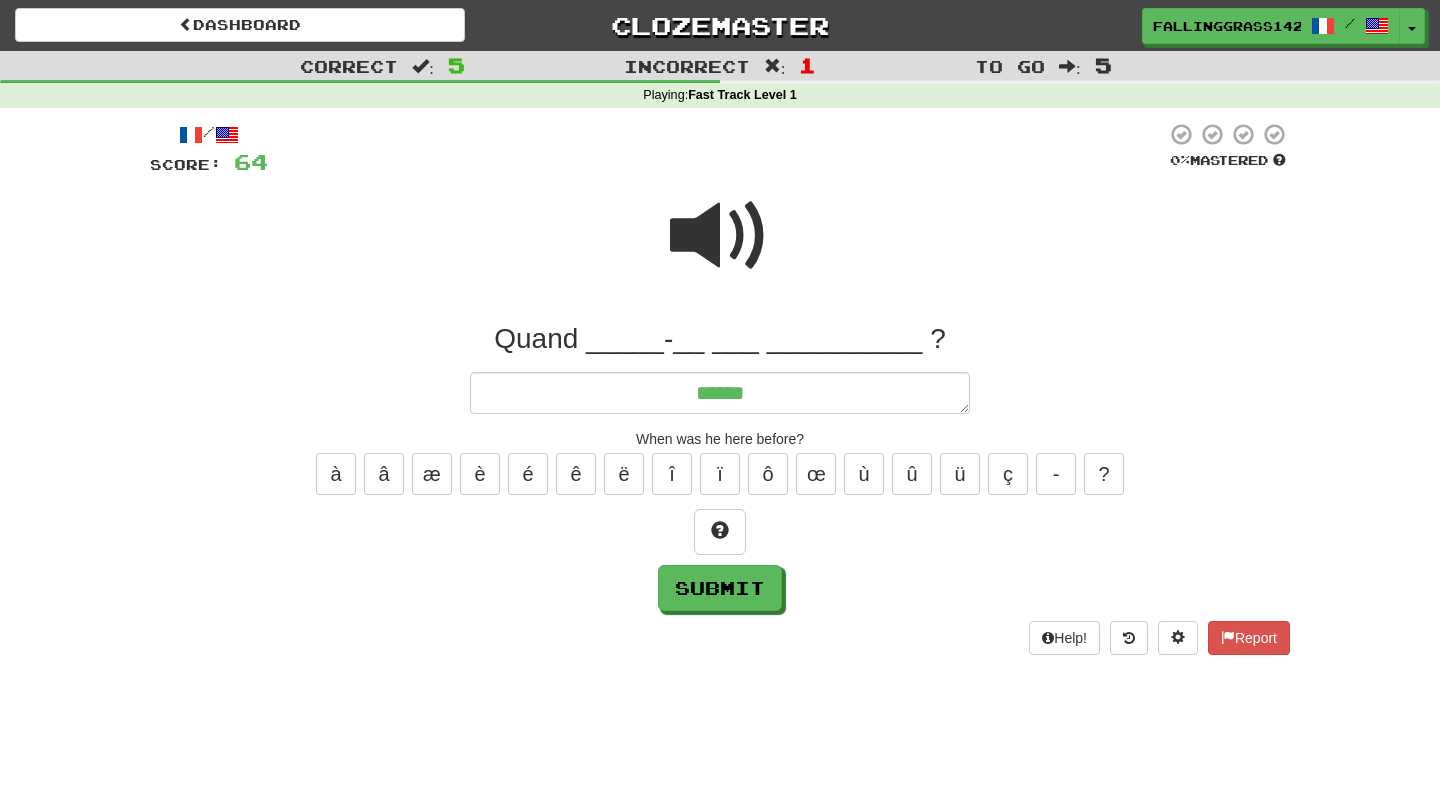 click at bounding box center [720, 236] 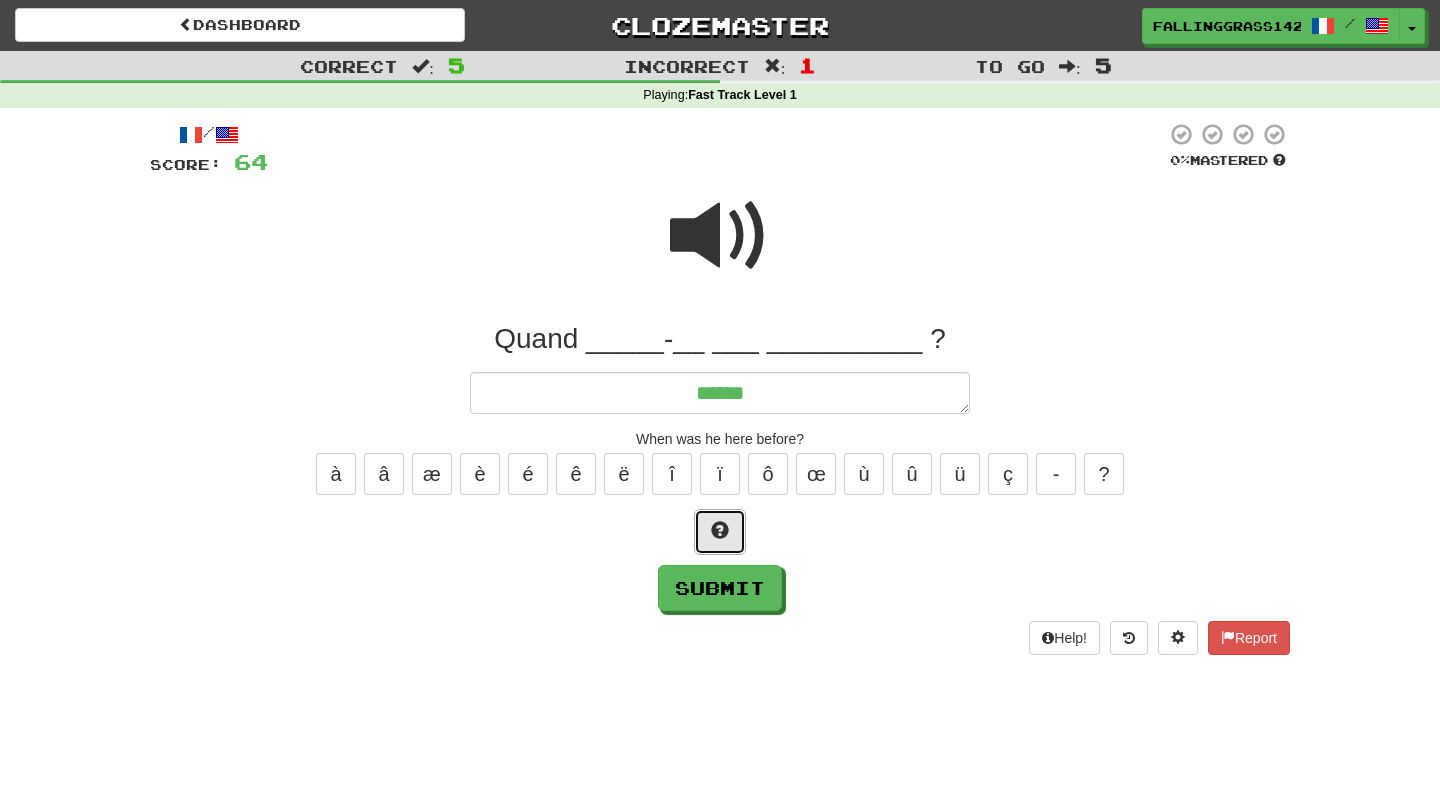 click at bounding box center [720, 530] 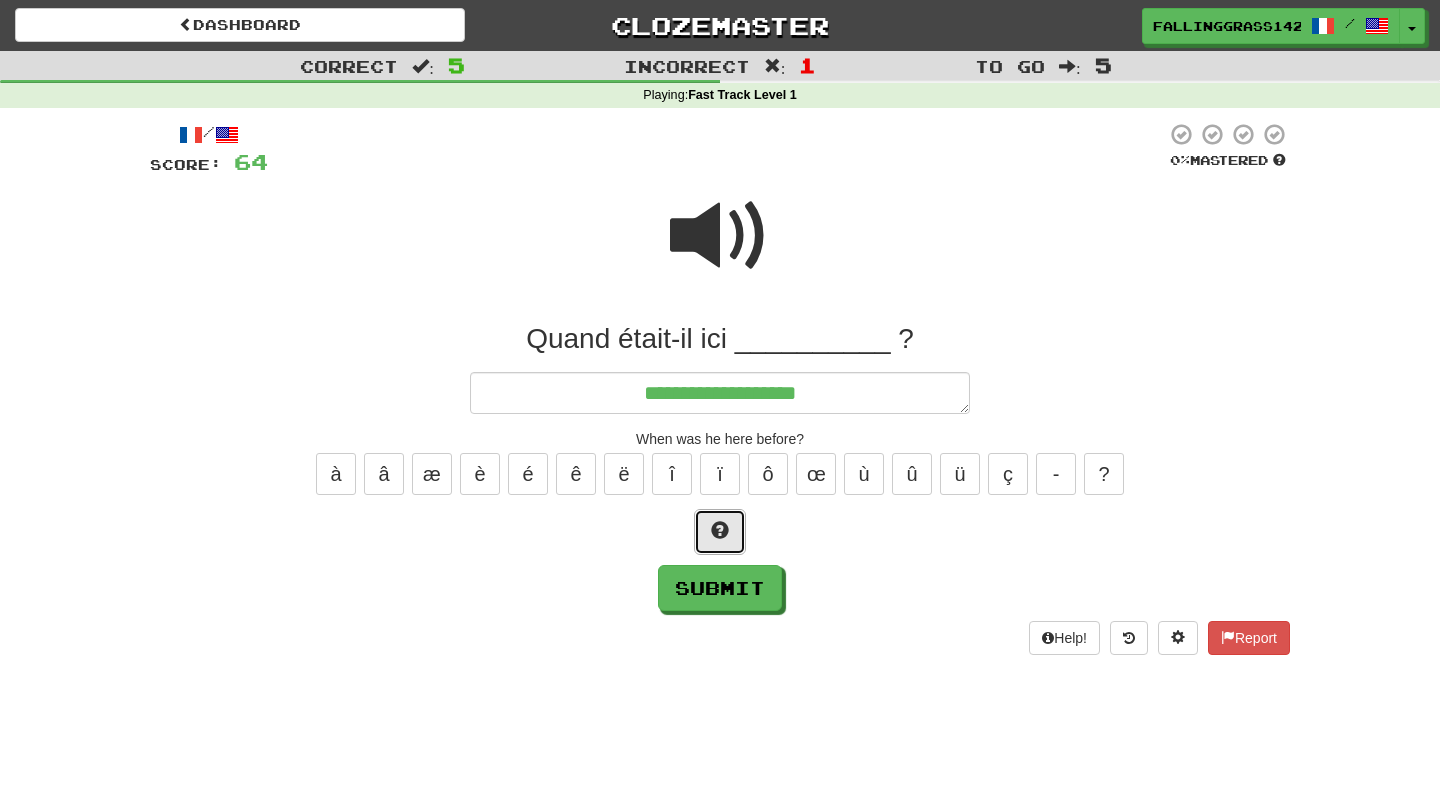 click at bounding box center [720, 532] 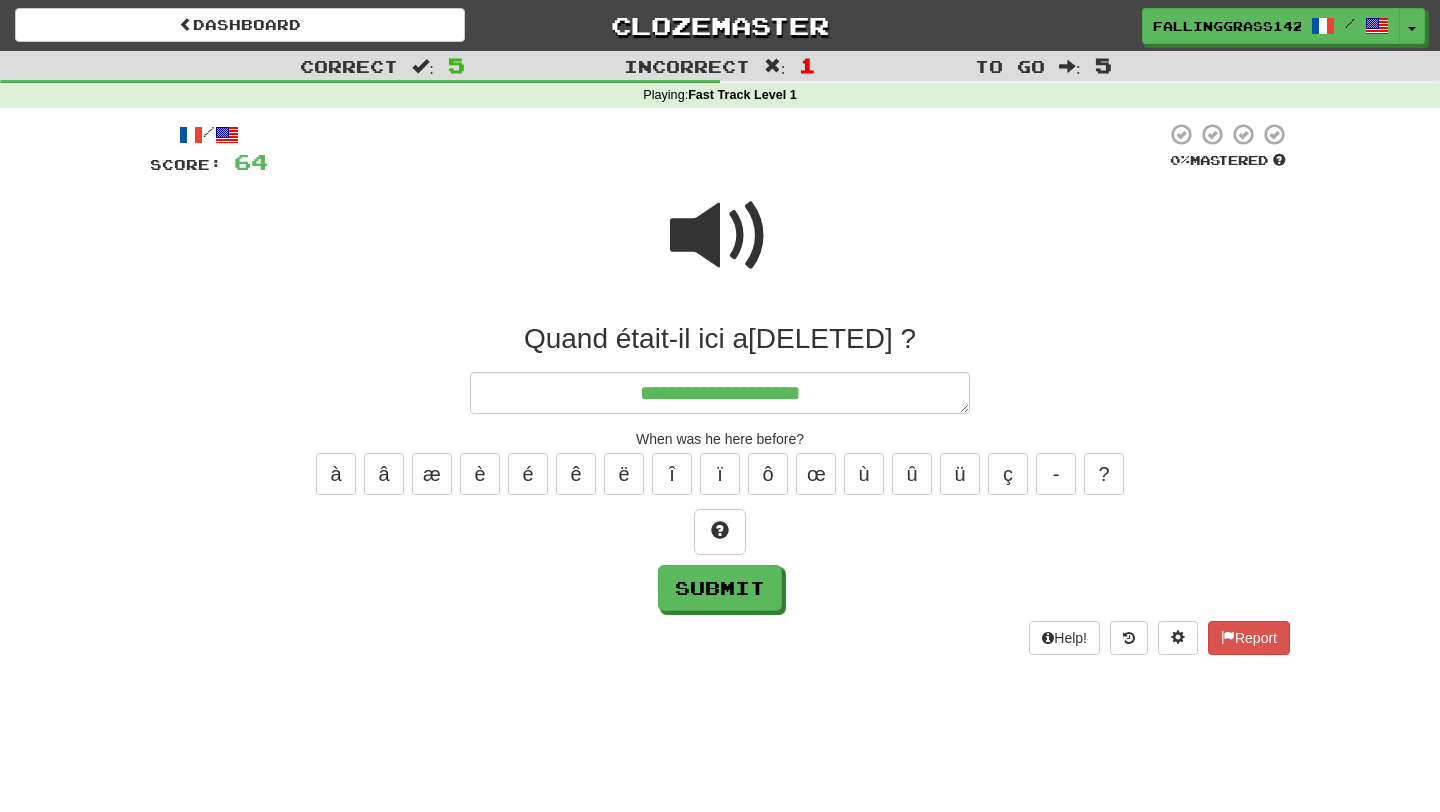 click at bounding box center [720, 236] 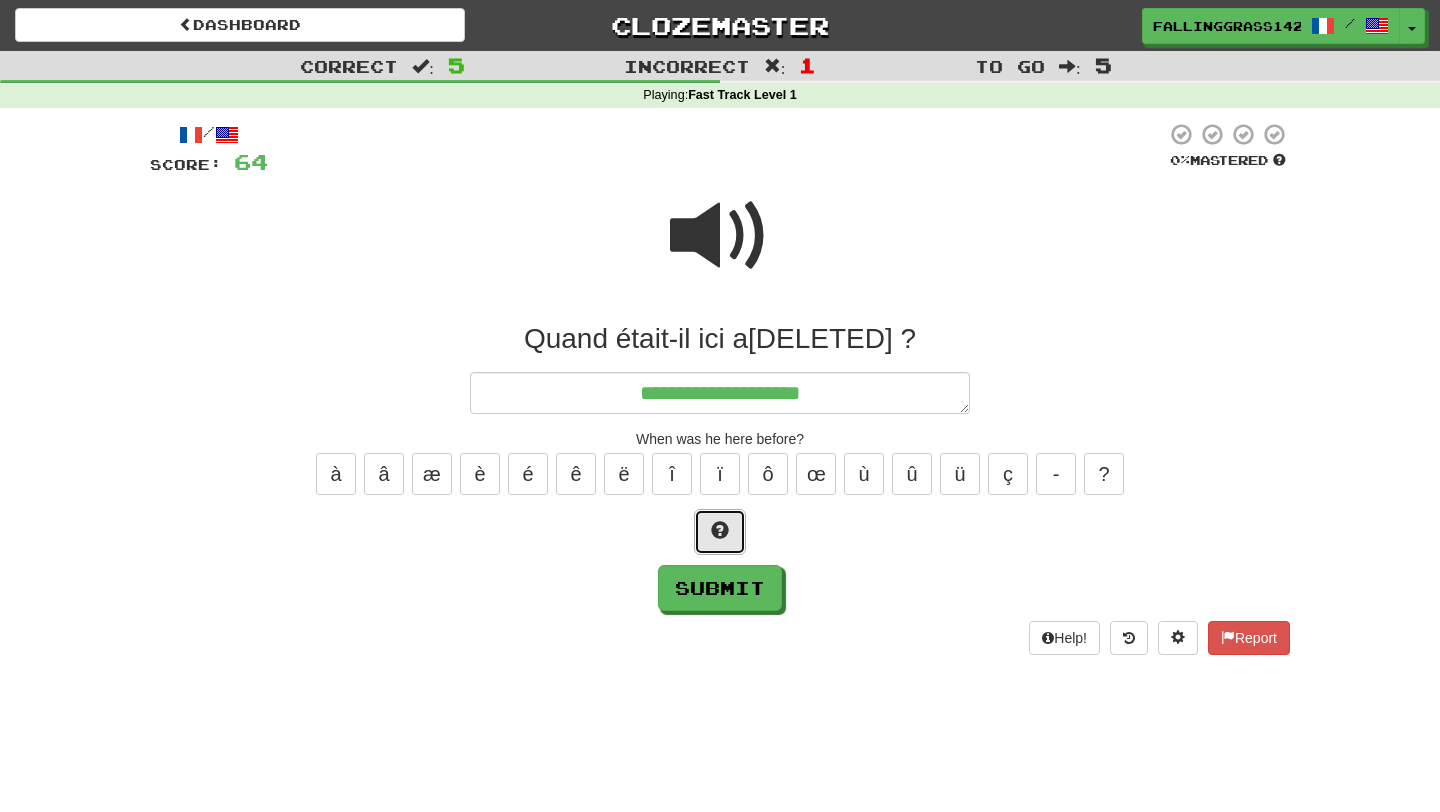 click at bounding box center (720, 532) 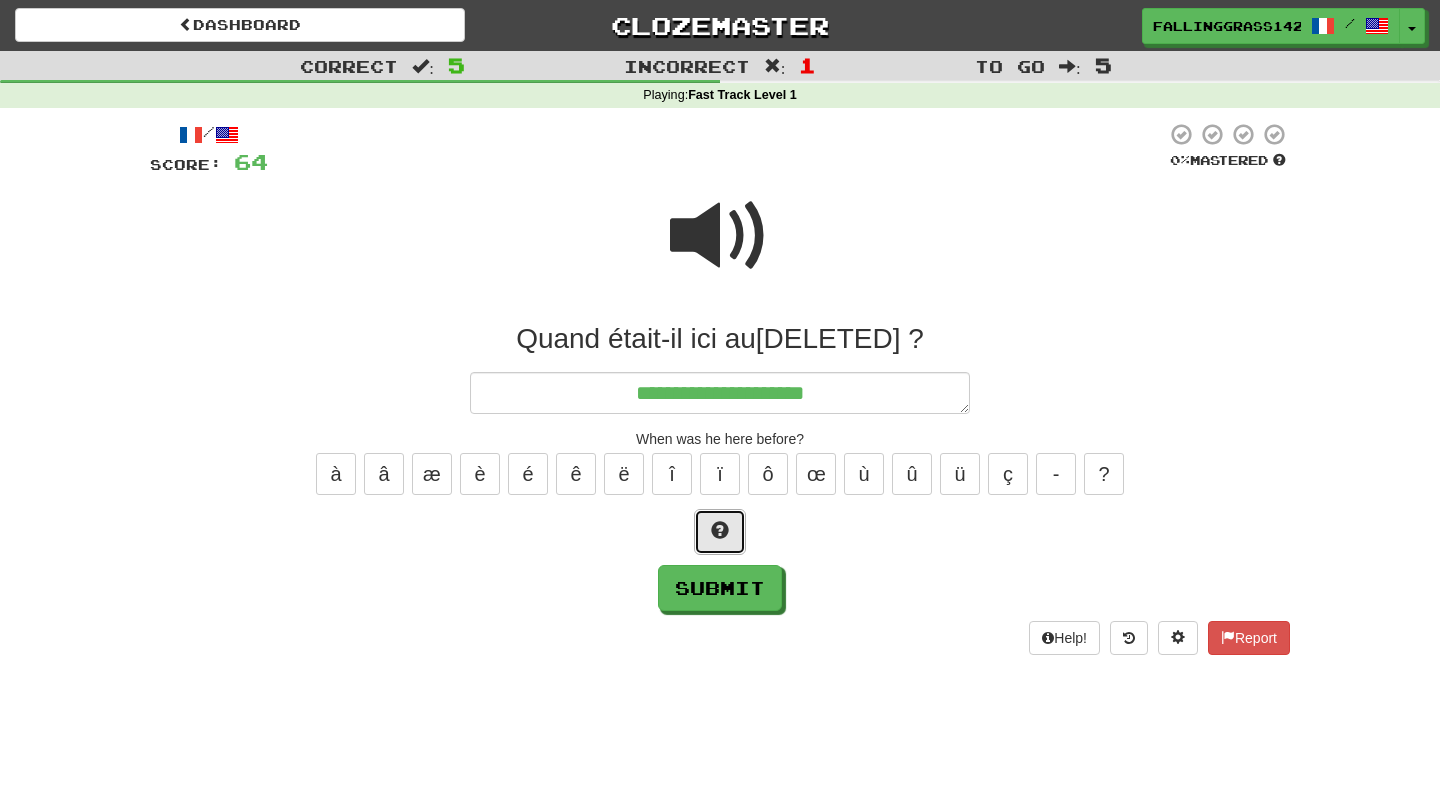 click at bounding box center [720, 532] 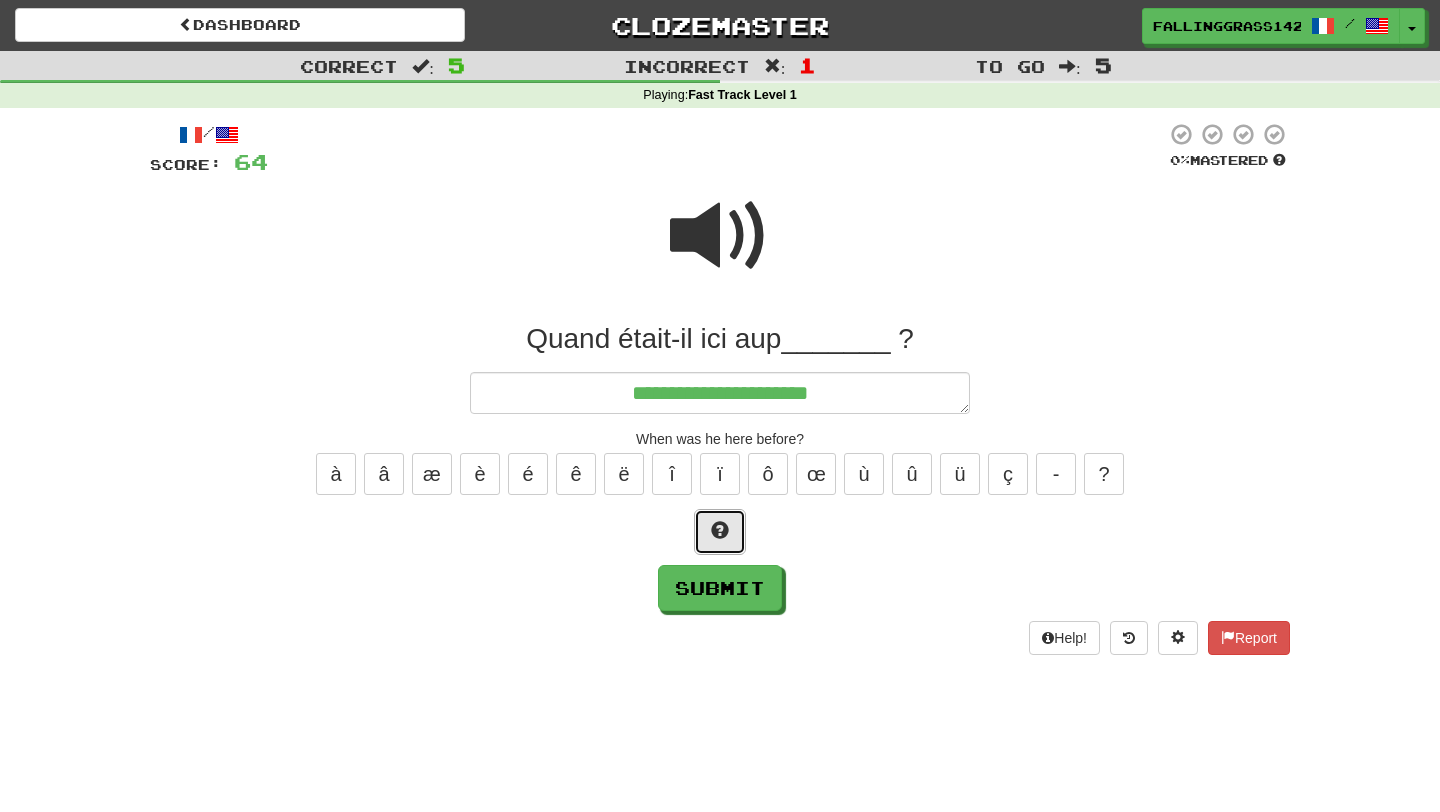 click at bounding box center [720, 532] 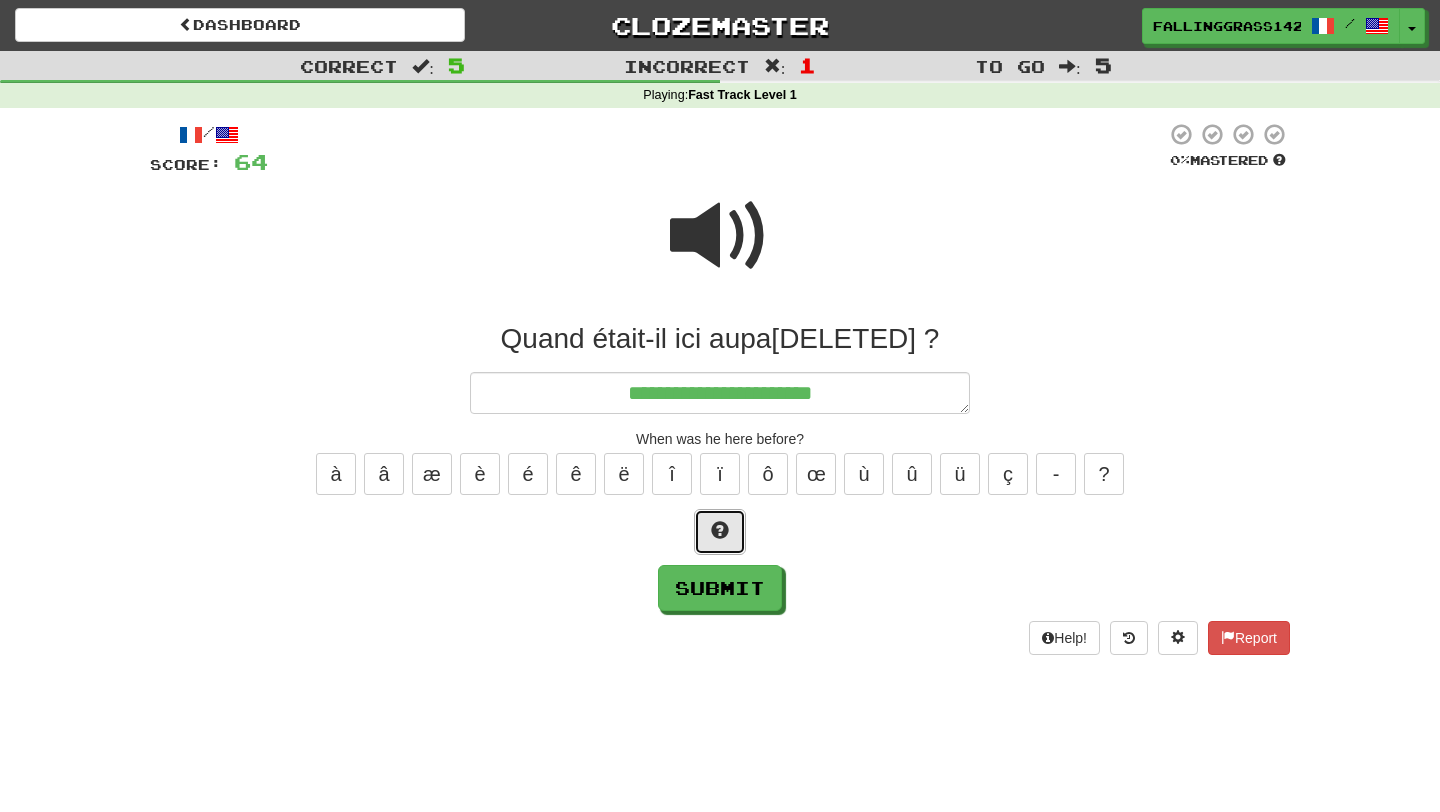 click at bounding box center (720, 532) 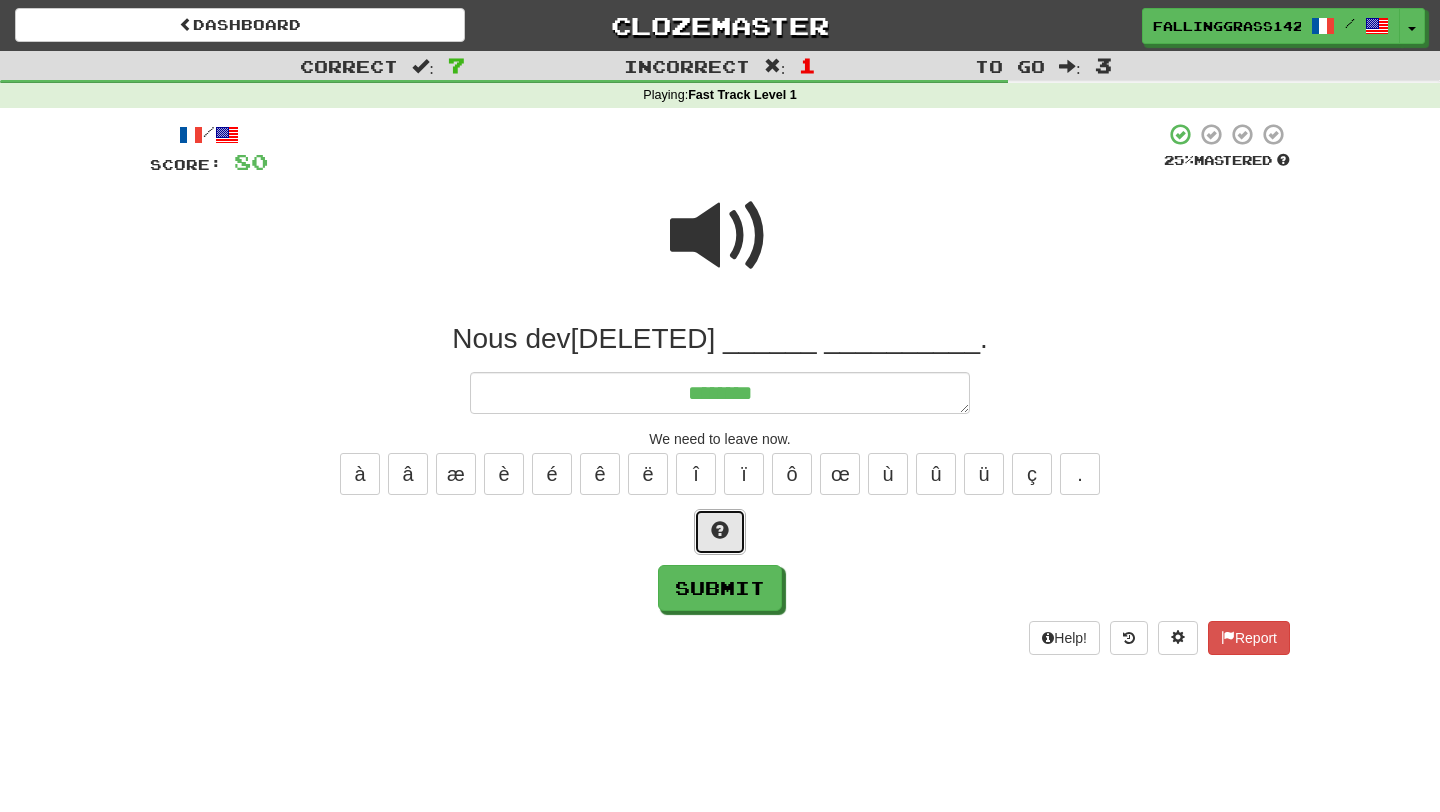 click at bounding box center [720, 530] 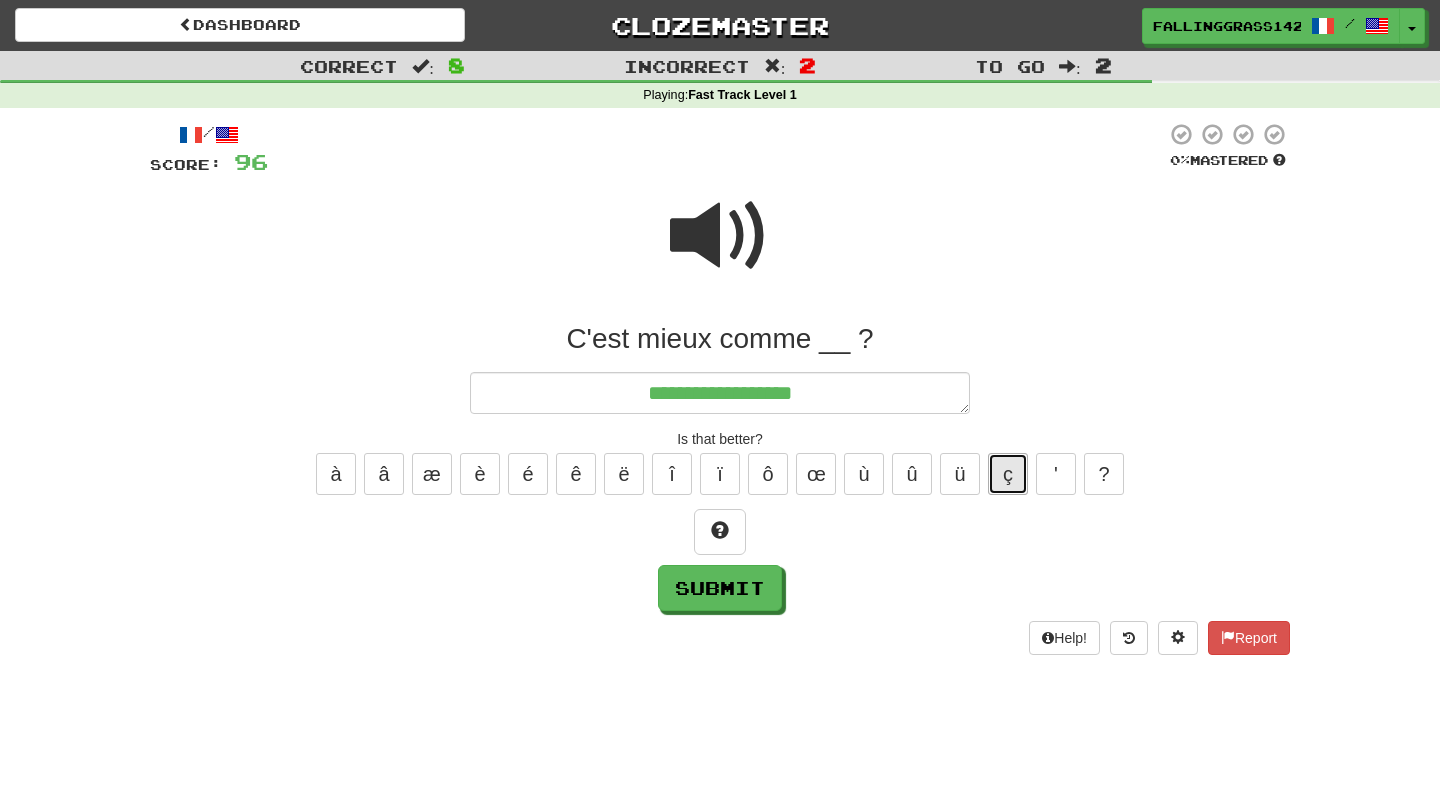 click on "ç" at bounding box center (1008, 474) 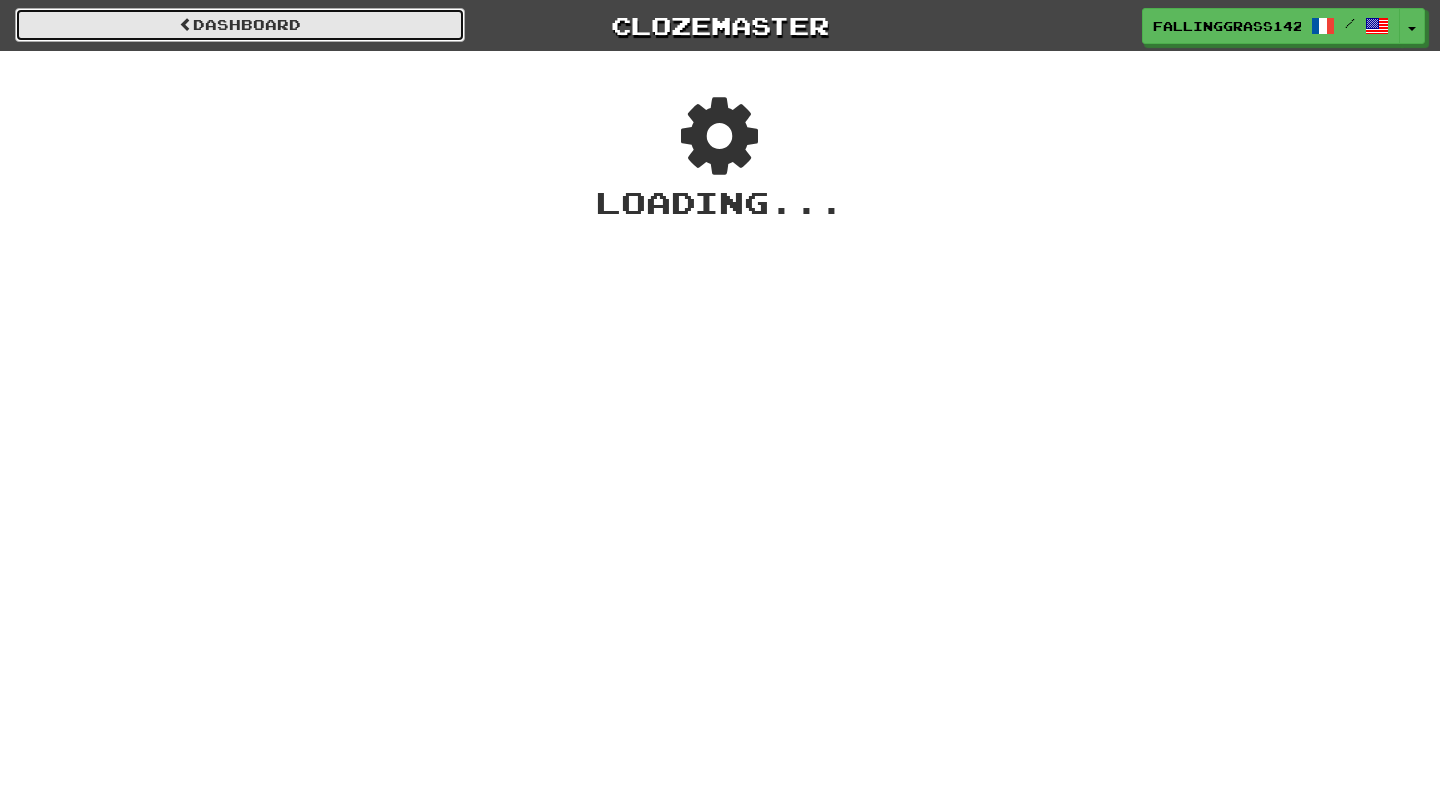 click on "Dashboard" at bounding box center (240, 25) 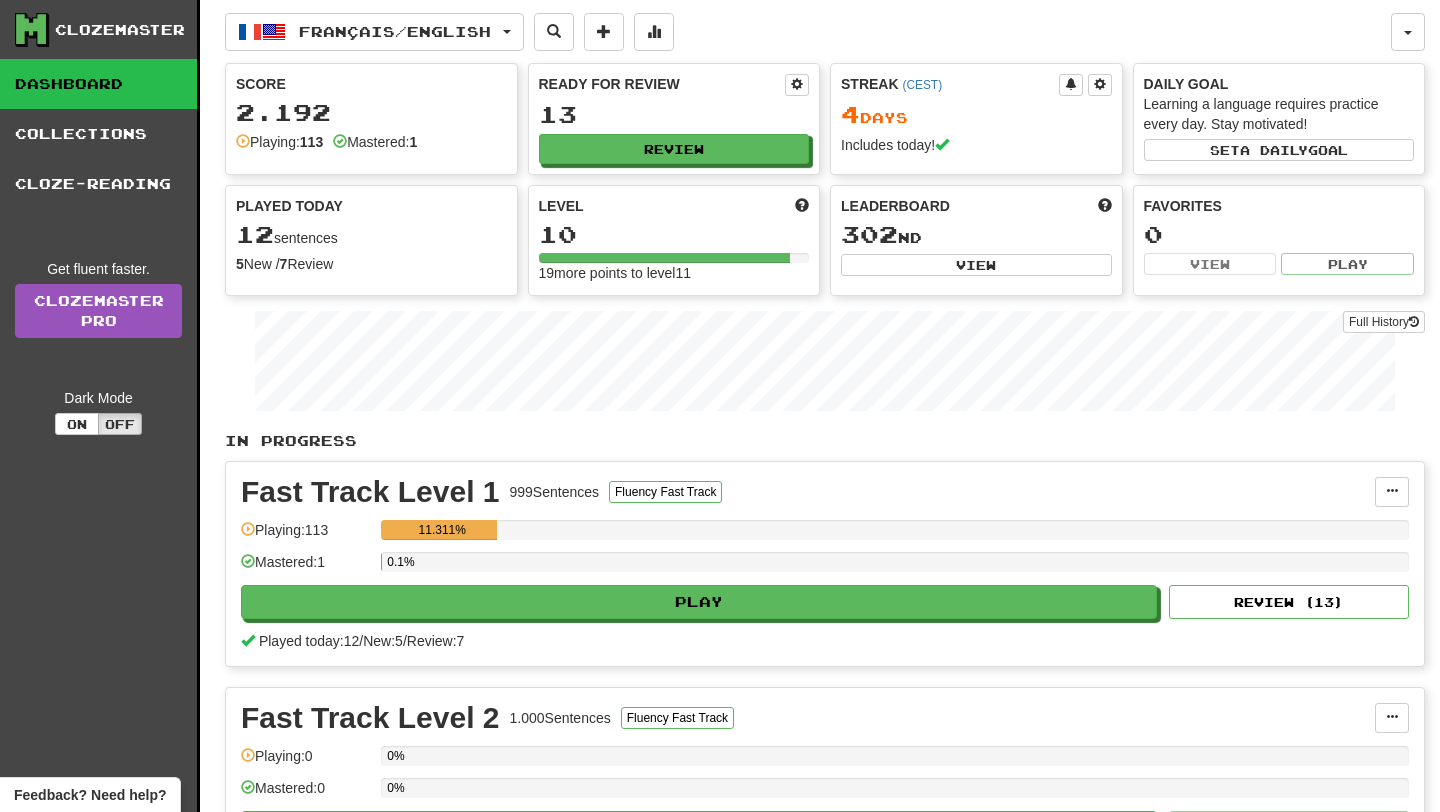 scroll, scrollTop: 0, scrollLeft: 0, axis: both 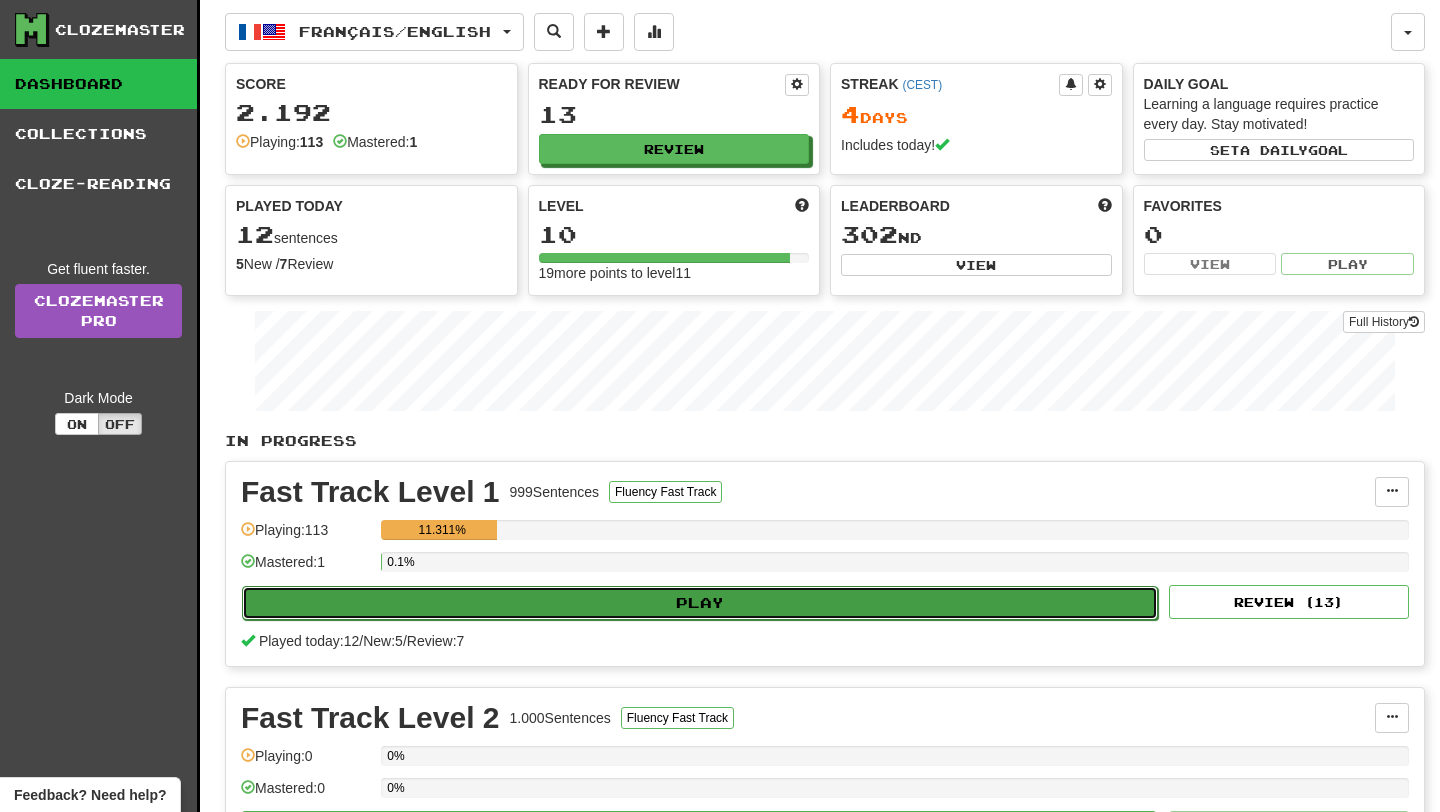 click on "Play" at bounding box center [700, 603] 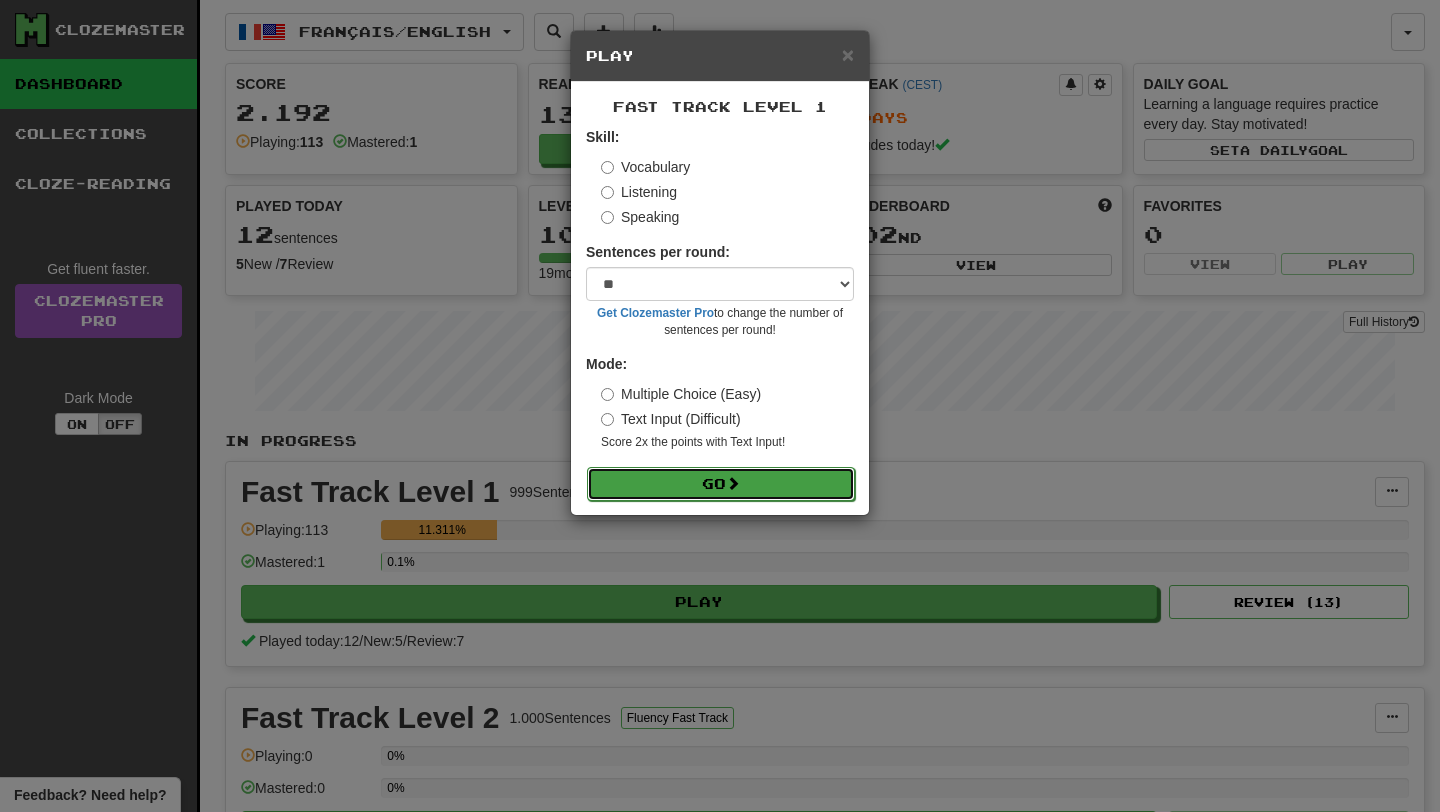 click on "Go" at bounding box center [721, 484] 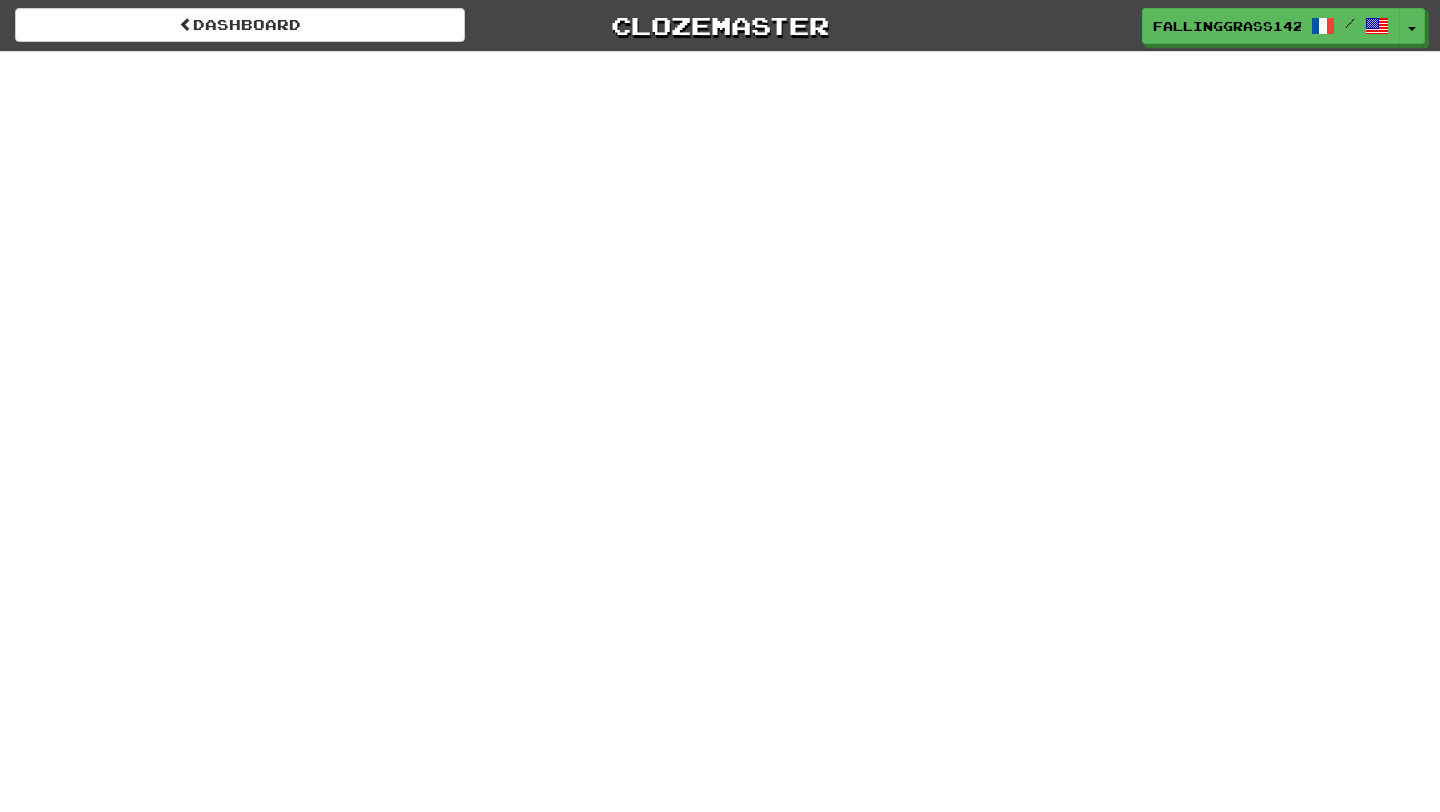 scroll, scrollTop: 0, scrollLeft: 0, axis: both 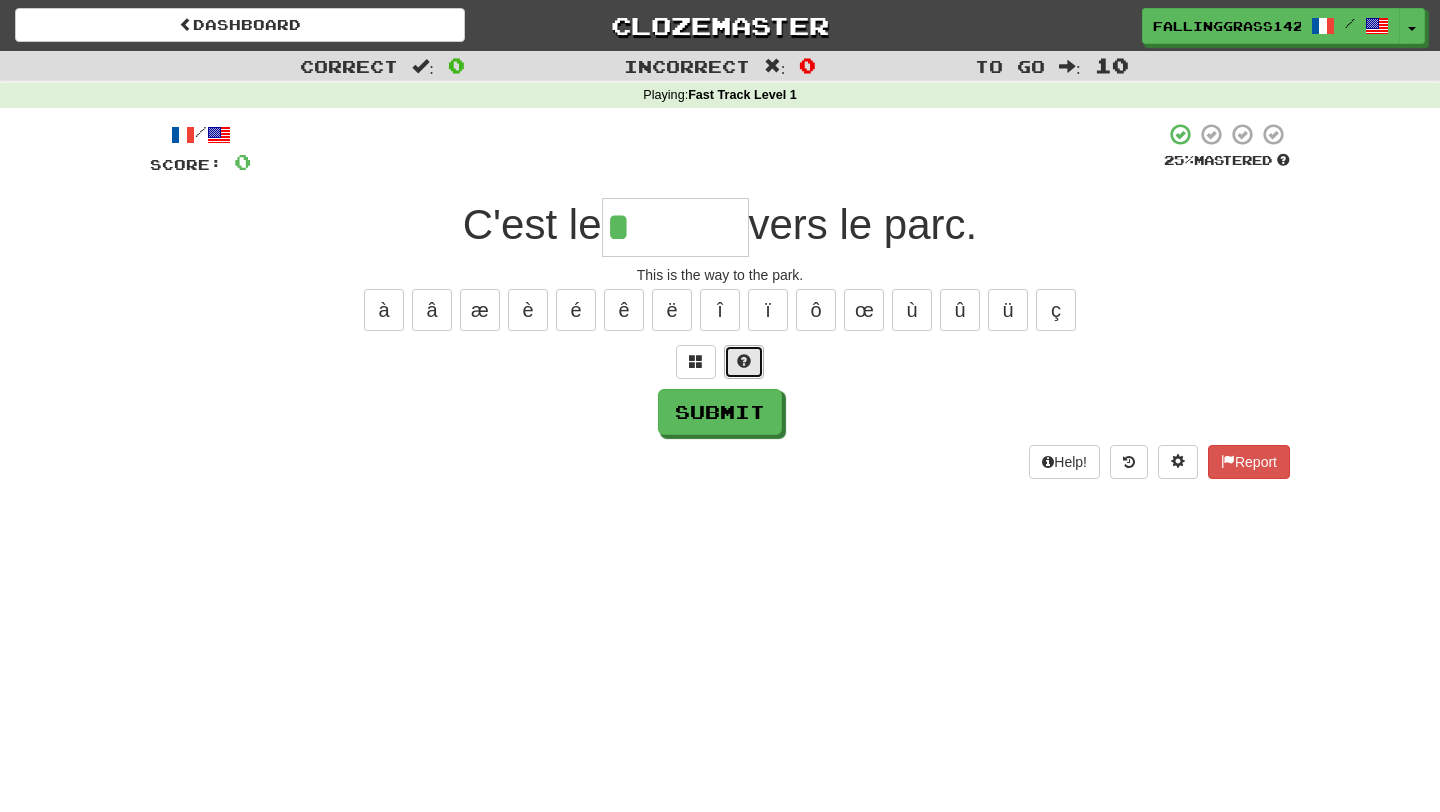 click at bounding box center [744, 362] 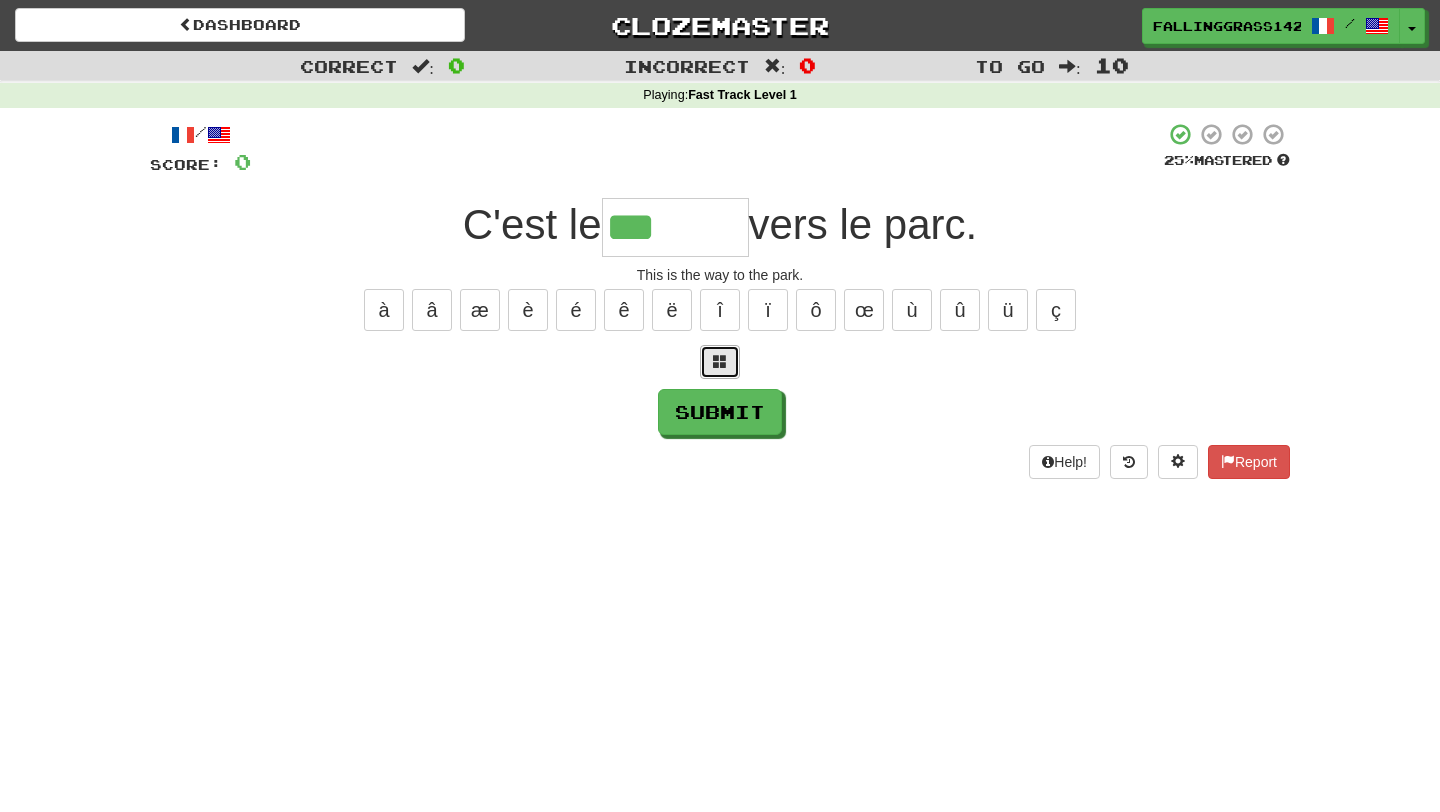 click at bounding box center [720, 361] 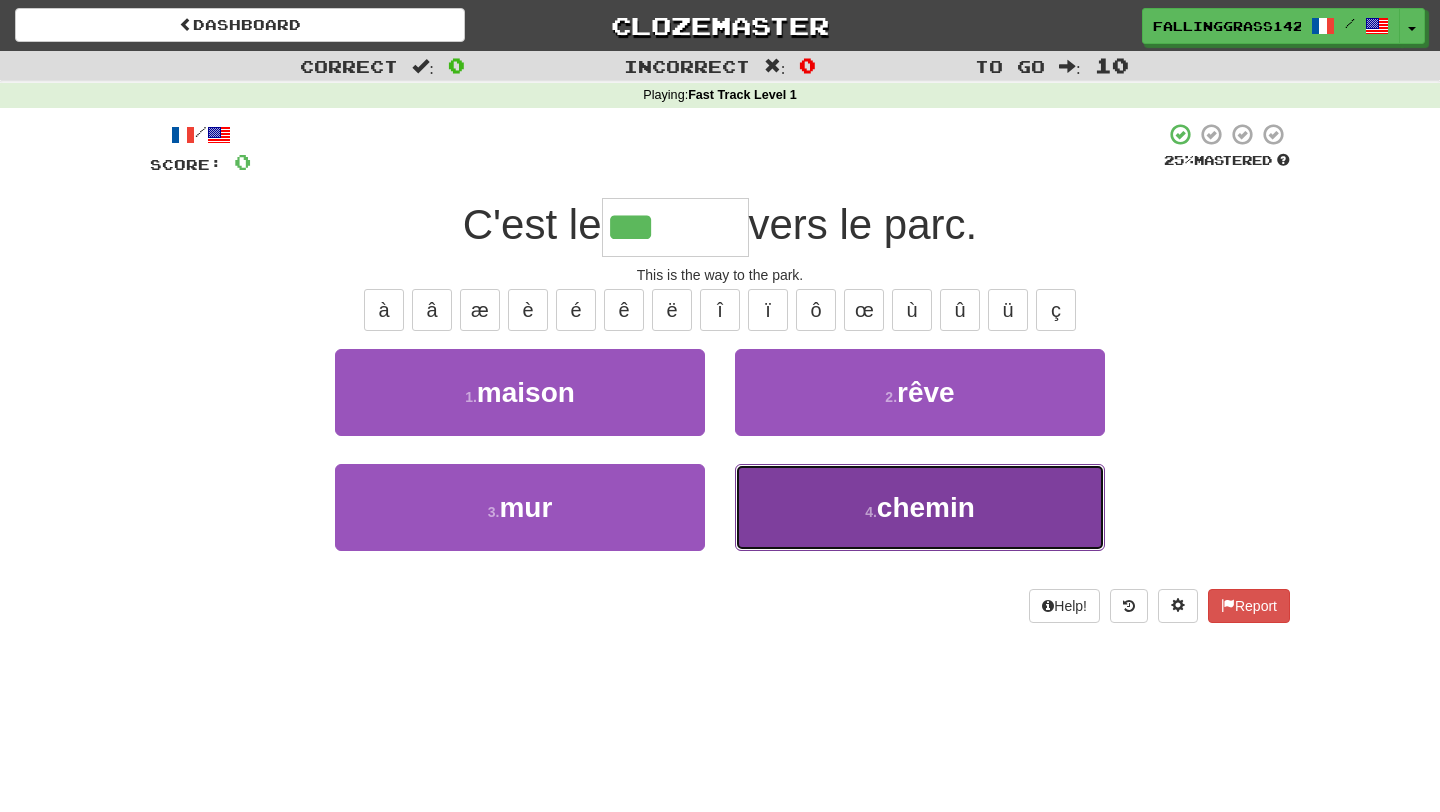click on "4 .  chemin" at bounding box center [920, 507] 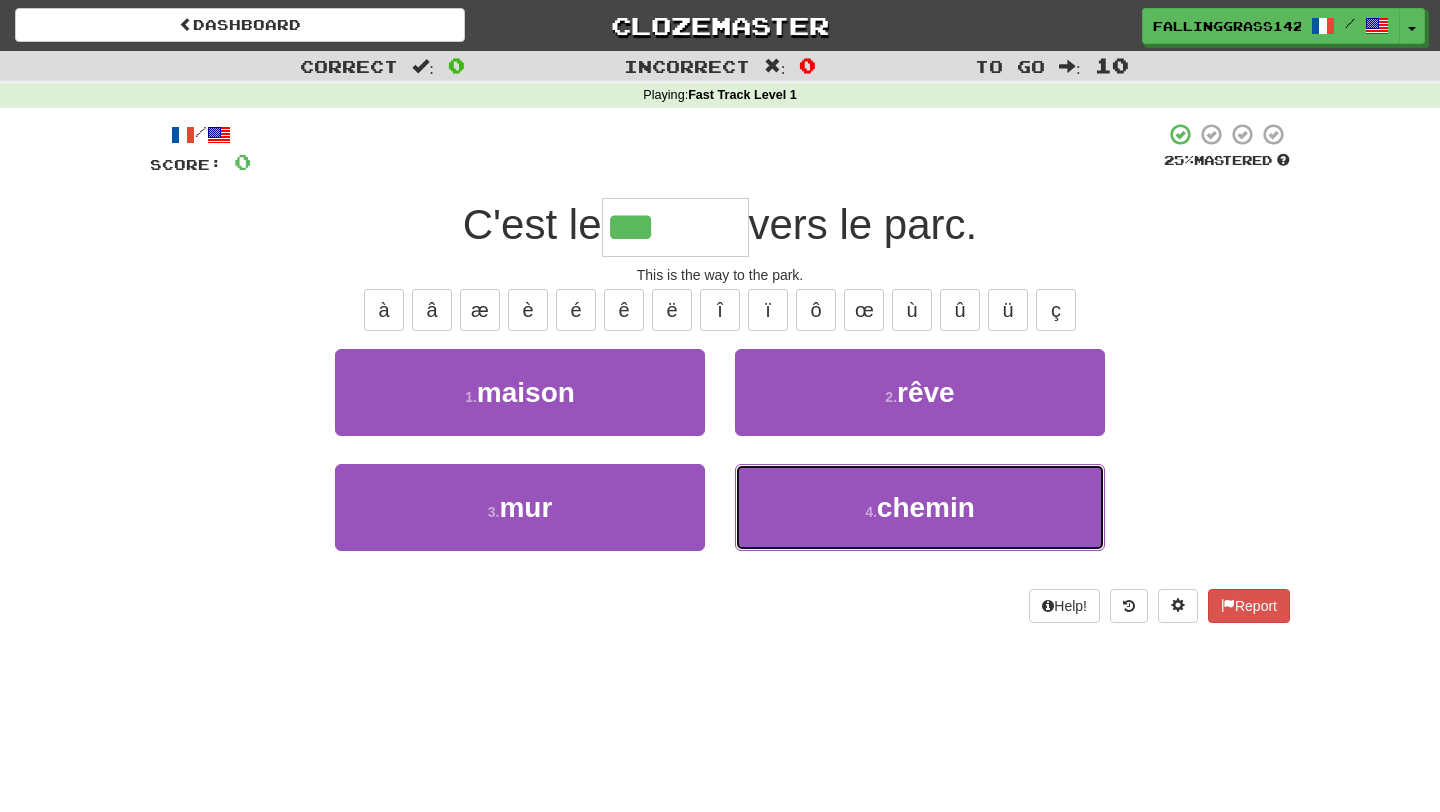 type on "******" 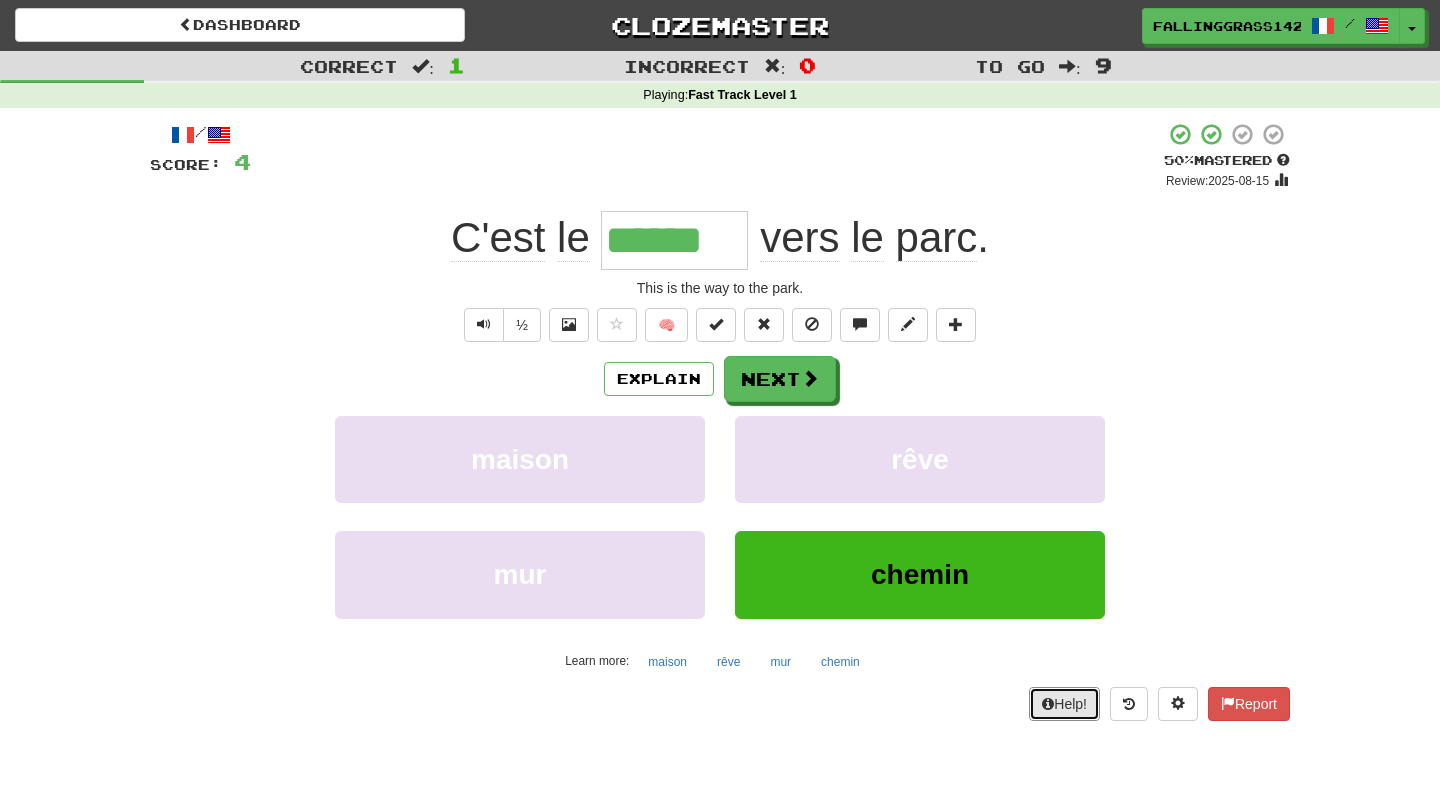 drag, startPoint x: 1047, startPoint y: 709, endPoint x: 1148, endPoint y: 712, distance: 101.04455 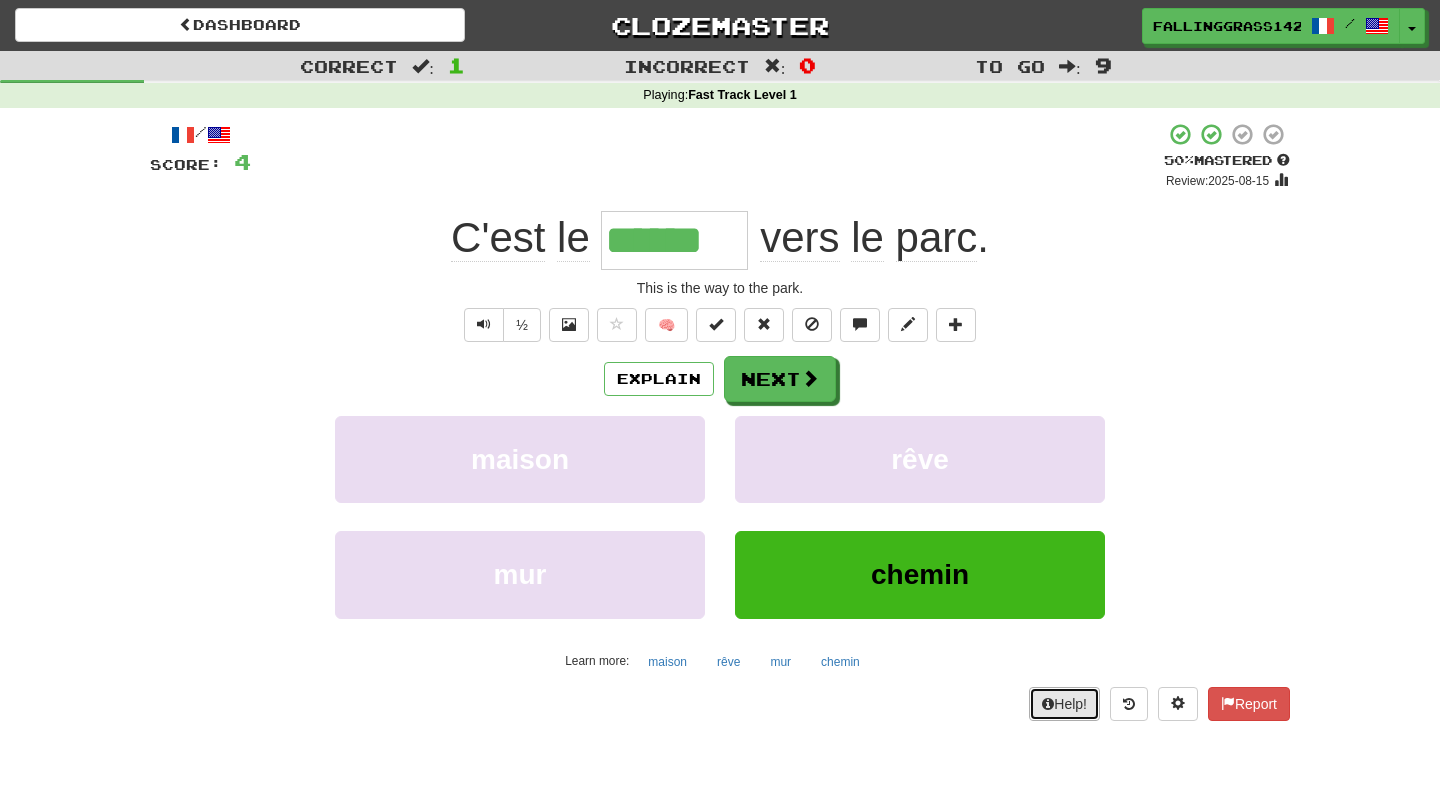 click on "Help!" at bounding box center [1064, 704] 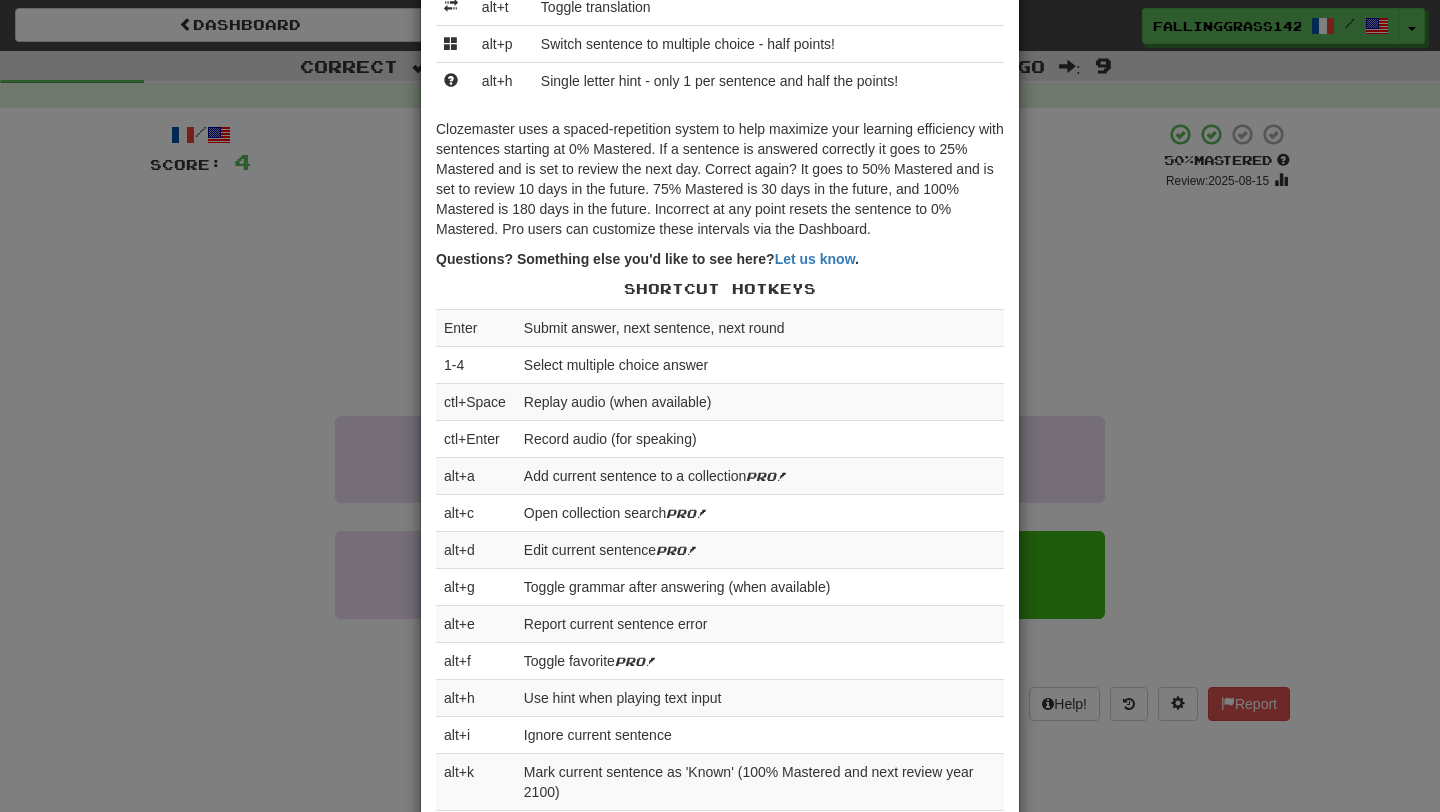 scroll, scrollTop: 398, scrollLeft: 0, axis: vertical 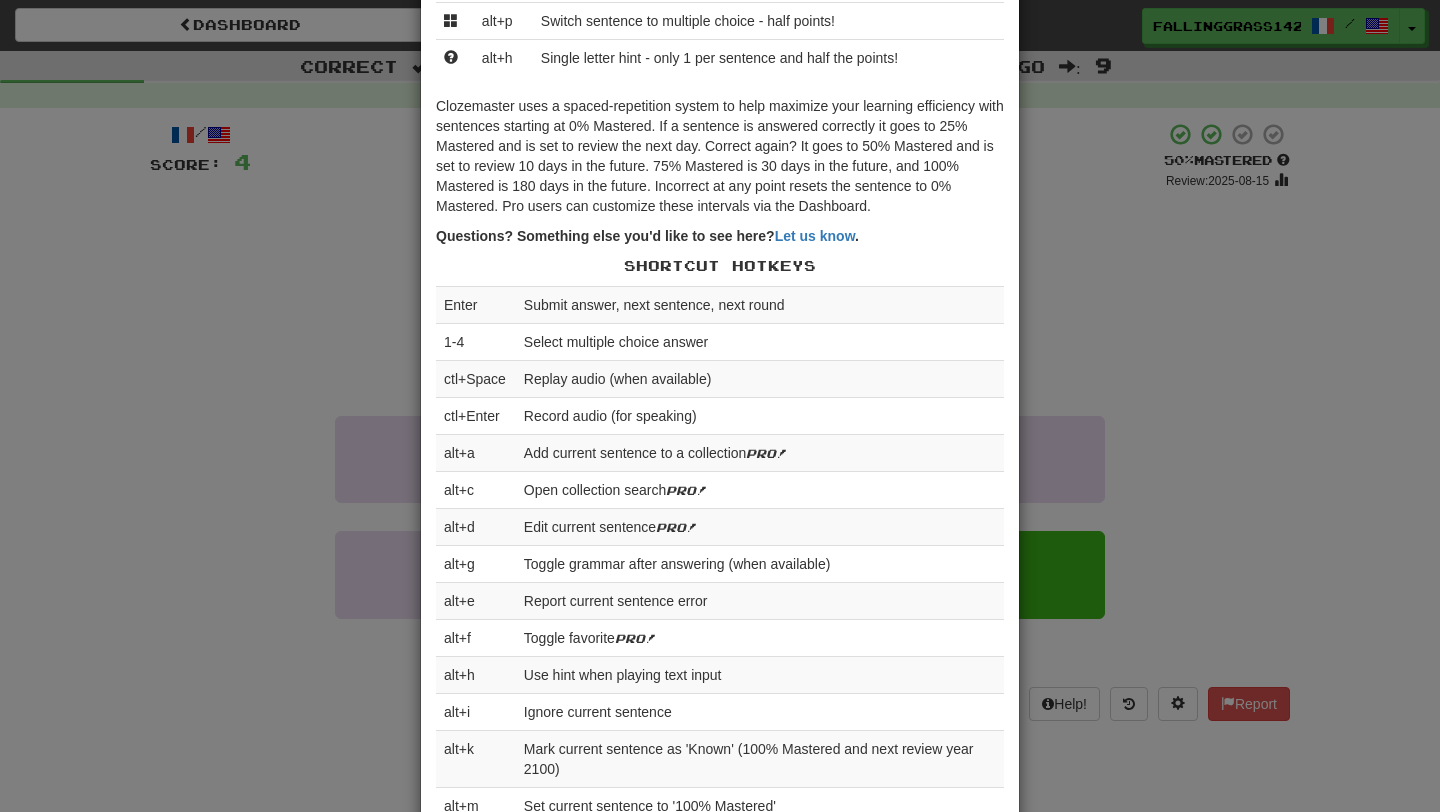 click on "× Help Complete the sentence with the correct missing word! 👉 Run Tutorial 👈 Points are determined as follows: (4 points for multiple choice, 8 points for text input)  x ( % Mastered  divided by 25) Points are cut in half if you use a hint while playing text input or you review a sentence before it's ready for review. An incorrect answer gets 0 points. Playing favorites doesn't use the same equation - correct answers always get 2 points. alt+t Toggle translation alt+p Switch sentence to multiple choice - half points! alt+h Single letter hint - only 1 per sentence and half the points! Questions? Something else you'd like to see here?  Let us know . Shortcut Hotkeys Enter Submit answer, next sentence, next round 1-4 Select multiple choice answer ctl+Space Replay audio (when available) ctl+Enter Record audio (for speaking) alt+a Add current sentence to a collection   Pro! alt+c Open collection search  Pro! alt+d Edit current sentence  Pro! alt+g Toggle grammar after answering (when available) alt+e alt+f" at bounding box center (720, 406) 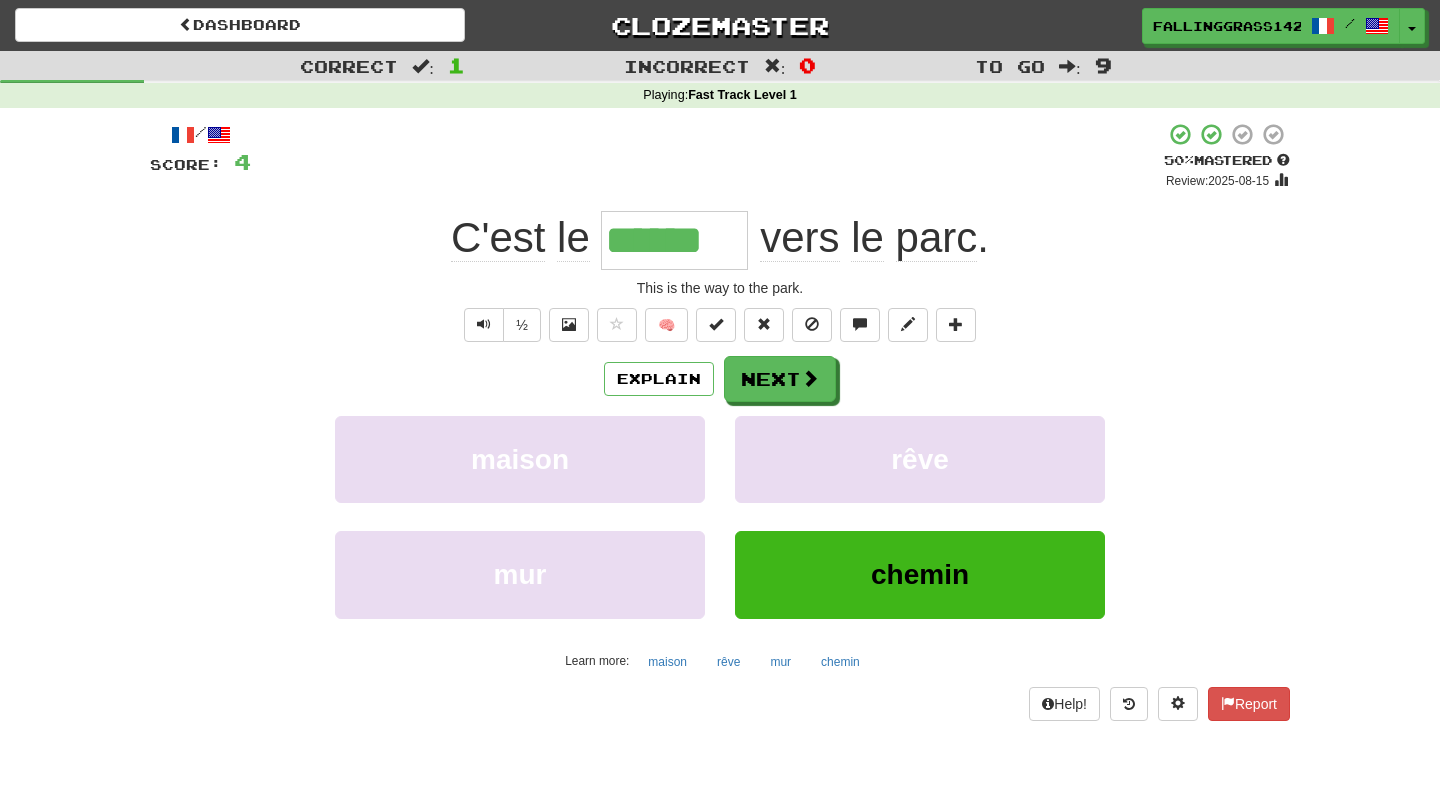 click on "Explain Next" at bounding box center [720, 379] 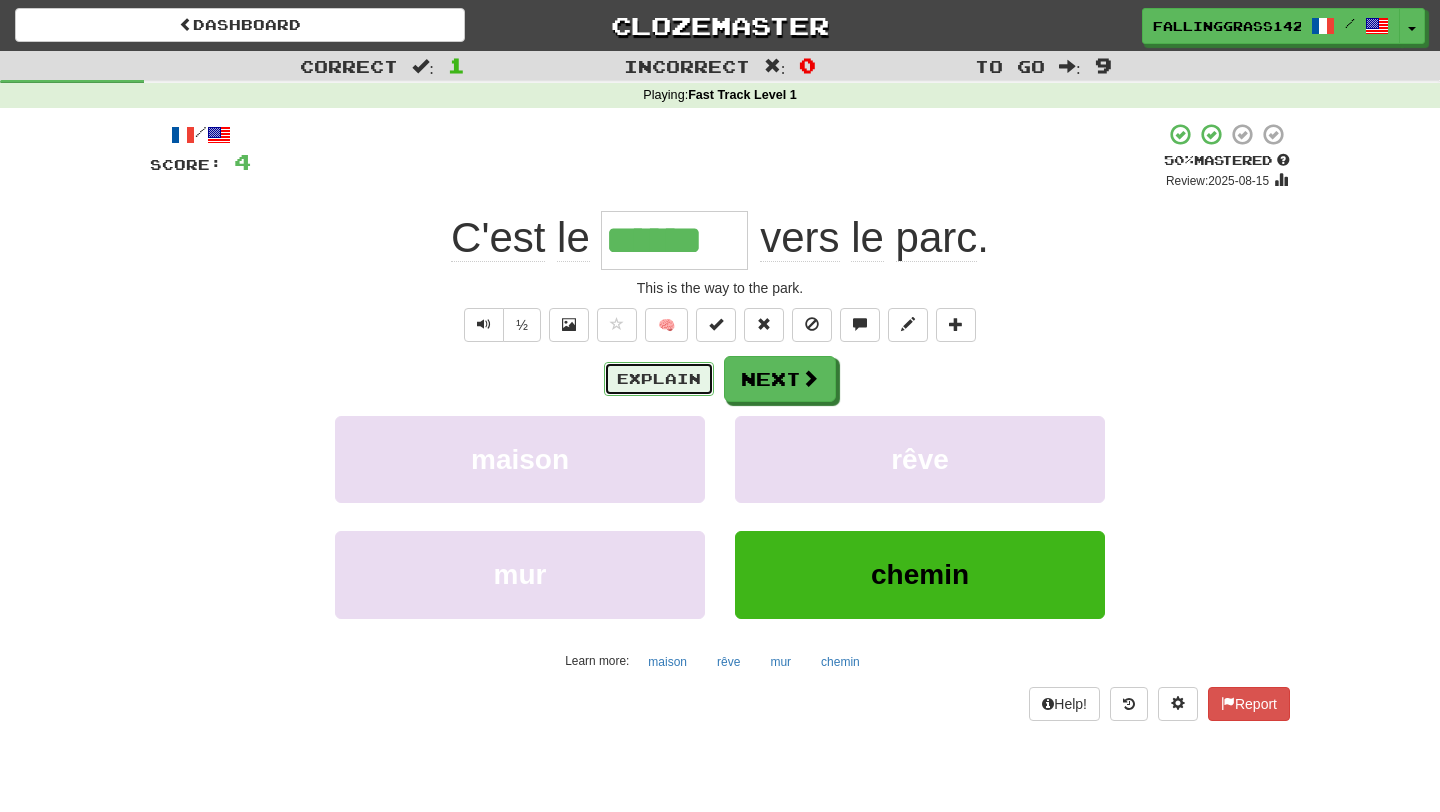 click on "Explain" at bounding box center [659, 379] 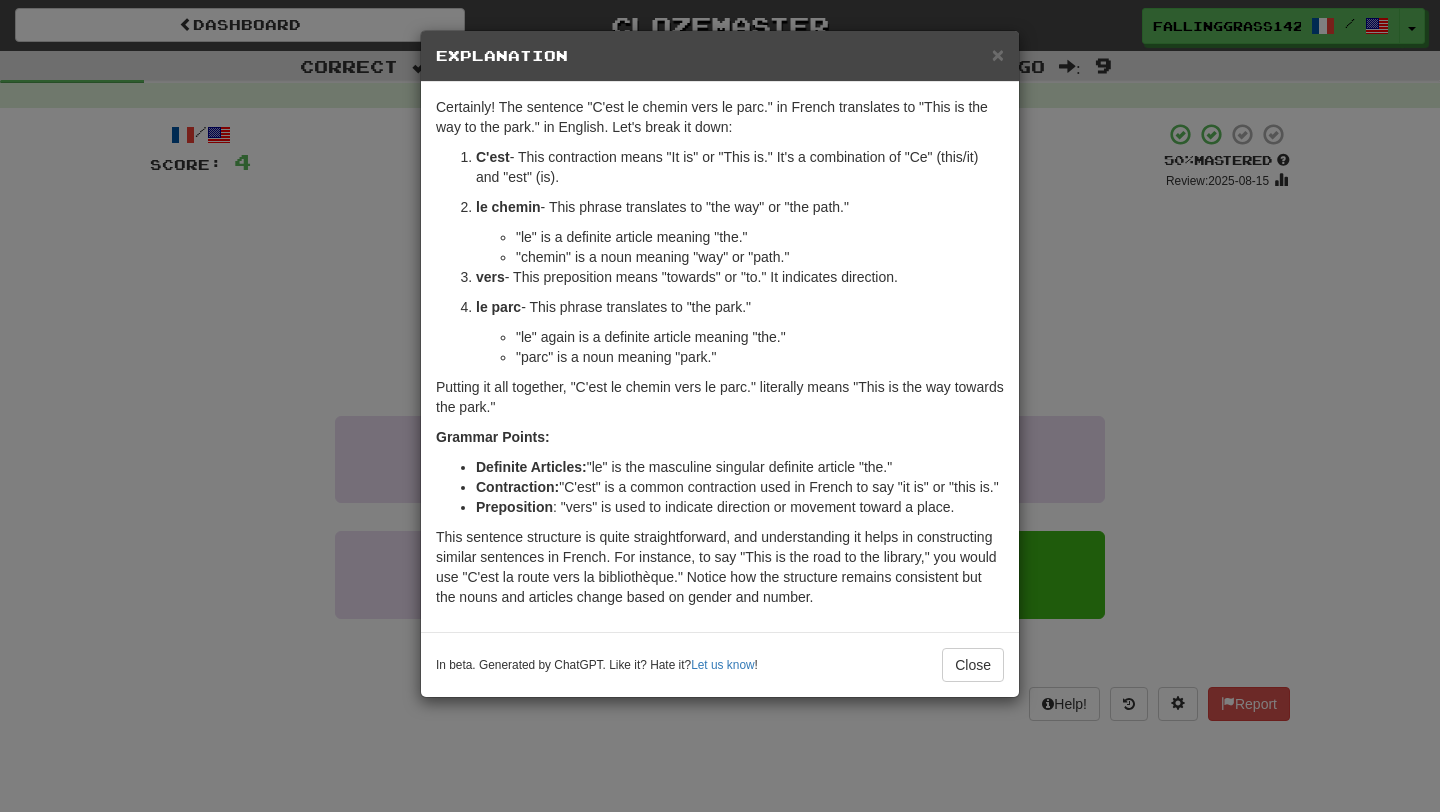 click on "× Explanation Certainly! The sentence "C'est le chemin vers le parc." in French translates to "This is the way to the park." in English. Let's break it down:
C'est  - This contraction means "It is" or "This is." It's a combination of "Ce" (this/it) and "est" (is).
le chemin  - This phrase translates to "the way" or "the path."
"le" is a definite article meaning "the."
"chemin" is a noun meaning "way" or "path."
vers  - This preposition means "towards" or "to." It indicates direction.
le parc  - This phrase translates to "the park."
"le" again is a definite article meaning "the."
"parc" is a noun meaning "park."
Putting it all together, "C'est le chemin vers le parc." literally means "This is the way towards the park."
Grammar Points:
Definite Articles:  "le" is the masculine singular definite article "the."
Contraction:  "C'est" is a common contraction used in French to say "it is" or "this is."
Preposition
Let us know ! Close" at bounding box center (720, 406) 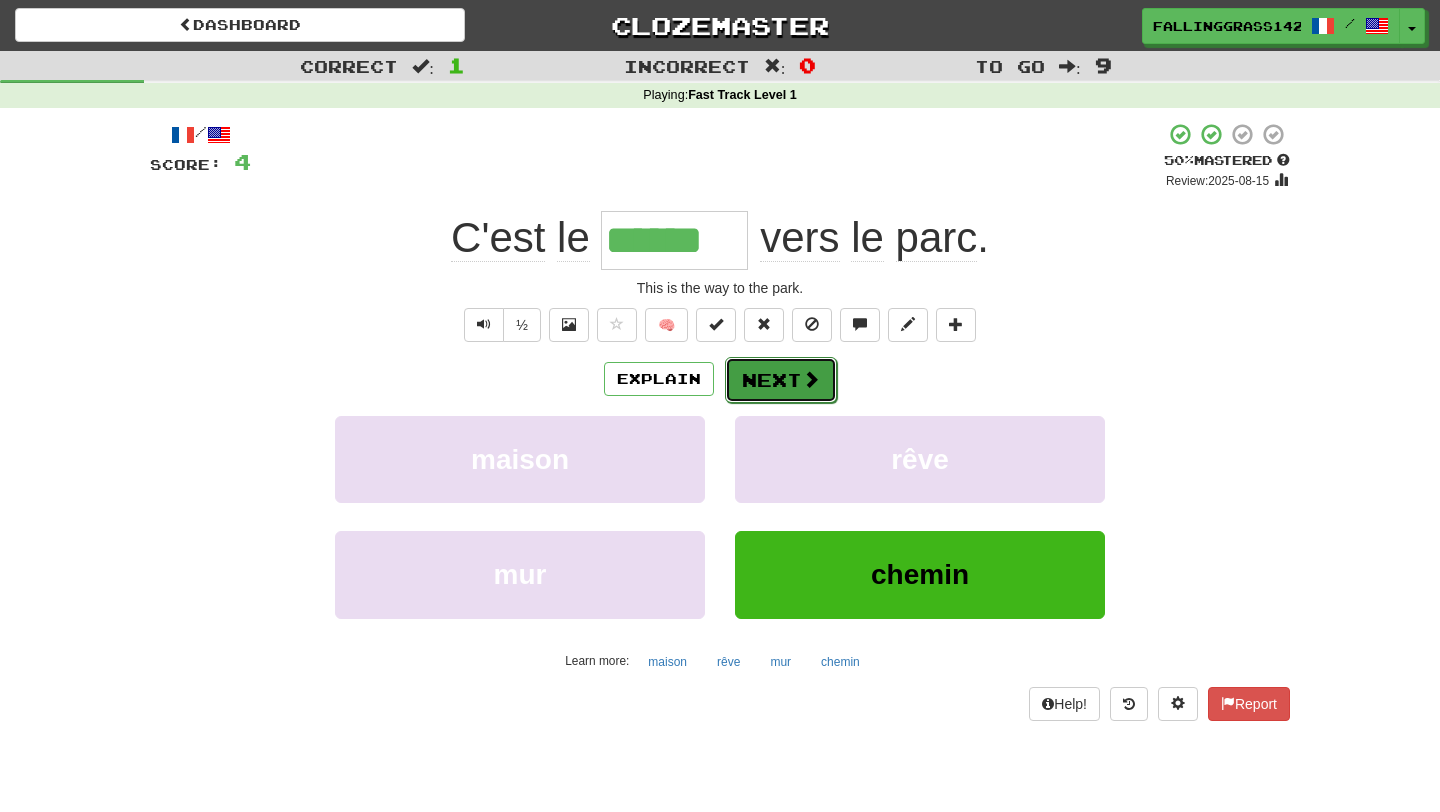 click on "Next" at bounding box center [781, 380] 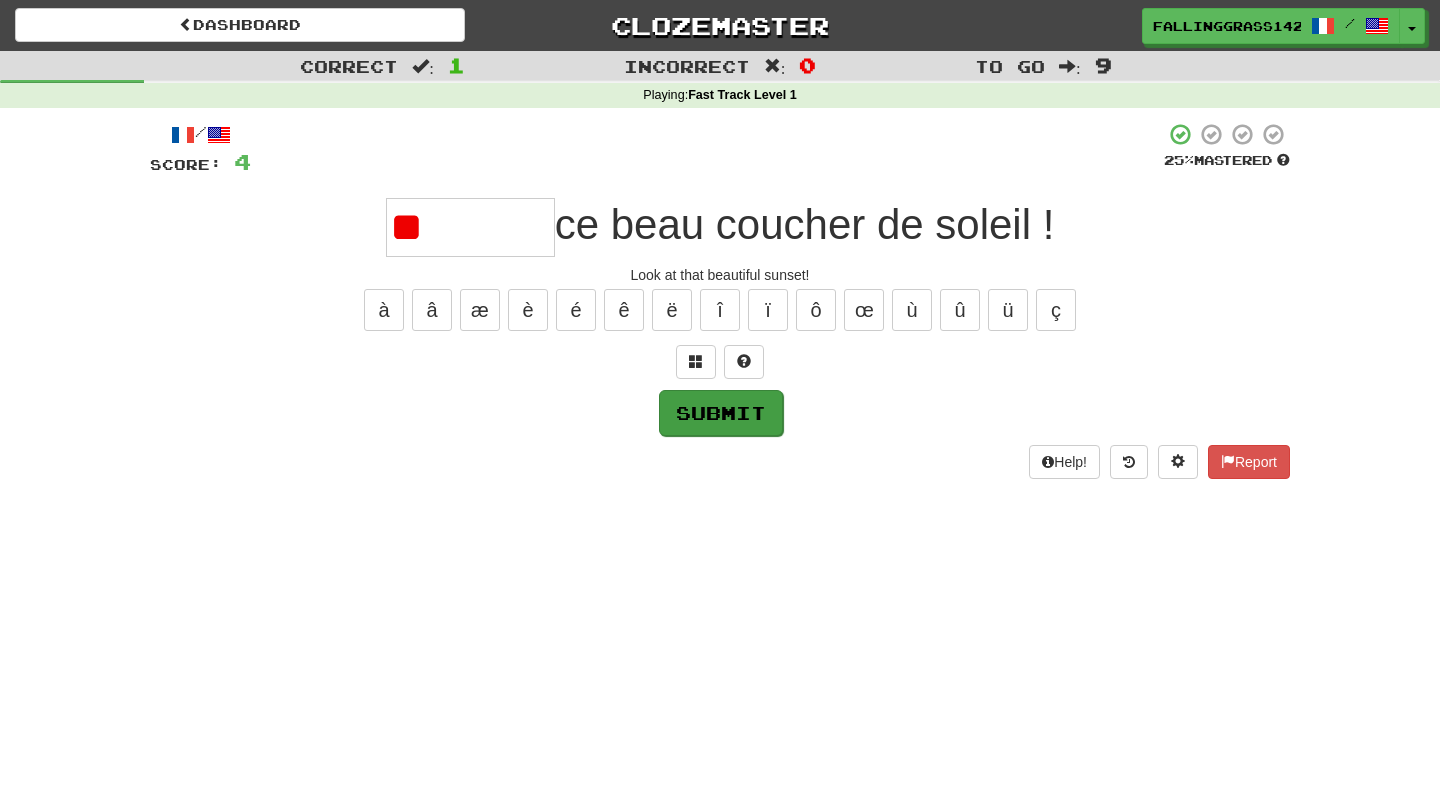 type on "*" 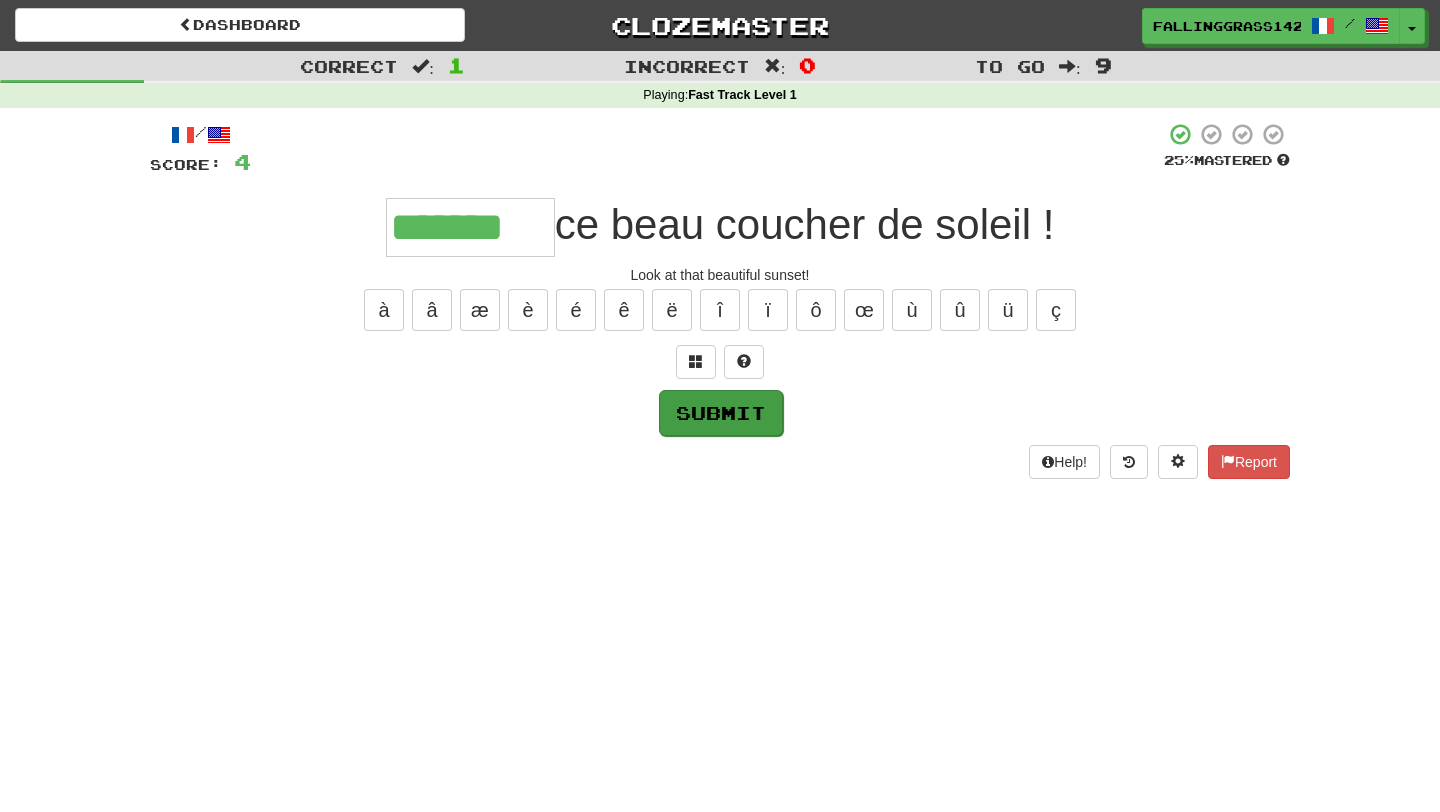 type on "*******" 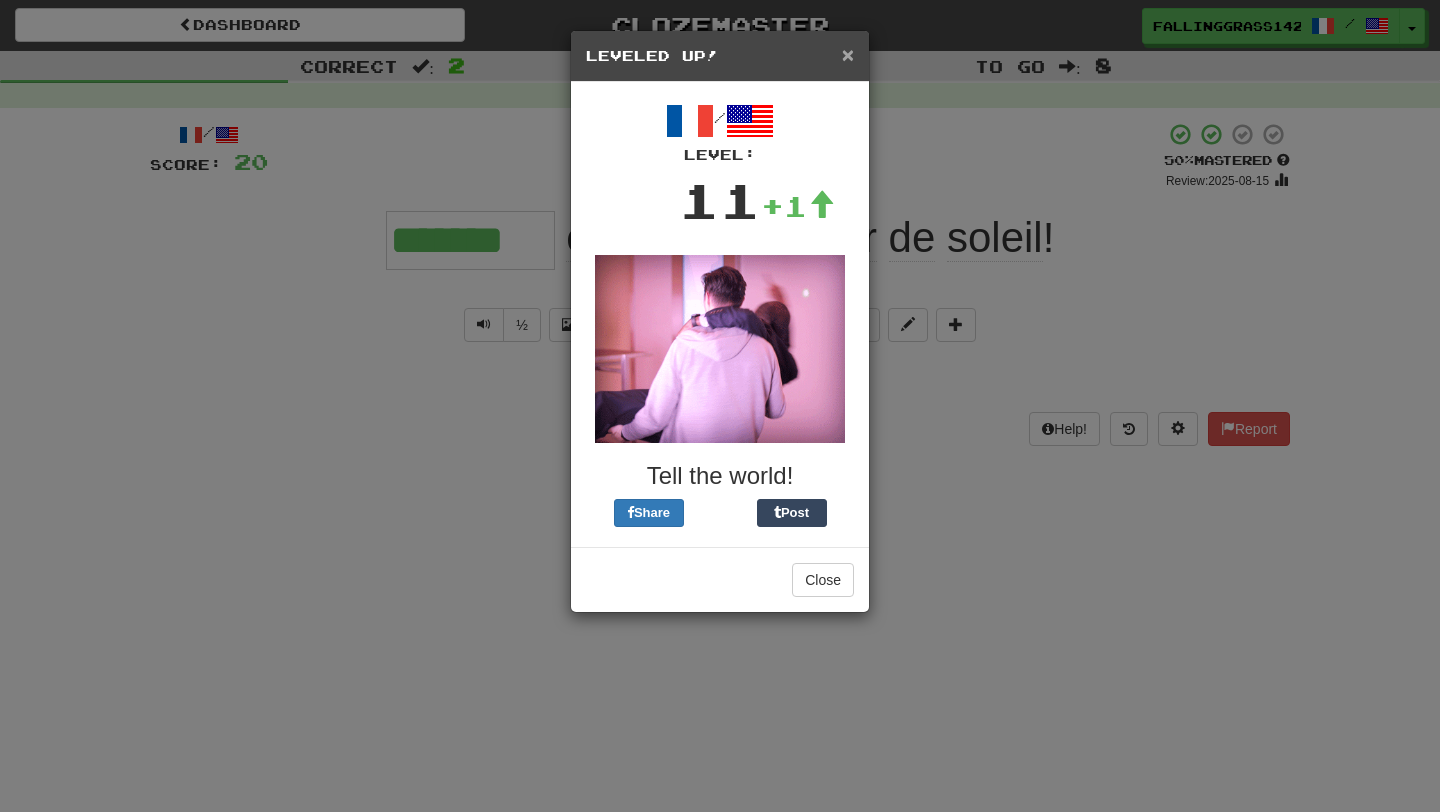 click on "×" at bounding box center (848, 54) 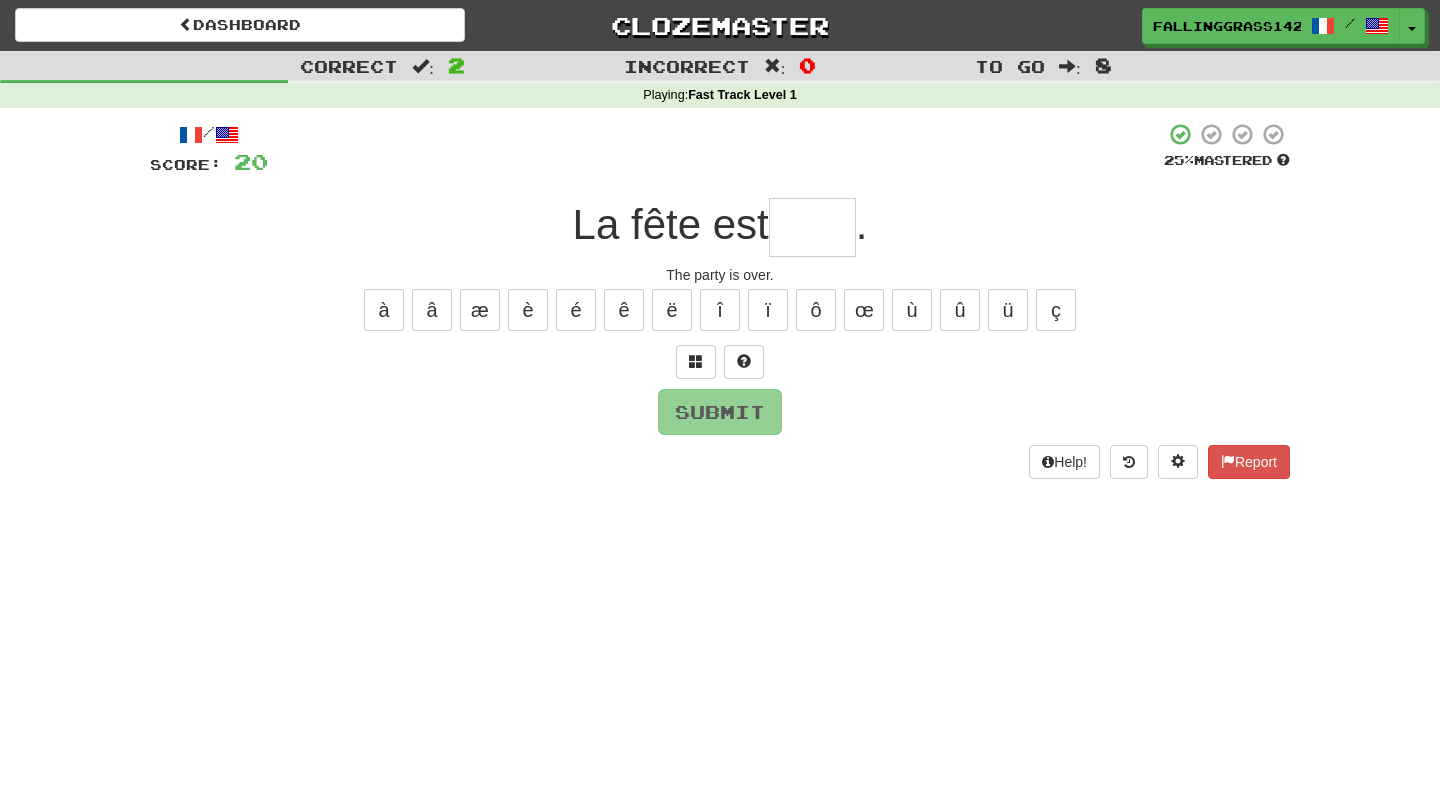 type on "*" 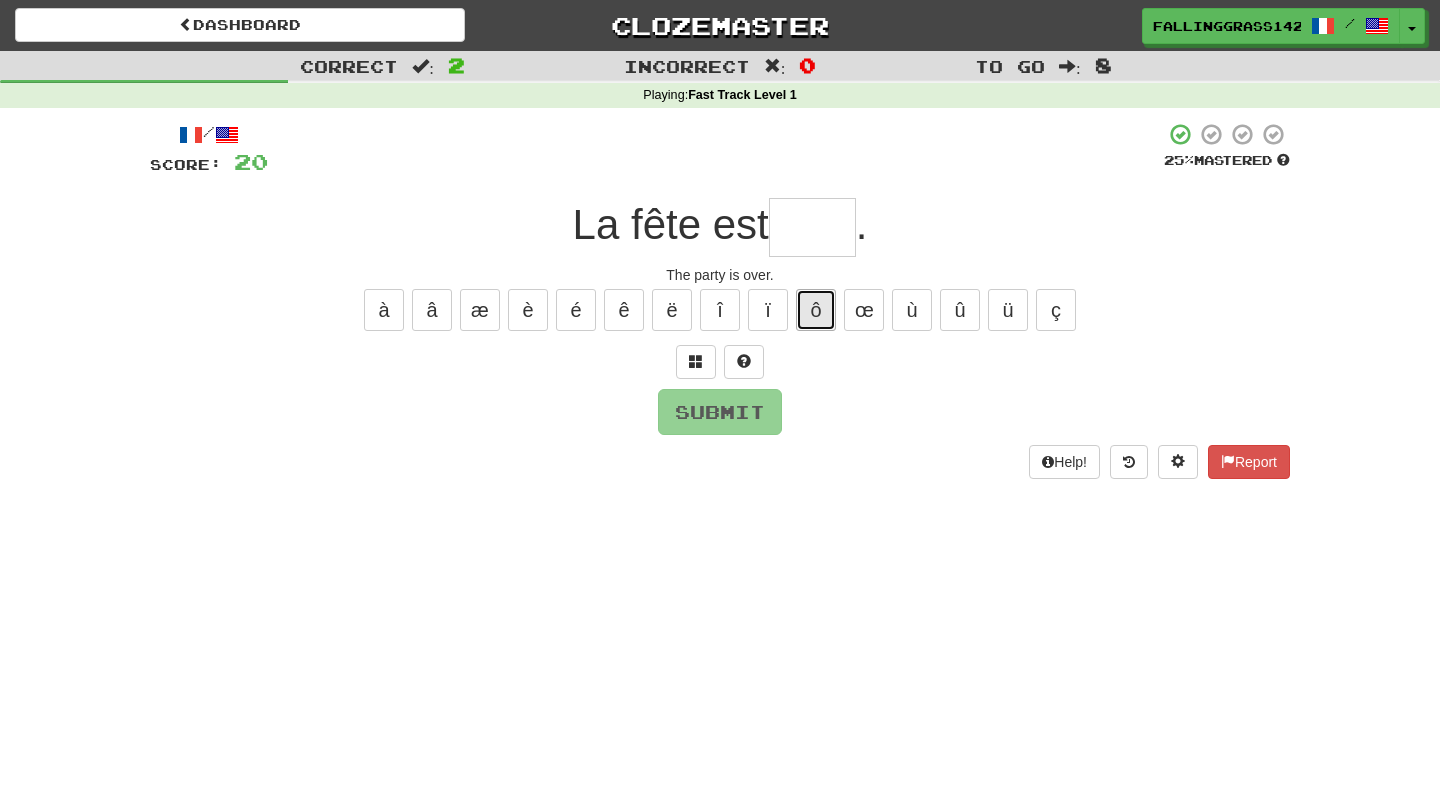 click on "ô" at bounding box center (816, 310) 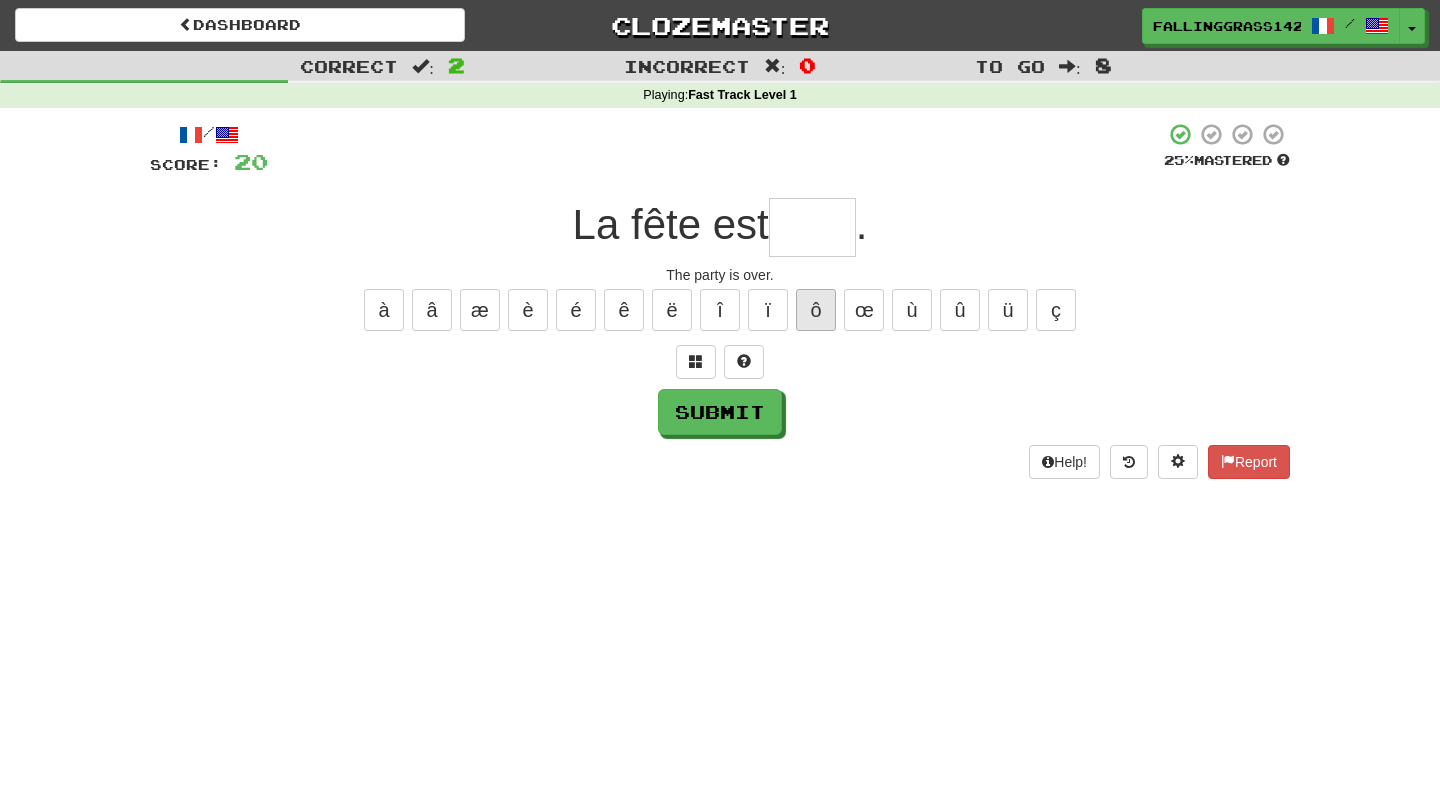 type on "*" 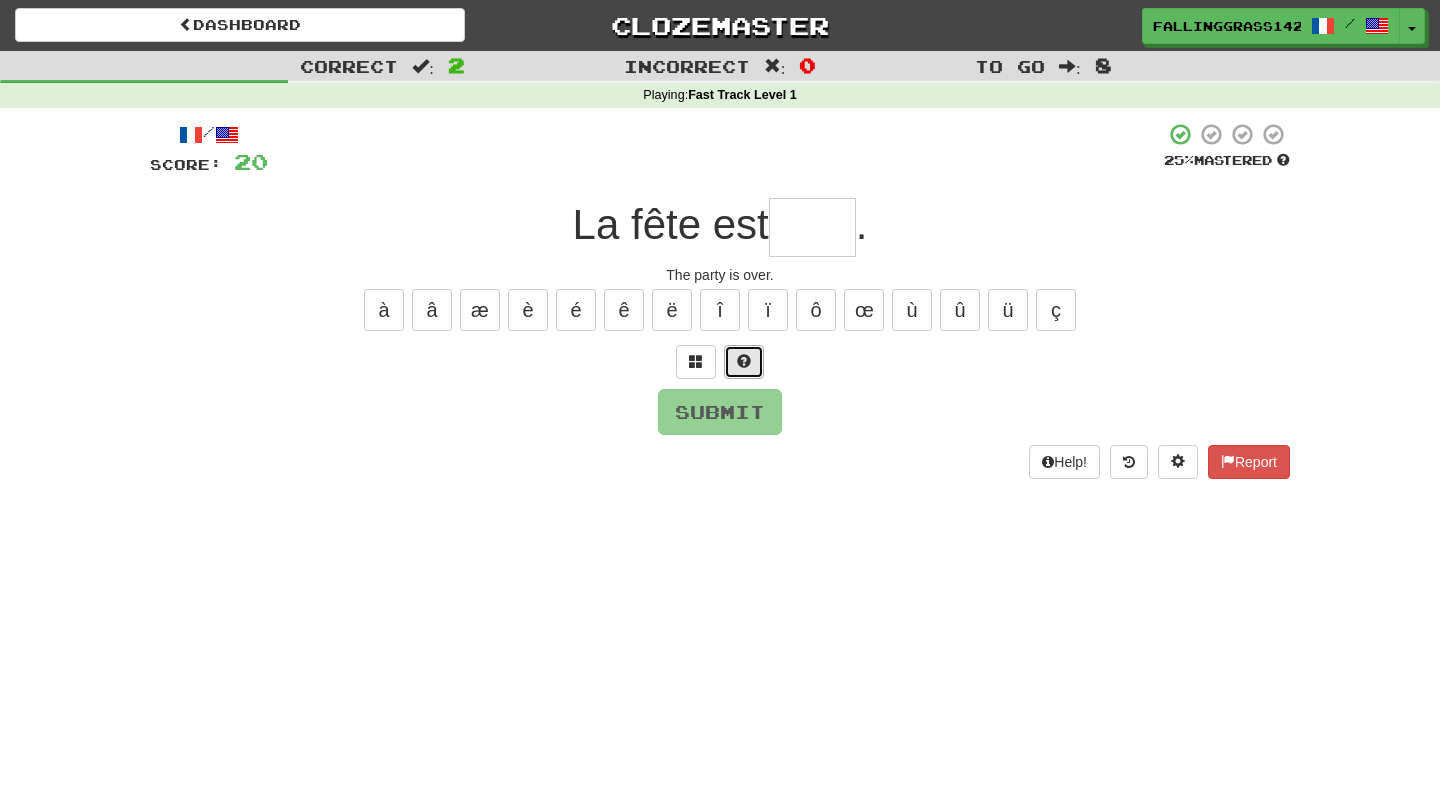 click at bounding box center (744, 362) 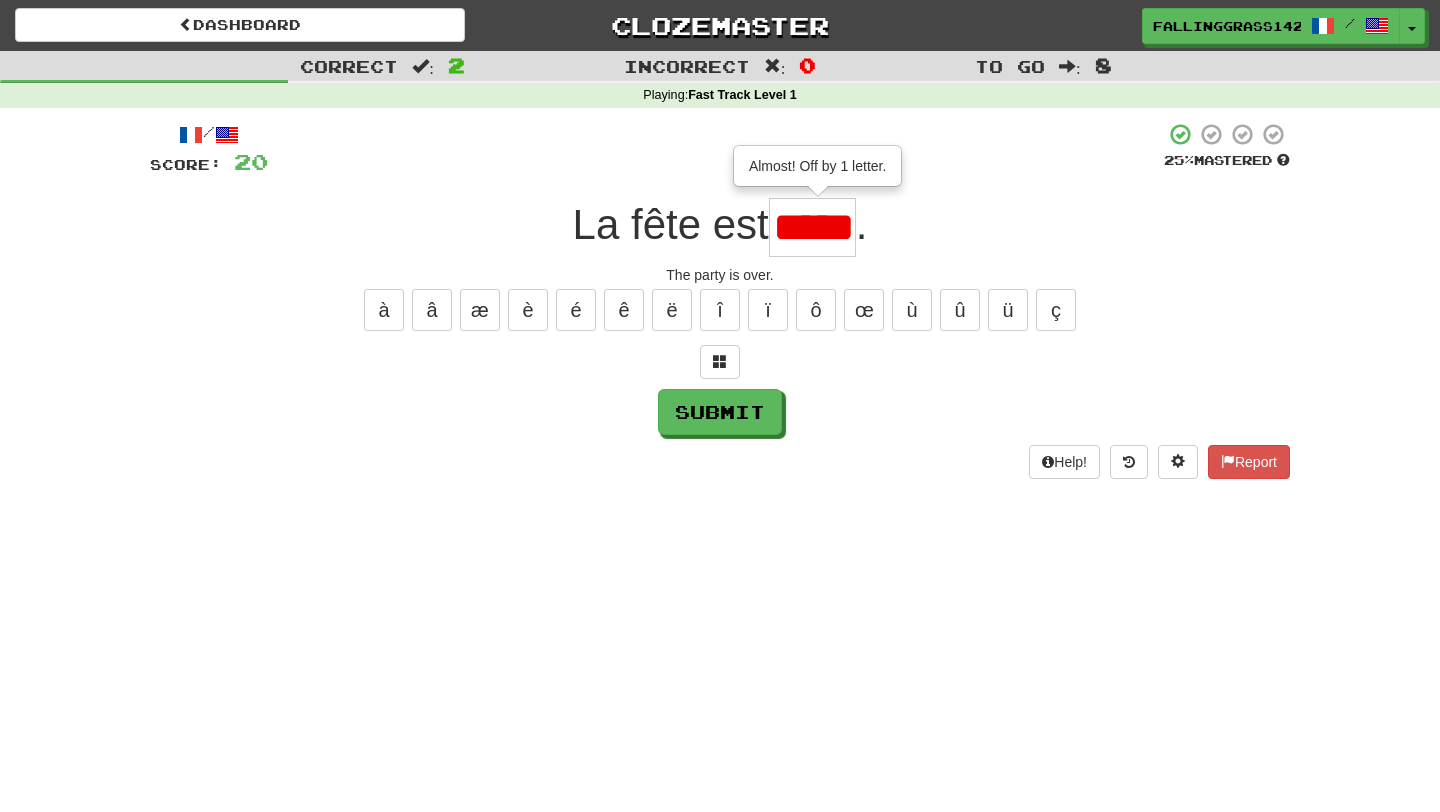 type on "*****" 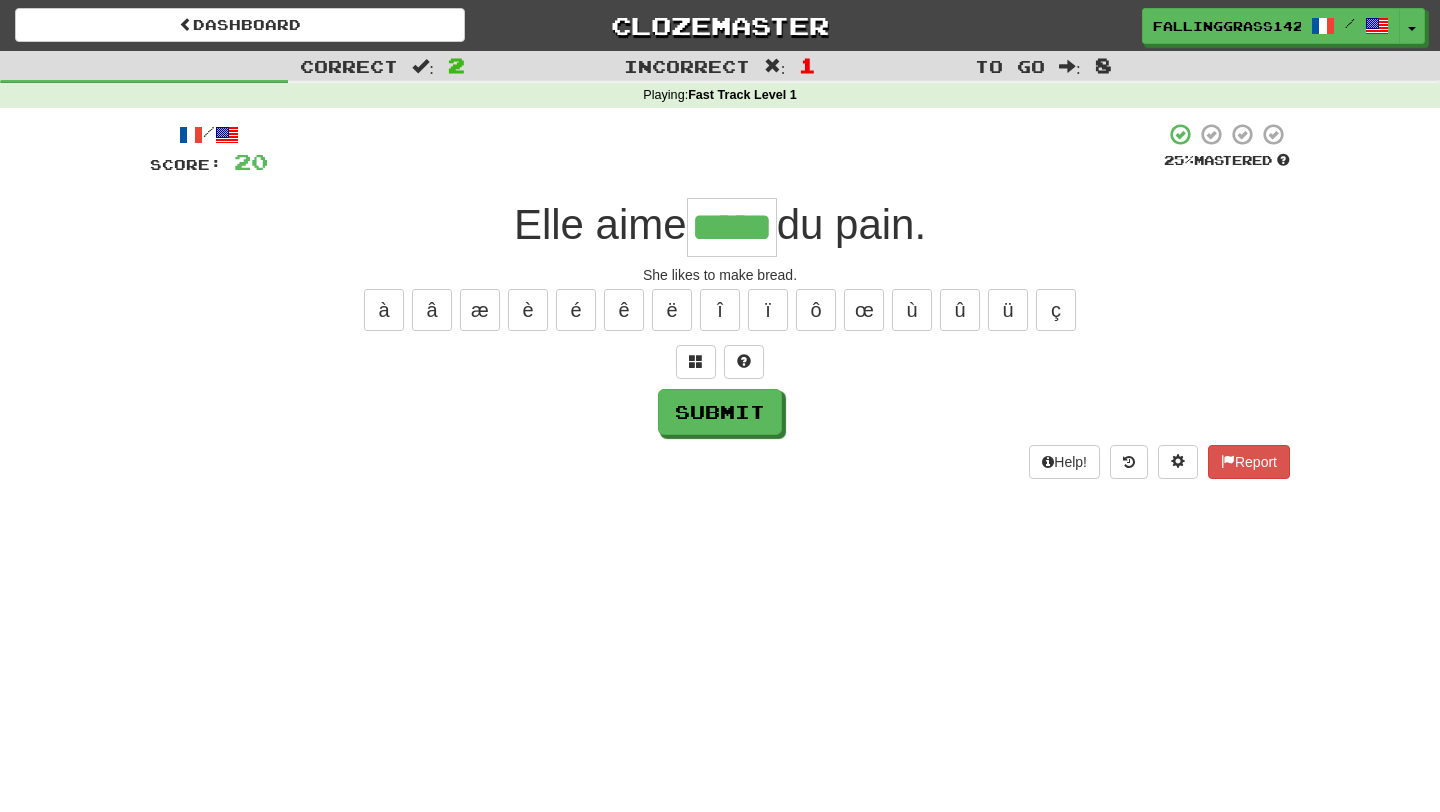 type on "*****" 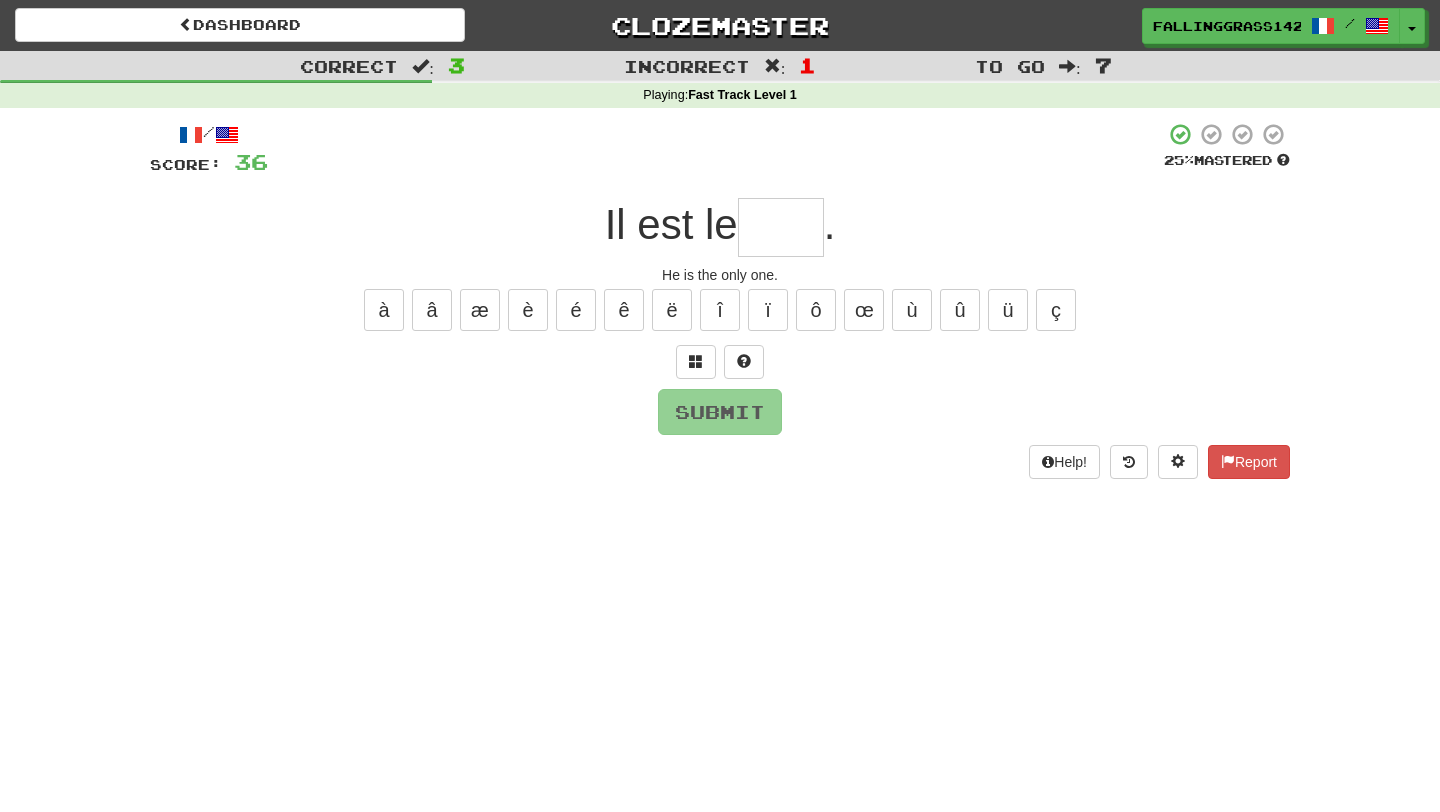 type on "*" 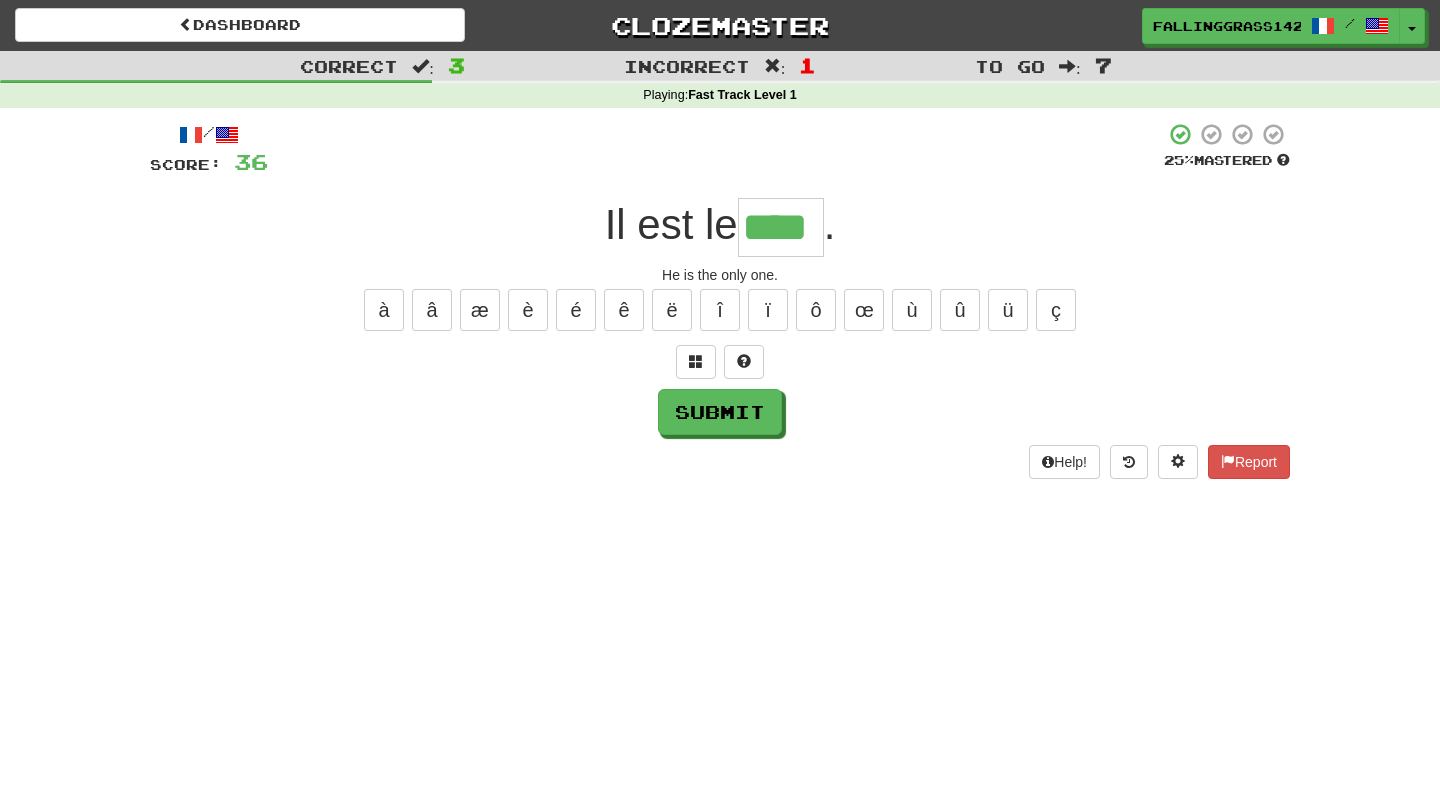 type on "****" 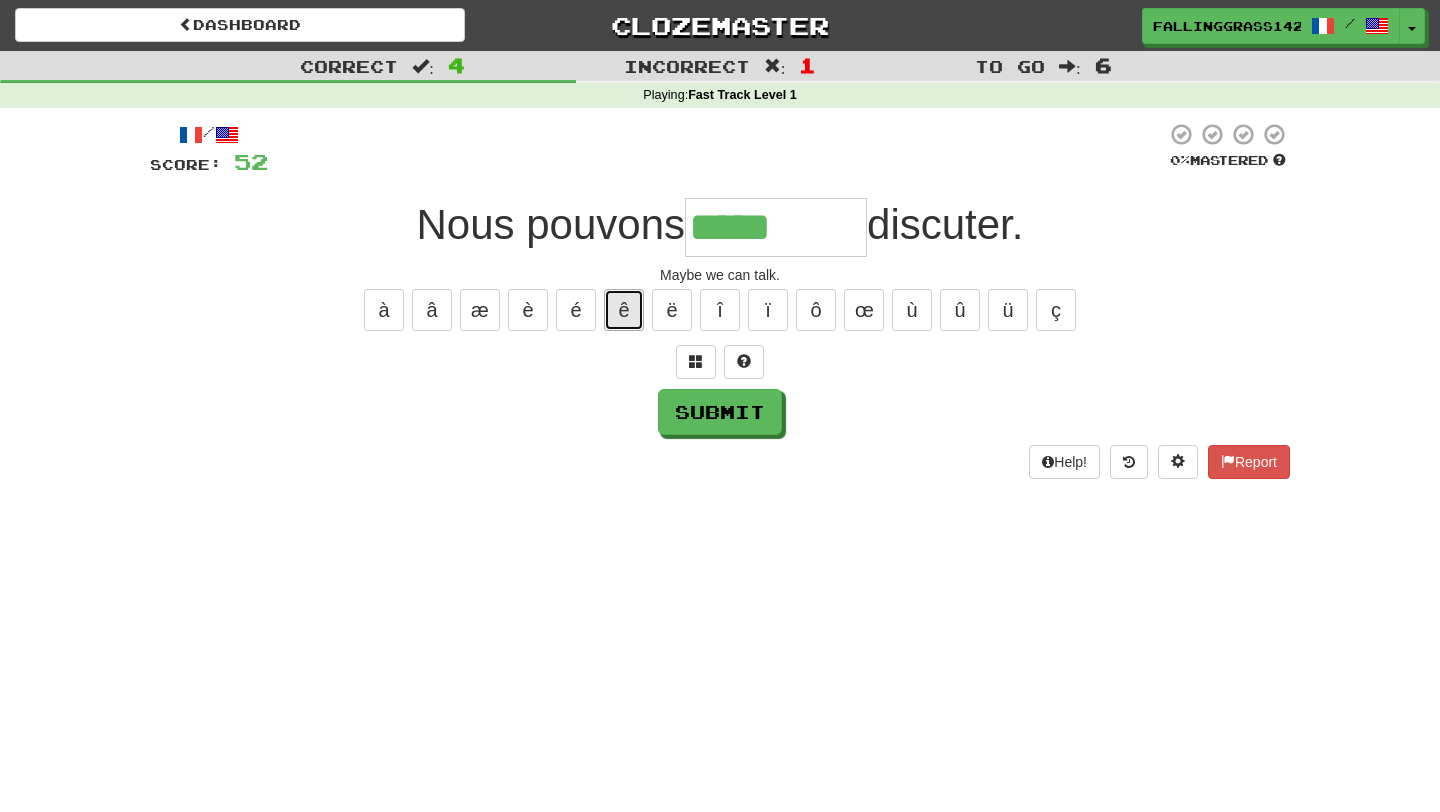click on "ê" at bounding box center [624, 310] 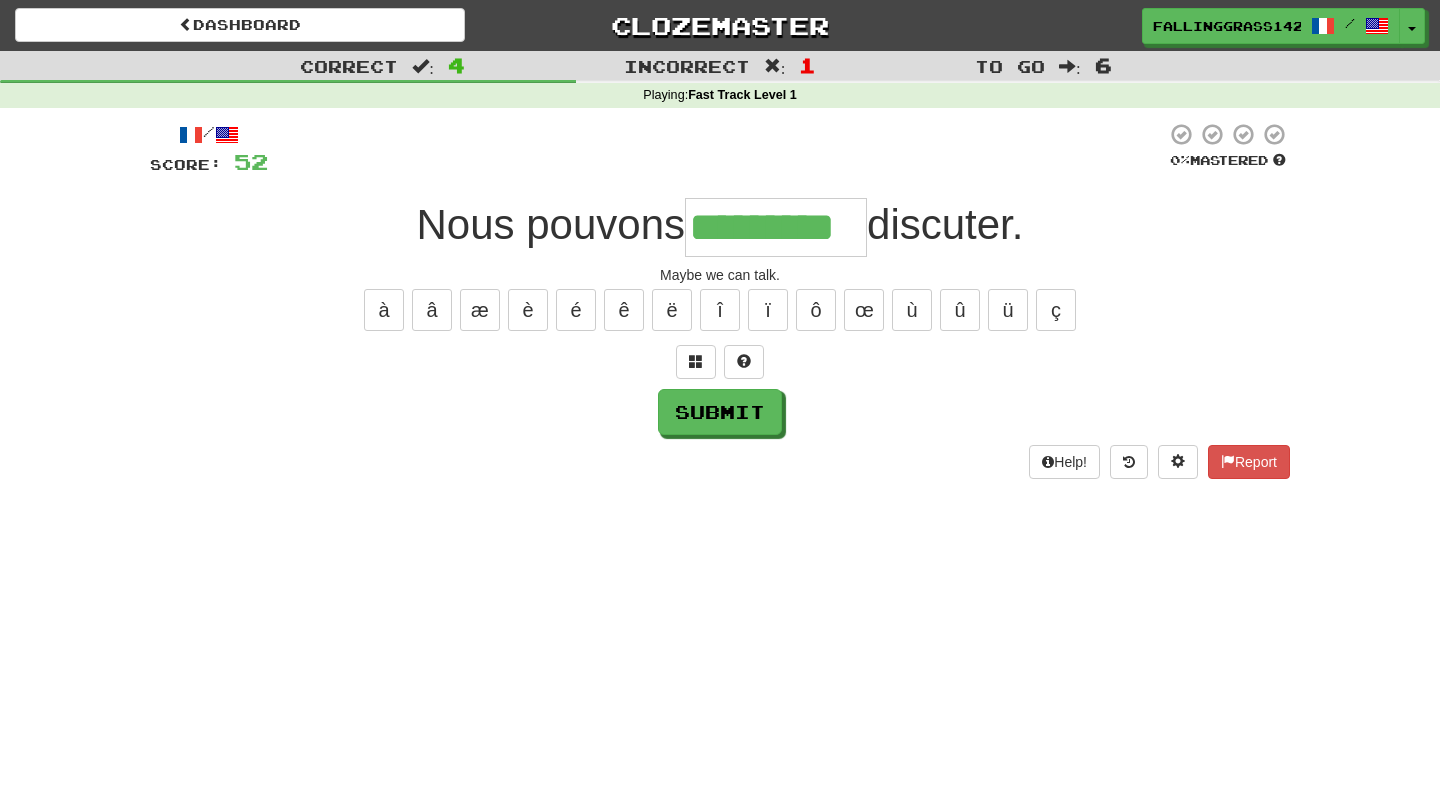 type on "*********" 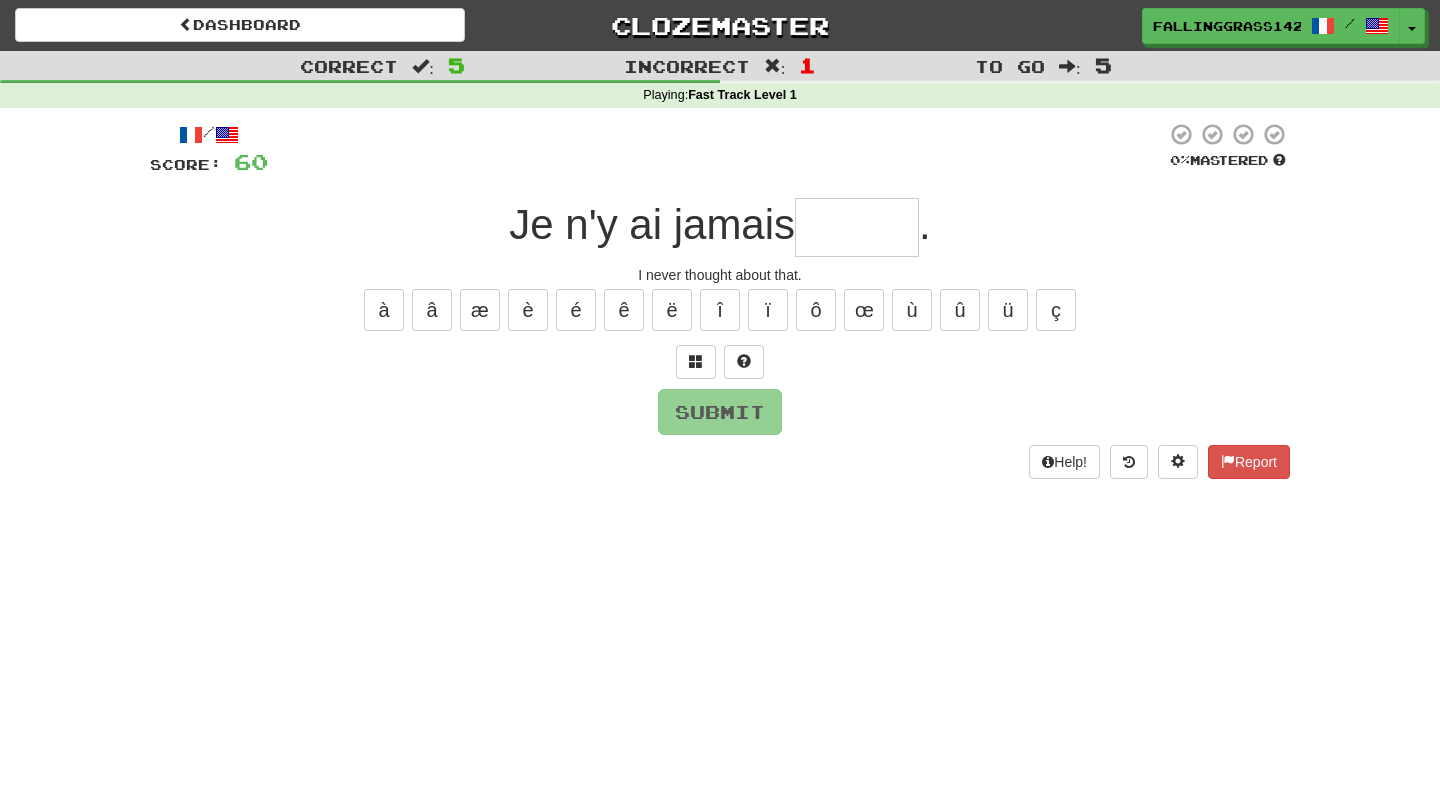 type on "*" 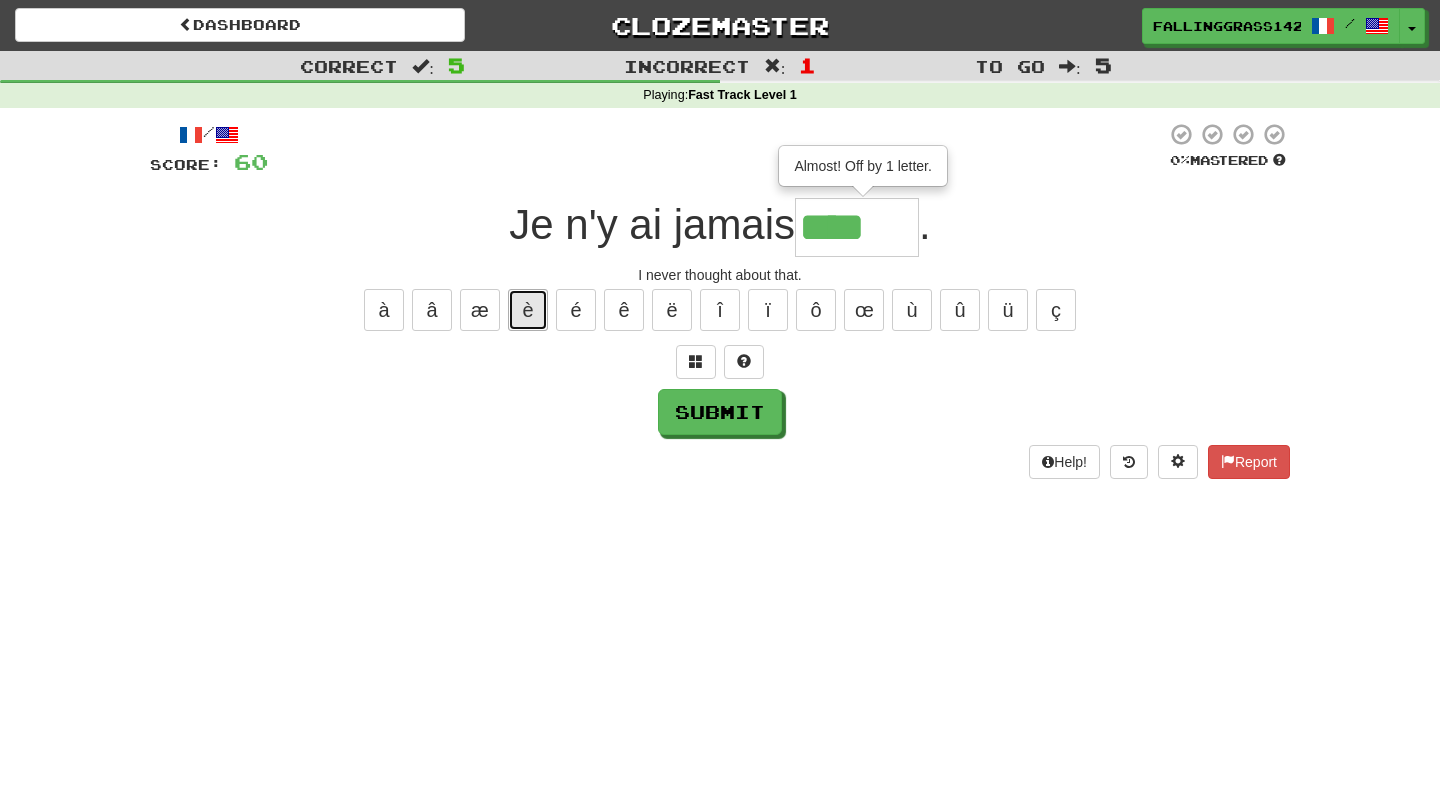 click on "è" at bounding box center (528, 310) 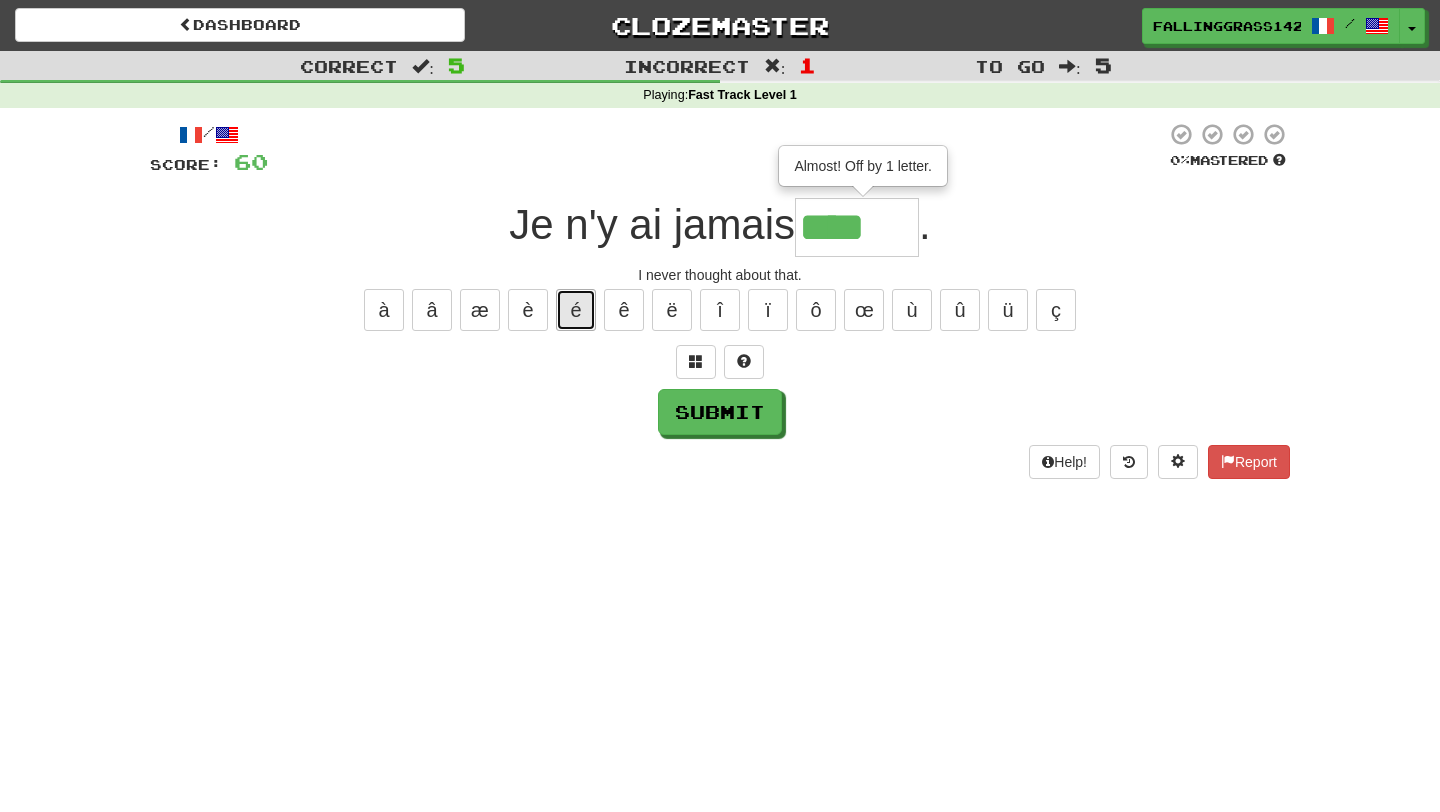 click on "é" at bounding box center (576, 310) 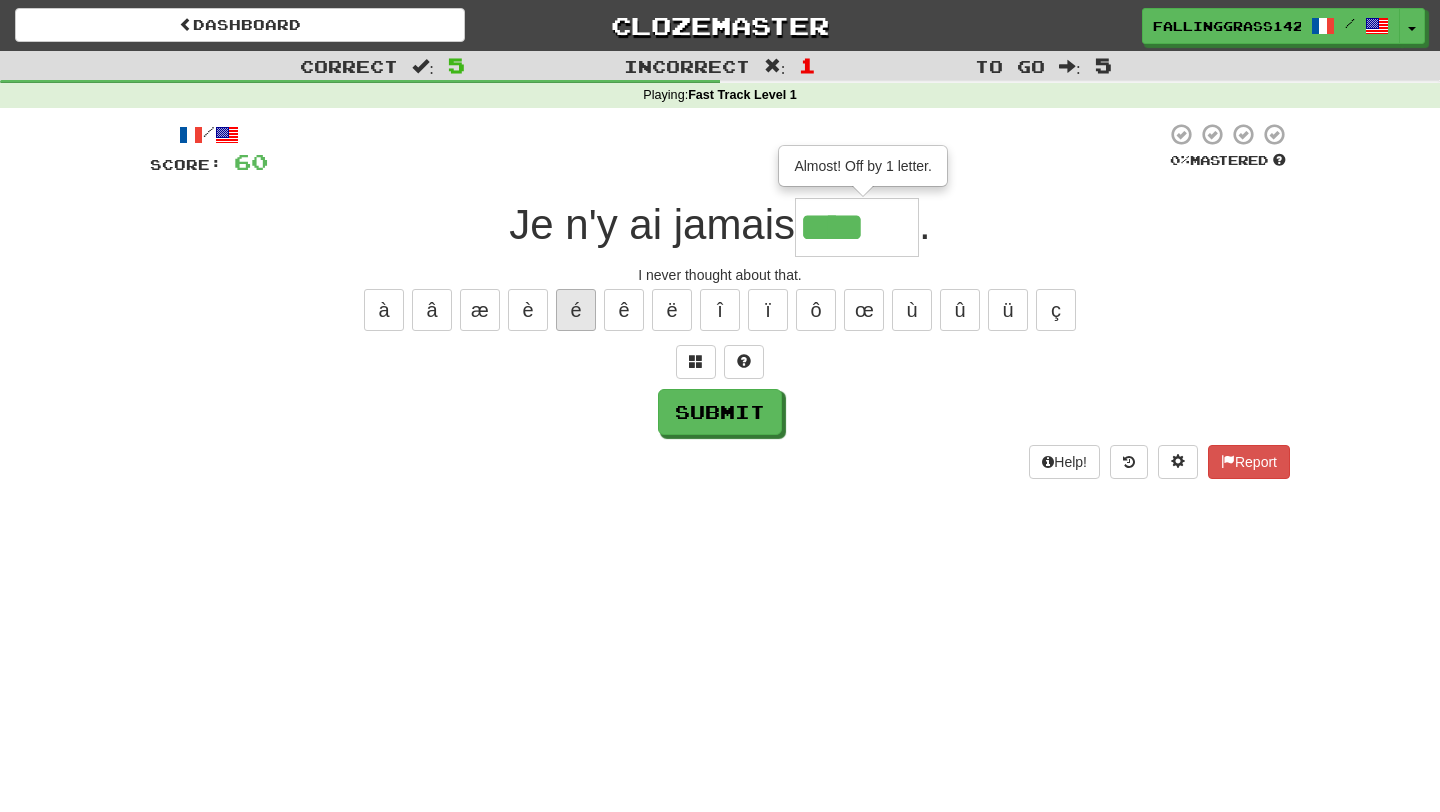 type on "*****" 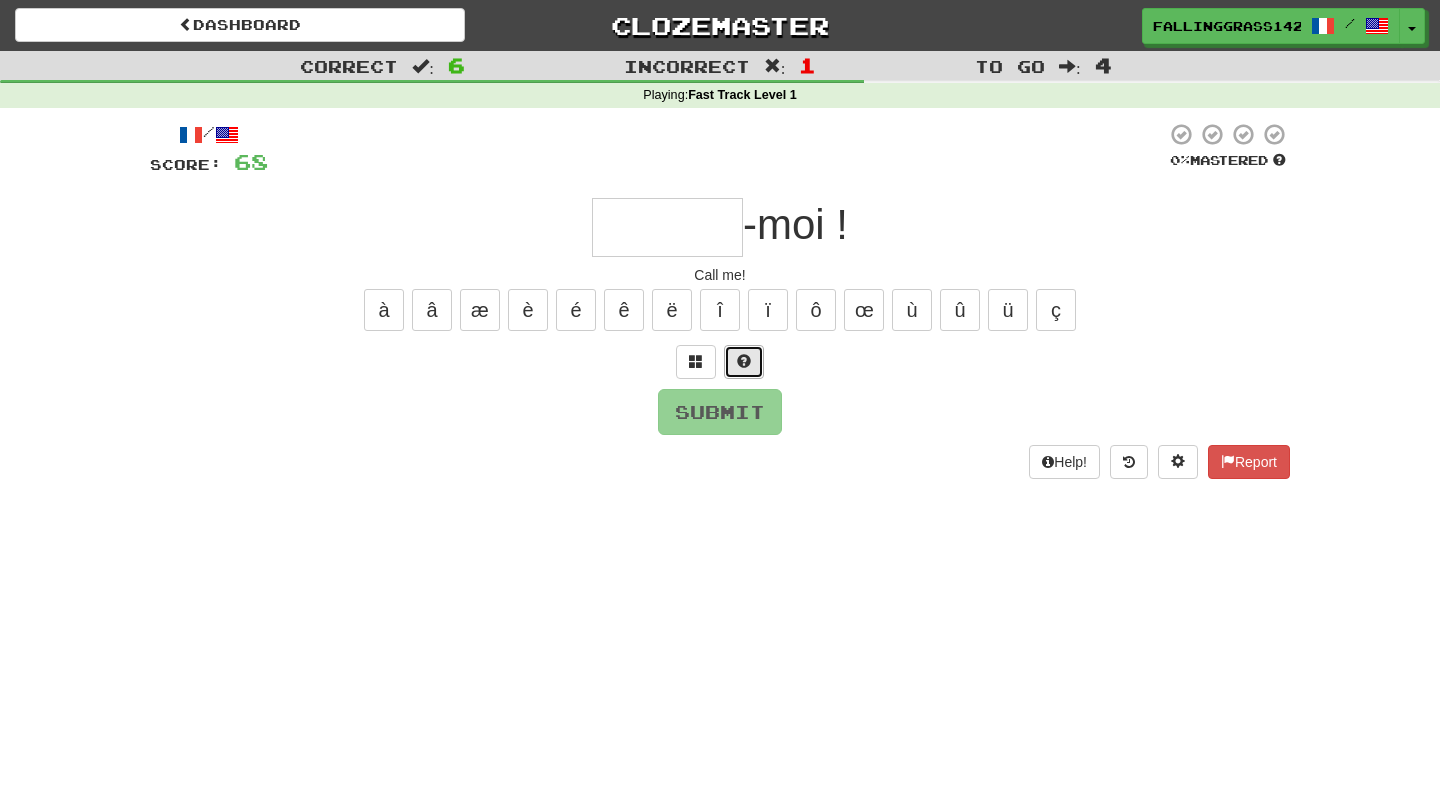 click at bounding box center (744, 362) 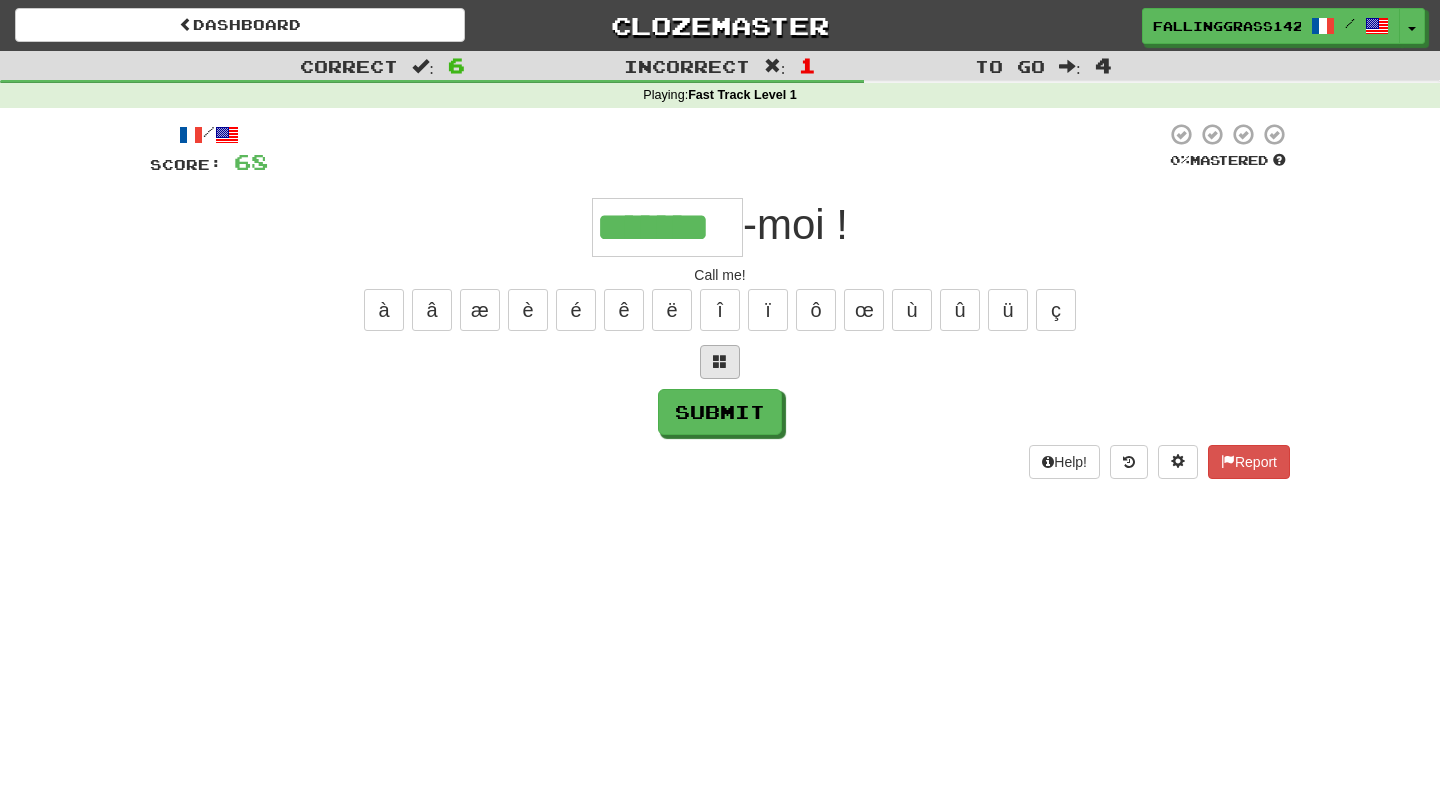 type on "*******" 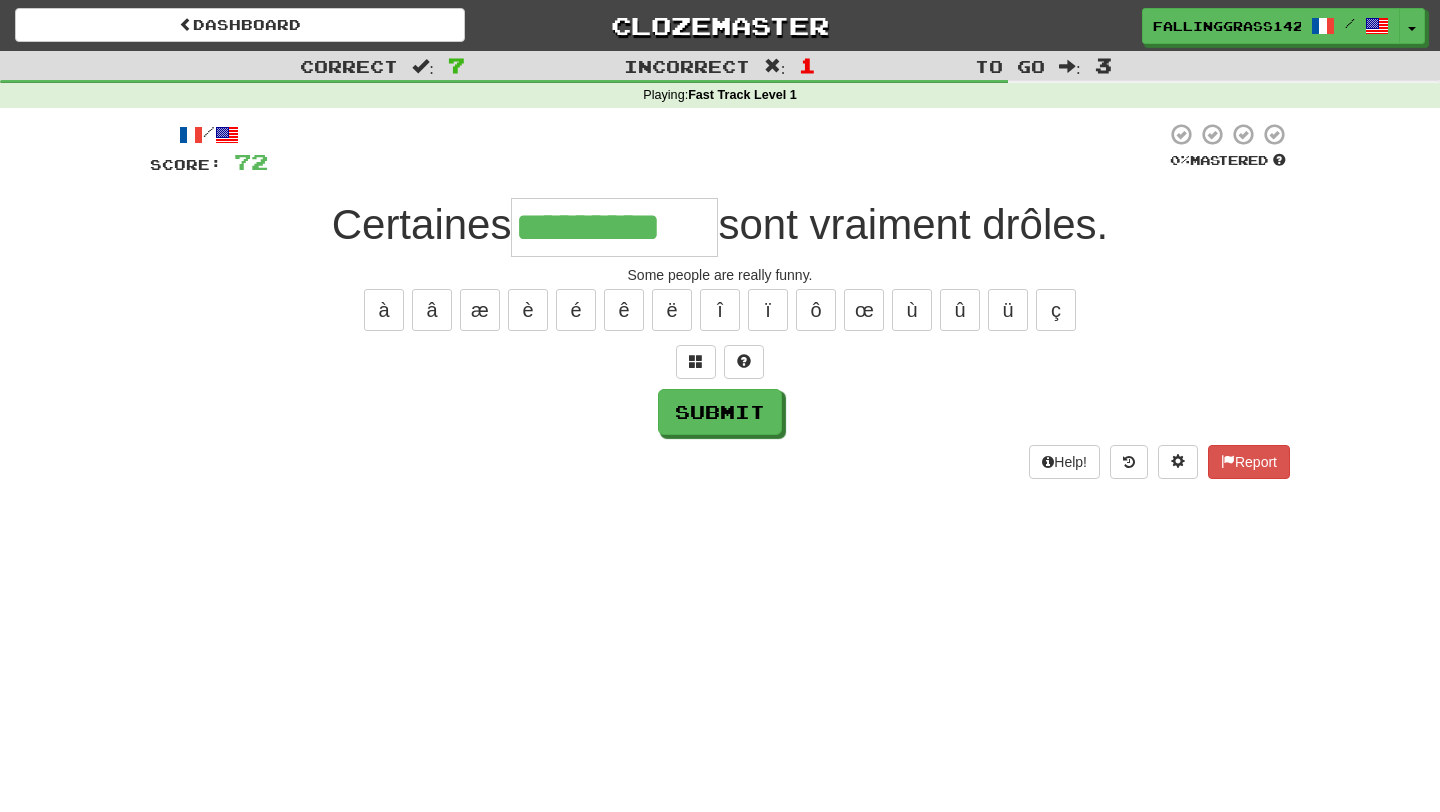 type on "*********" 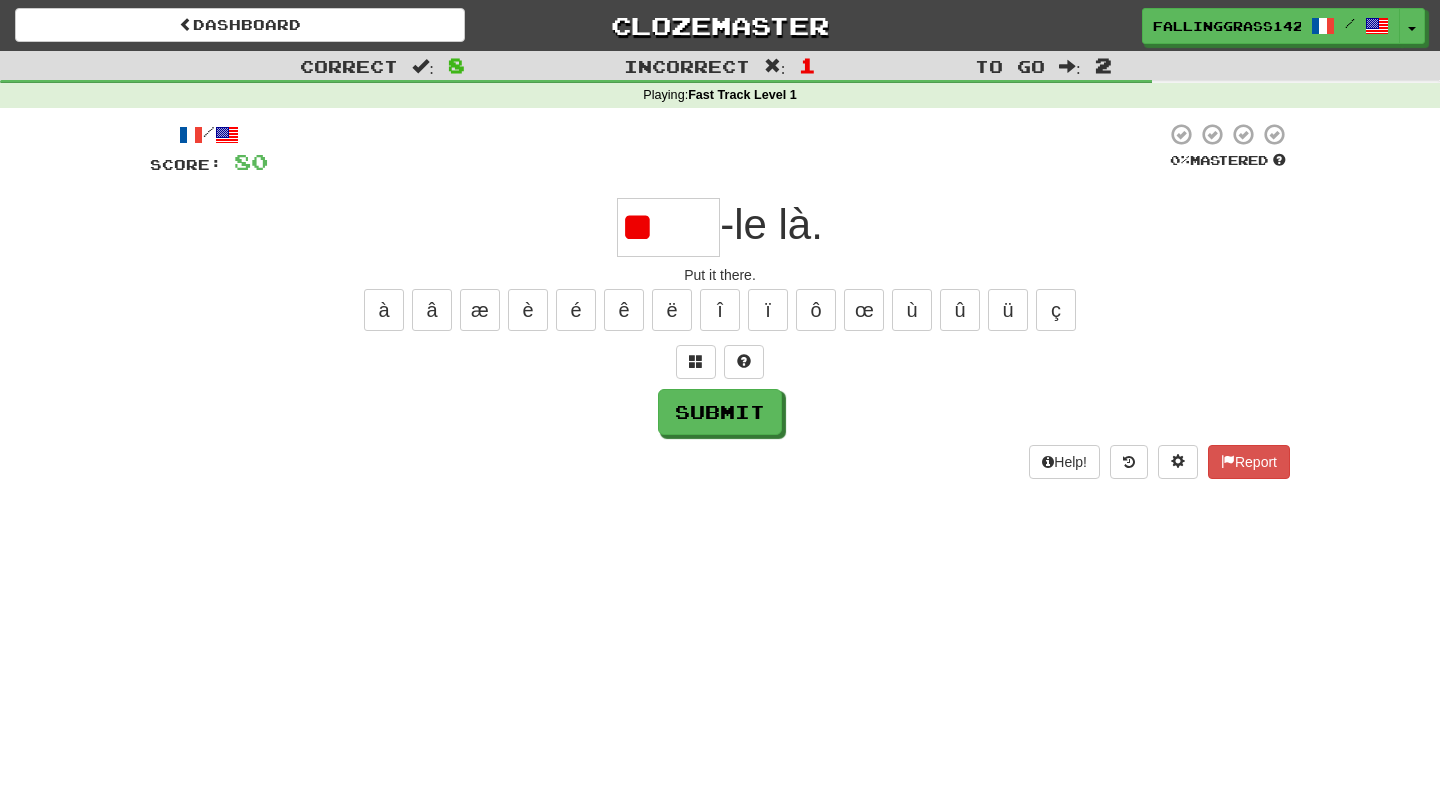 type on "*" 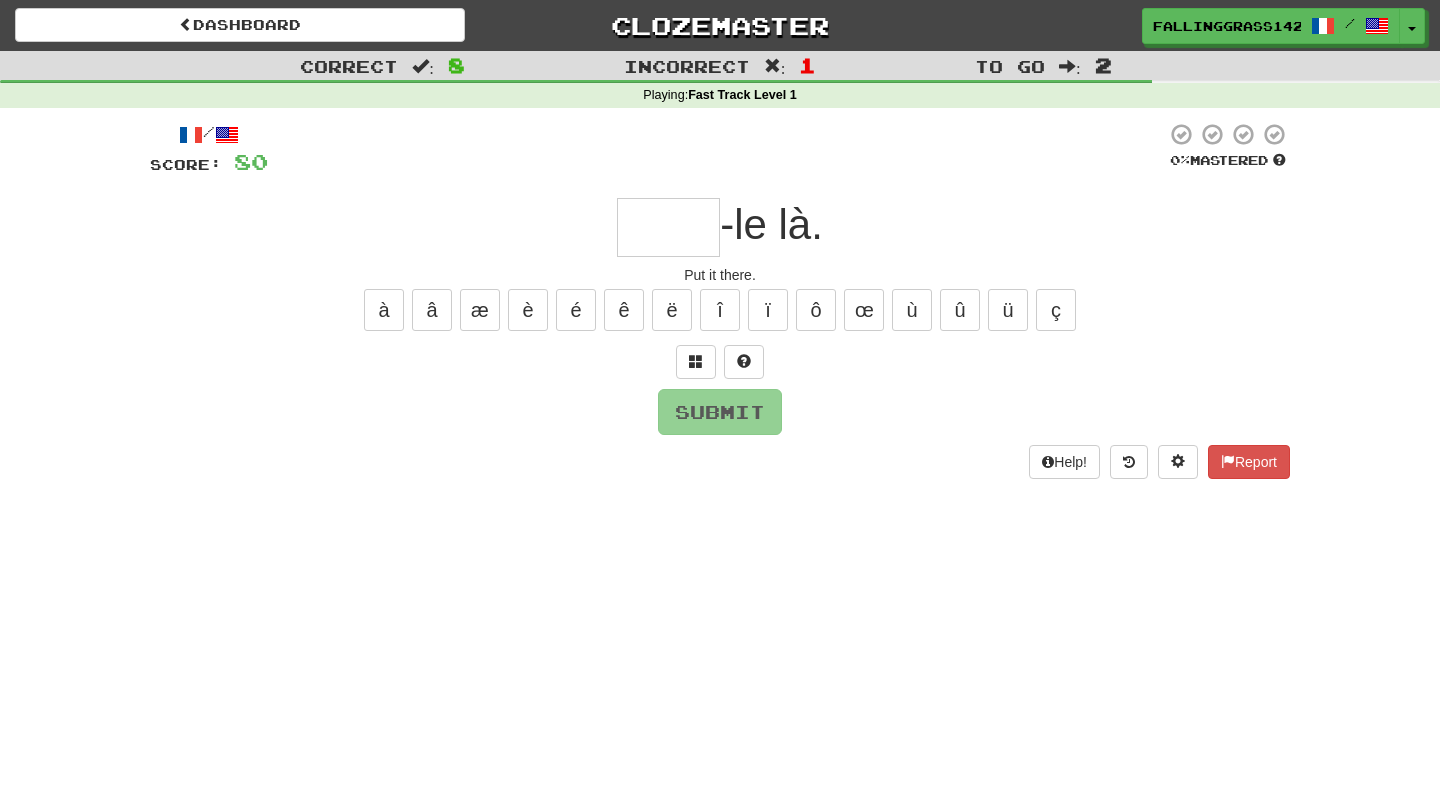 type on "*" 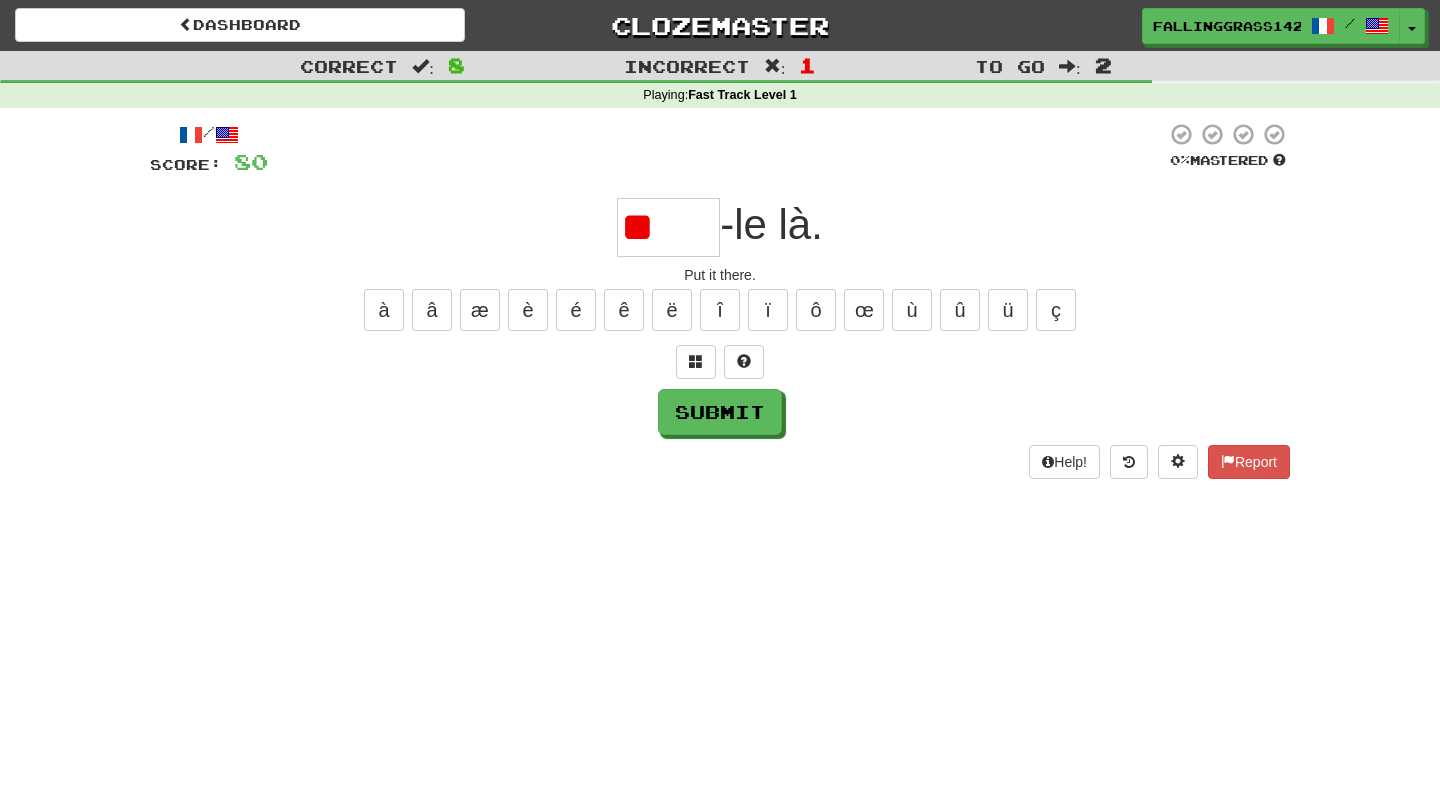 type on "*" 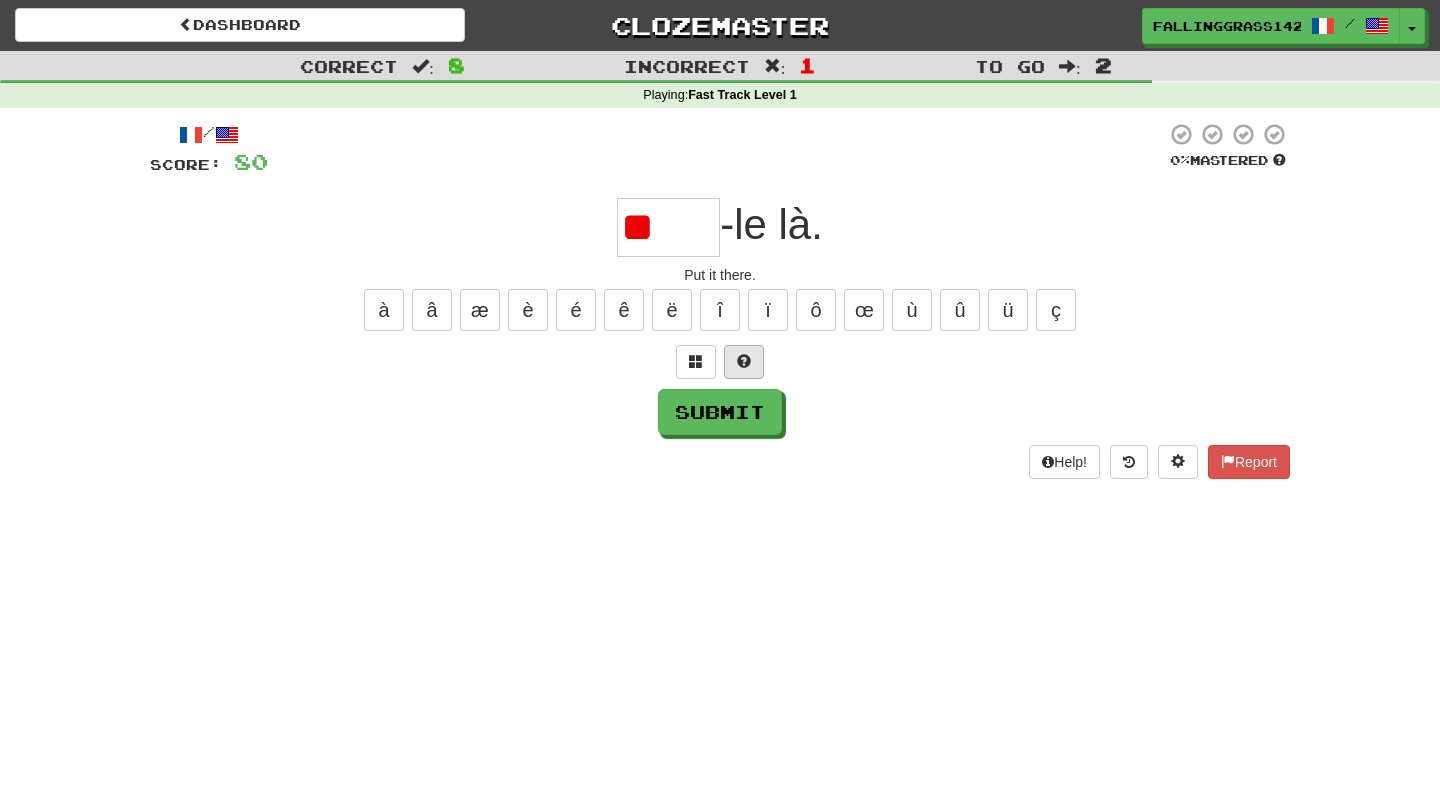 type on "*" 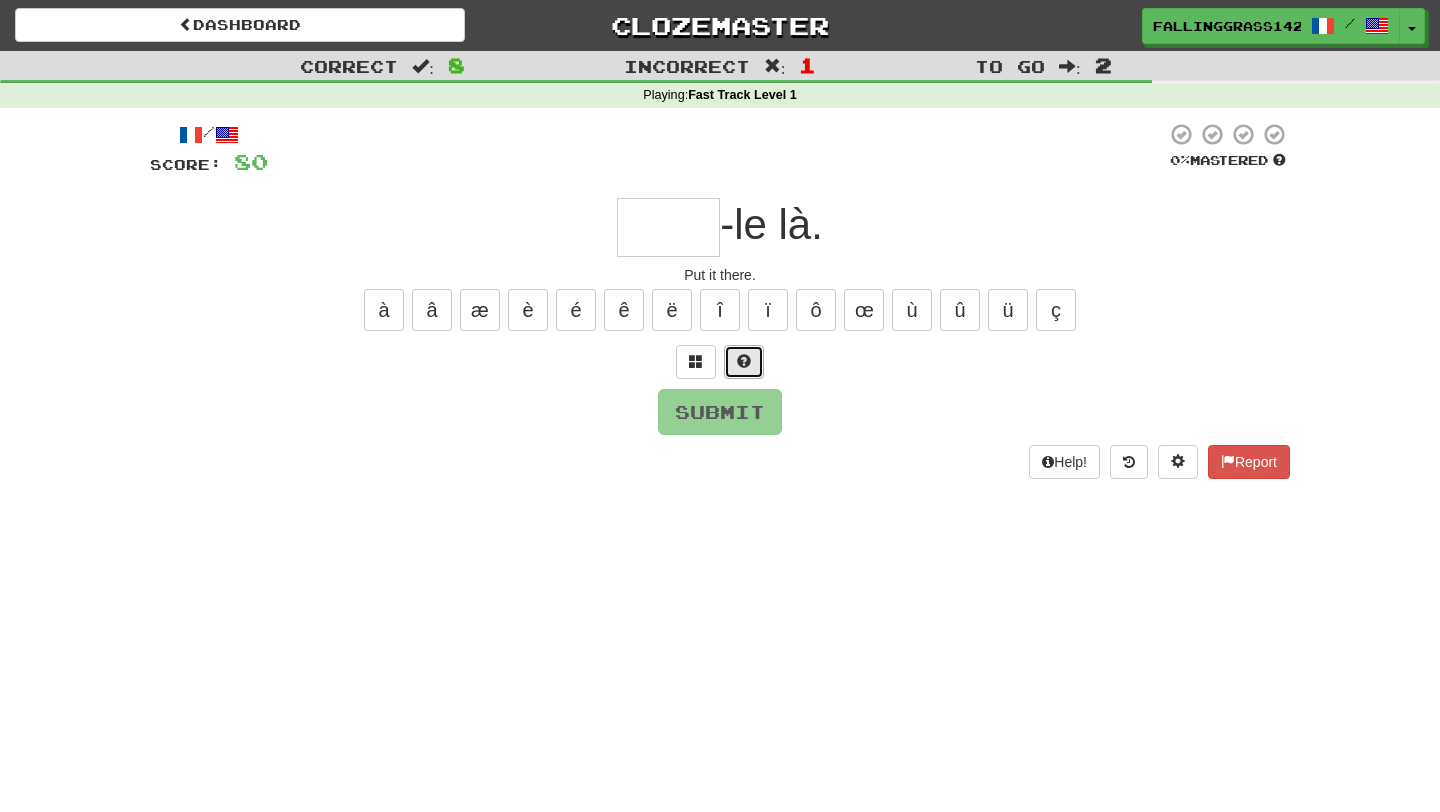 click at bounding box center (744, 362) 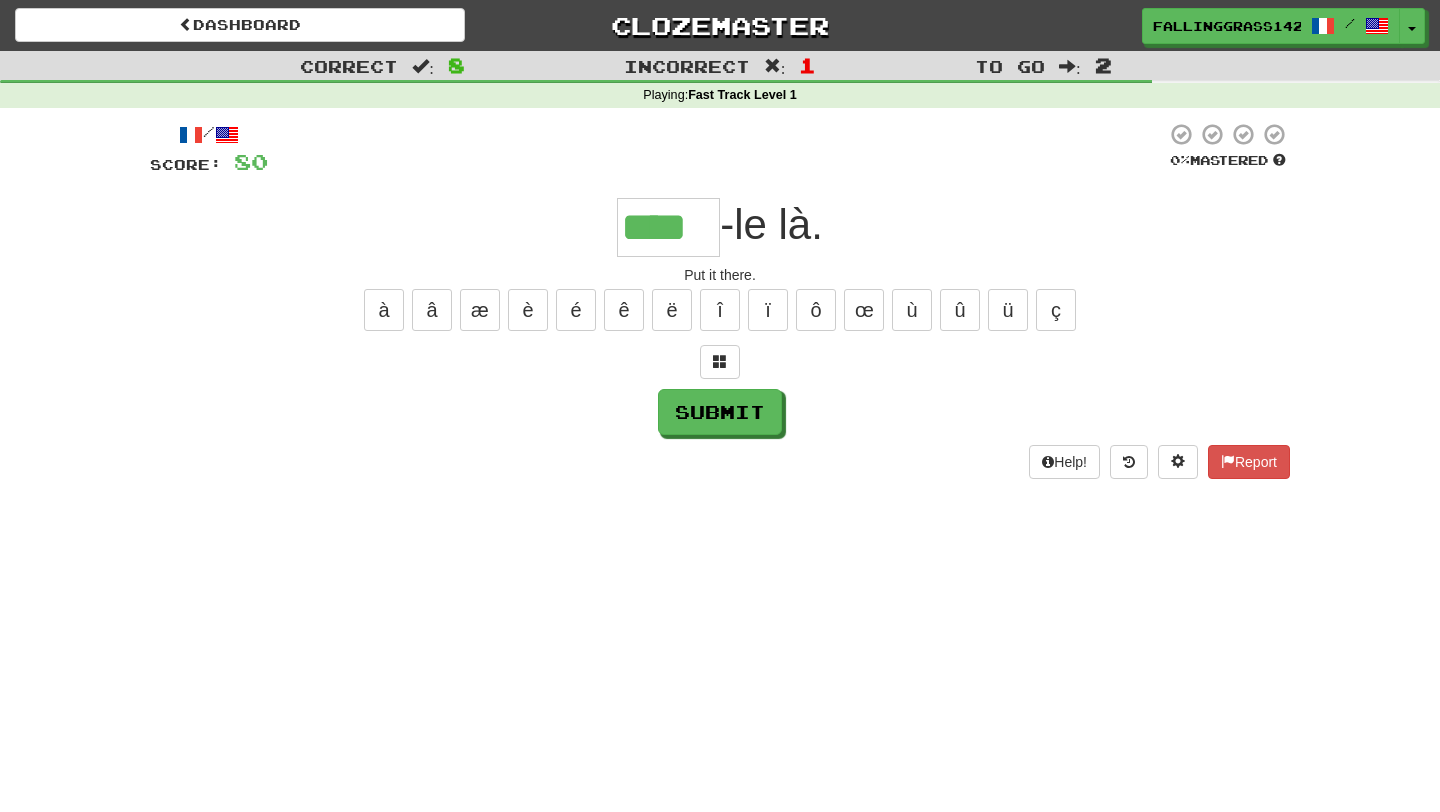 type on "****" 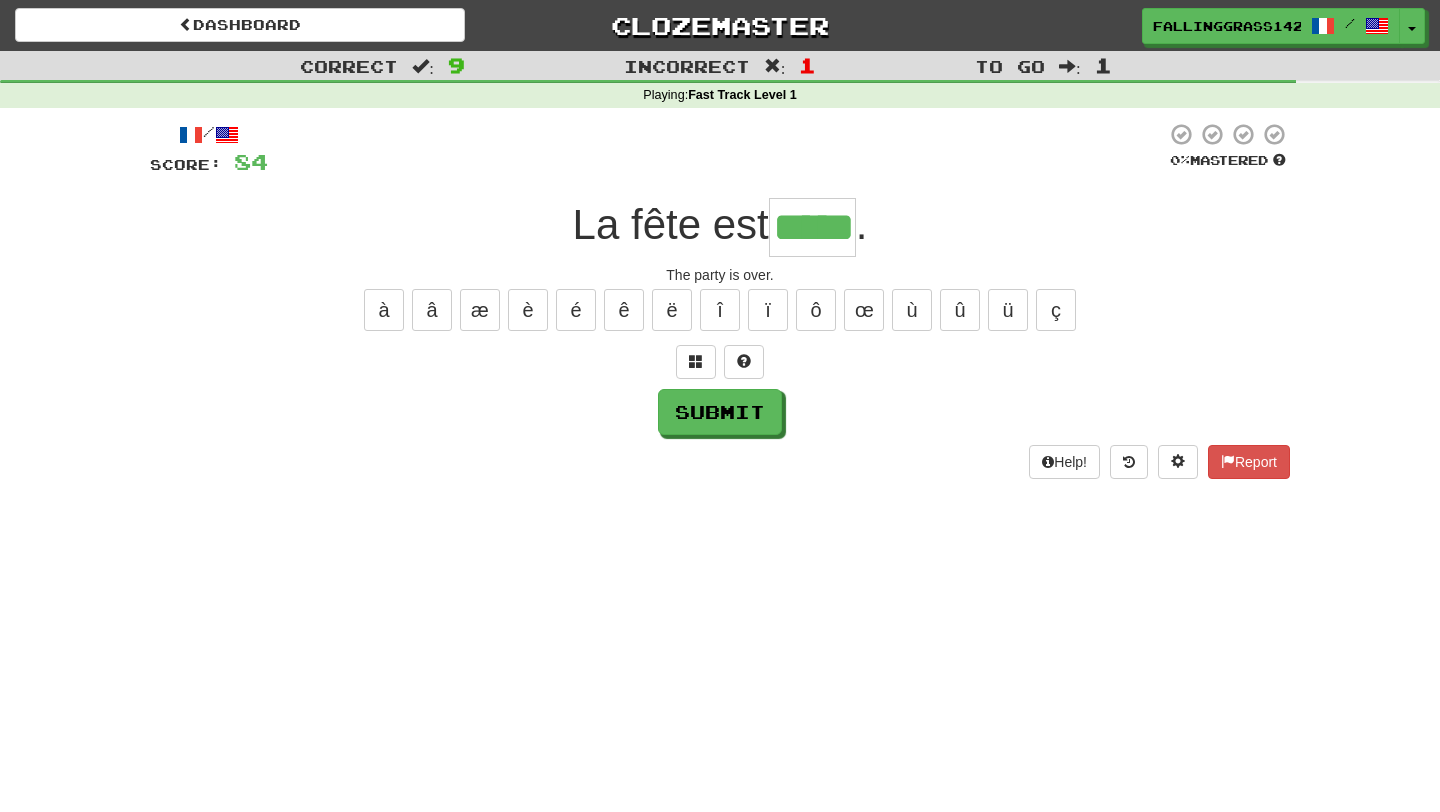 type on "*****" 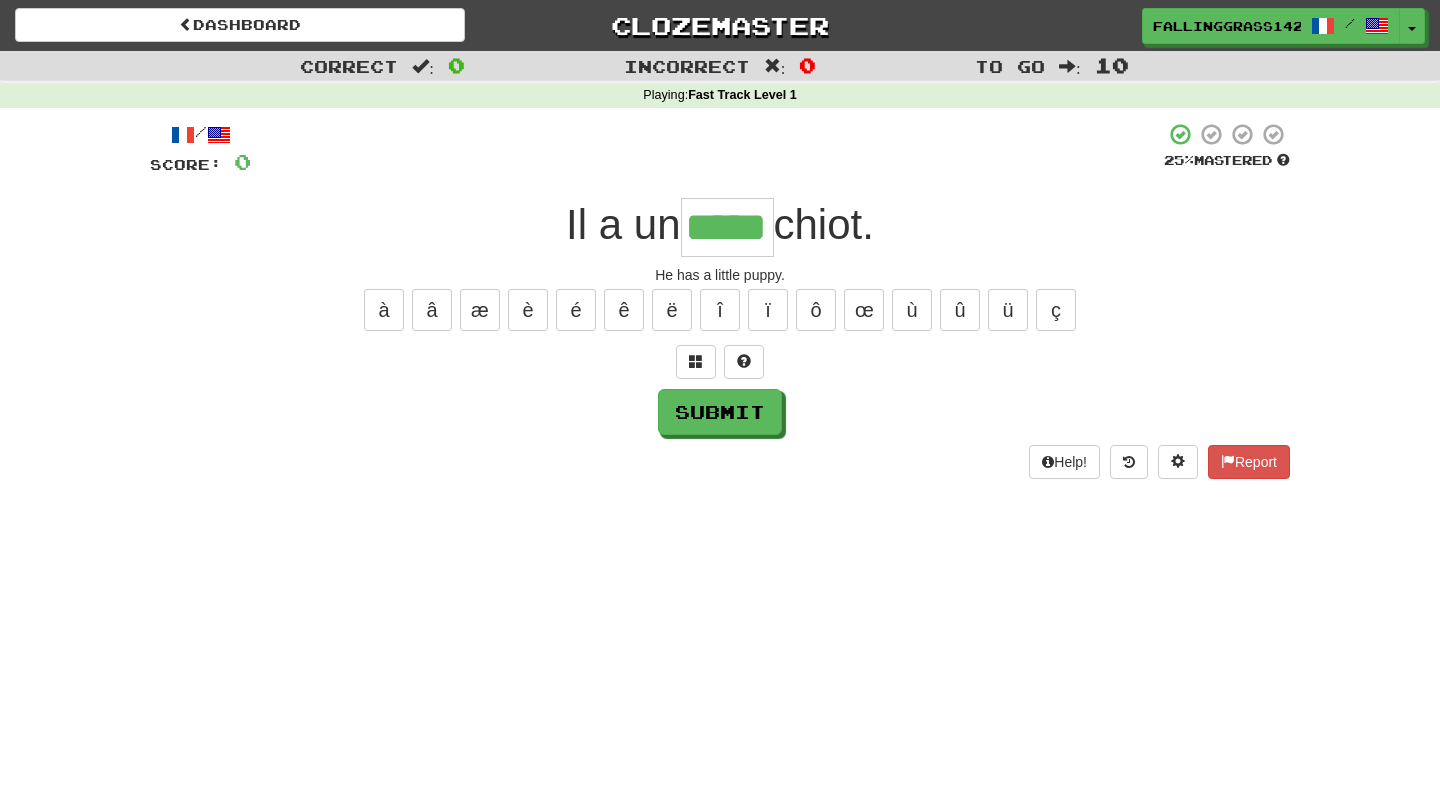 type on "*****" 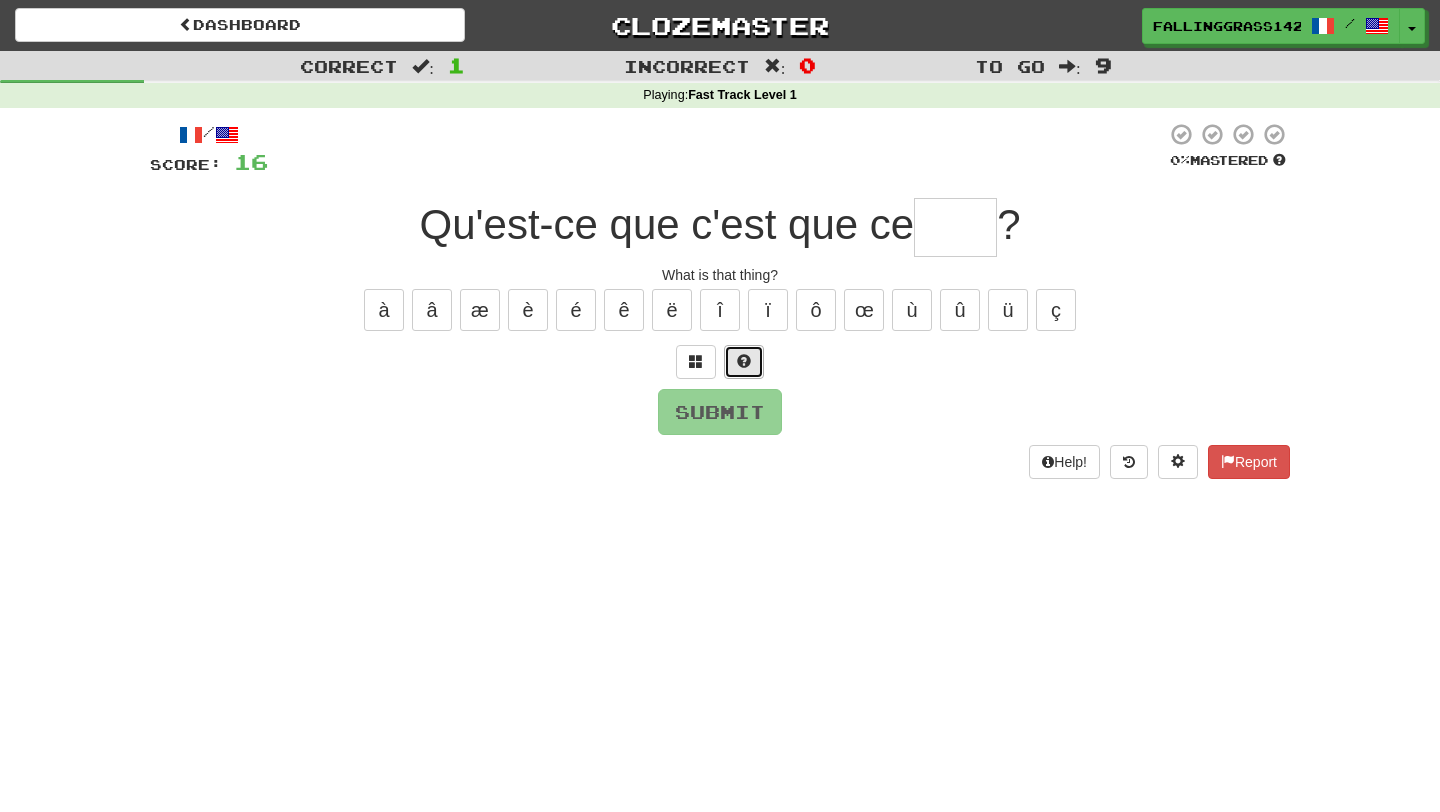 click at bounding box center (744, 361) 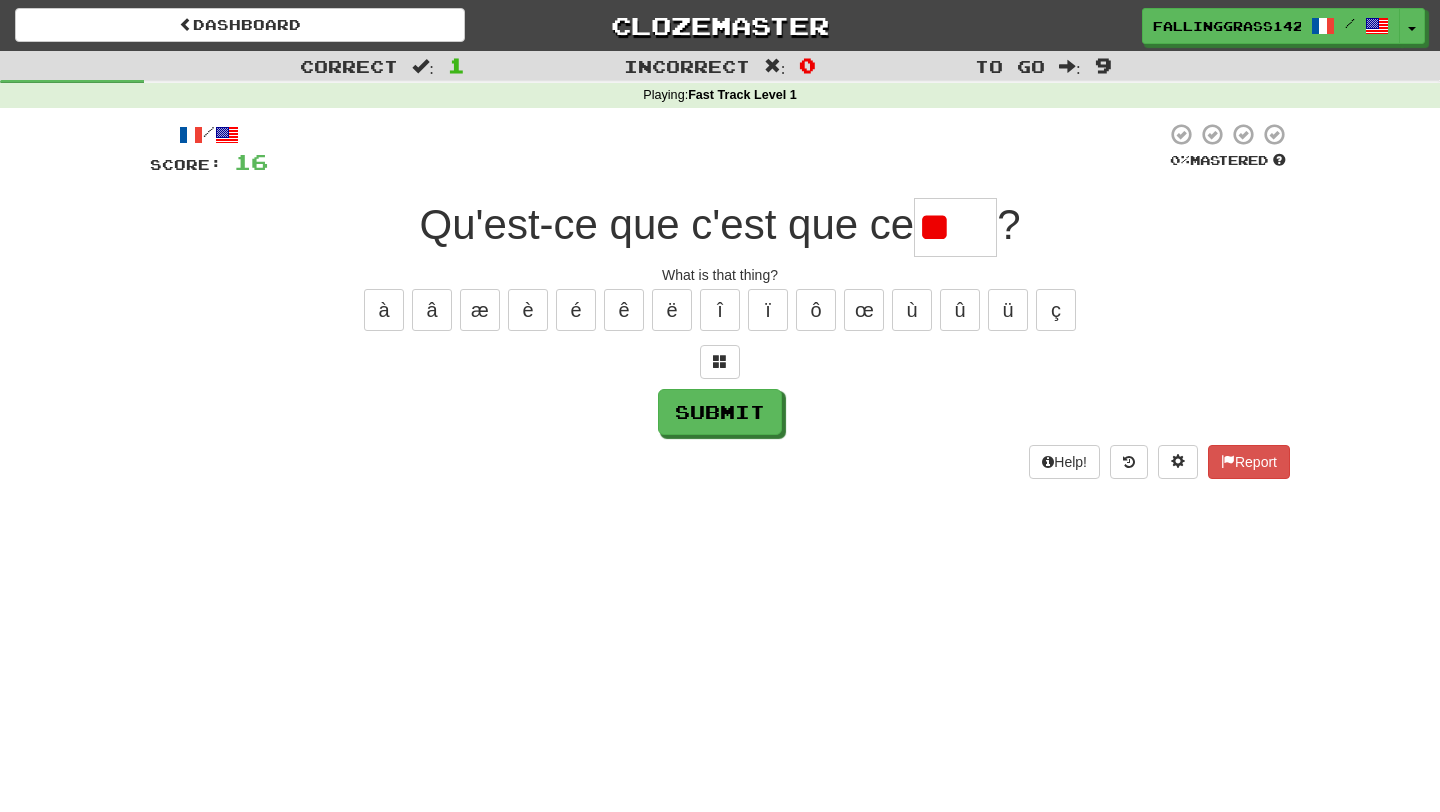 type on "*" 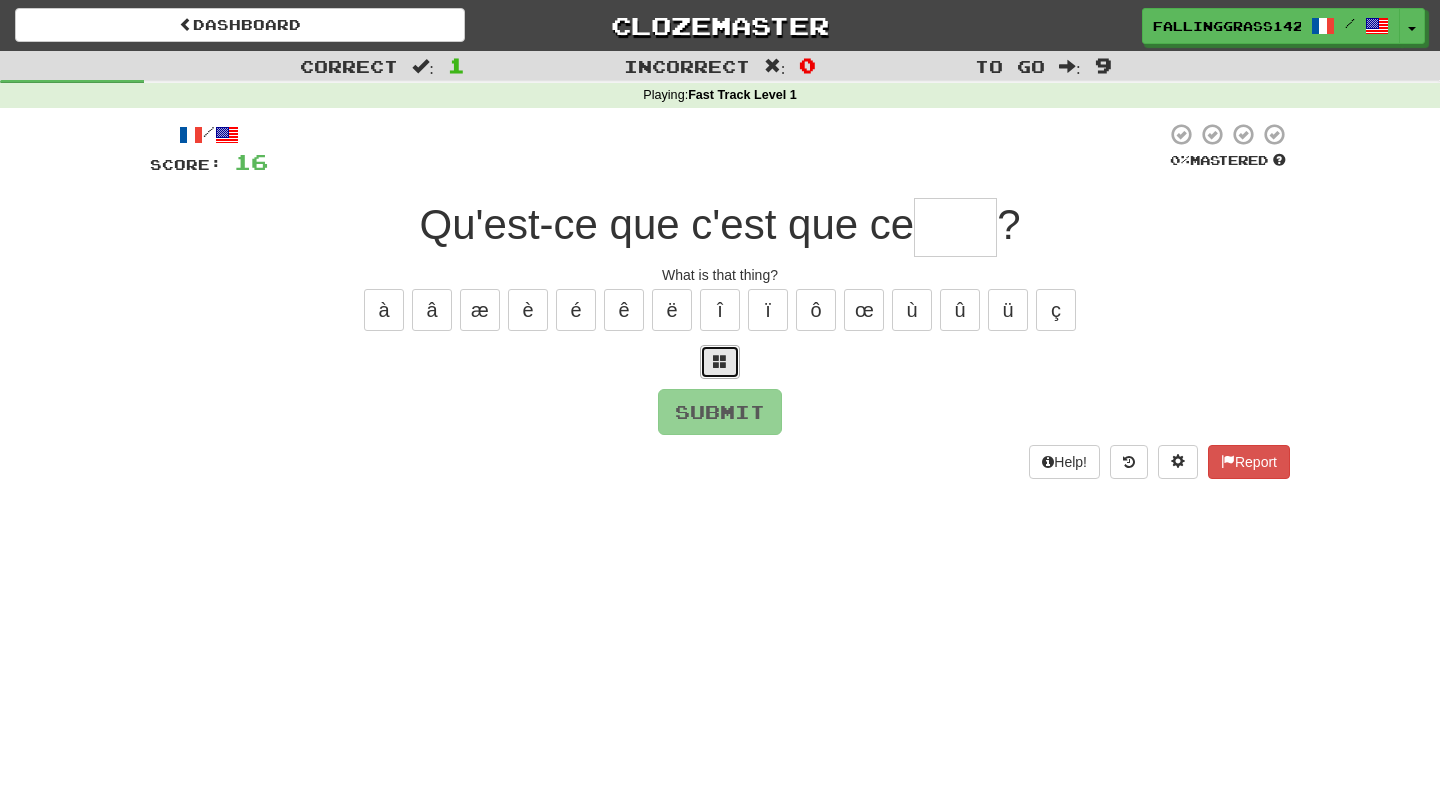 click at bounding box center [720, 361] 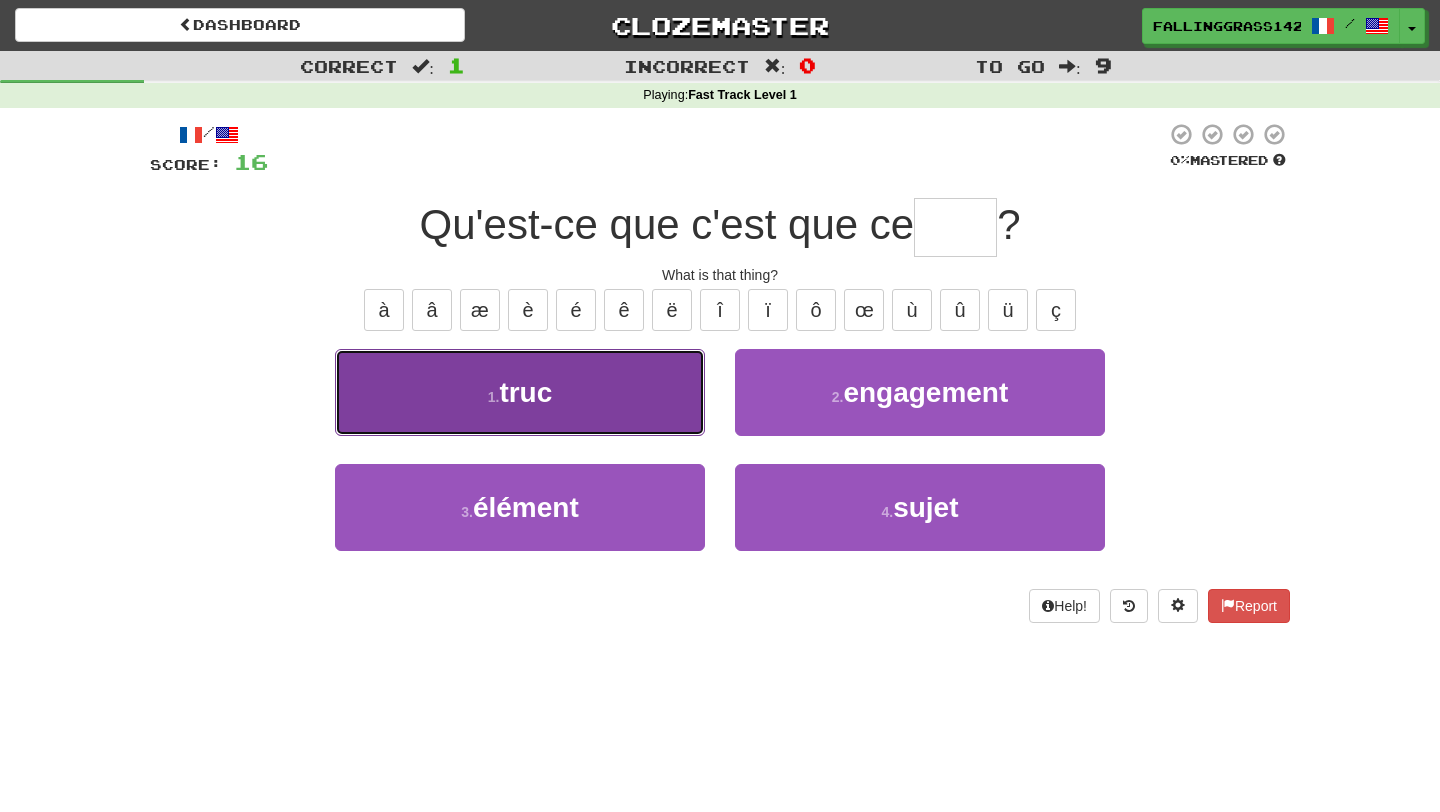 click on "1 .  truc" at bounding box center (520, 392) 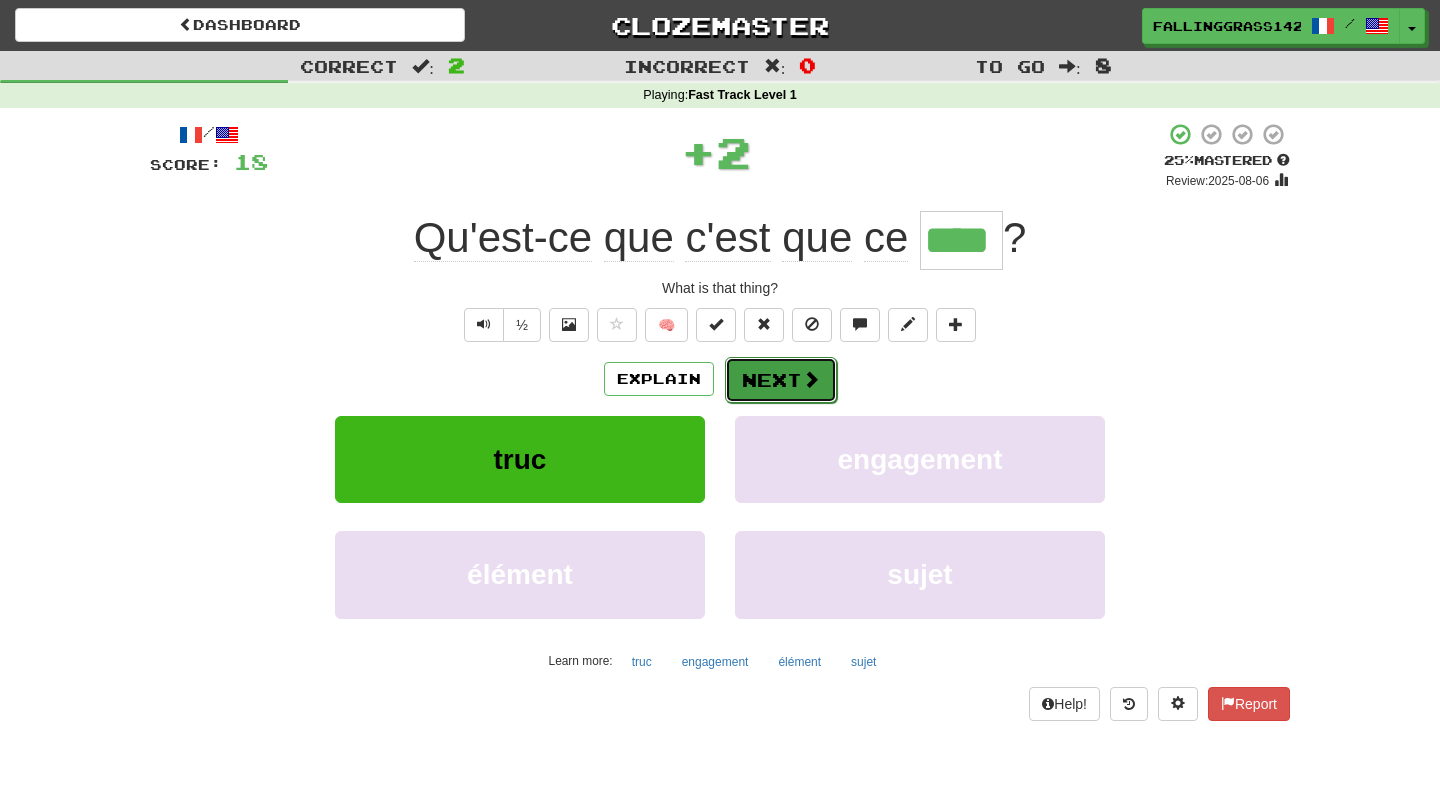 click on "Next" at bounding box center (781, 380) 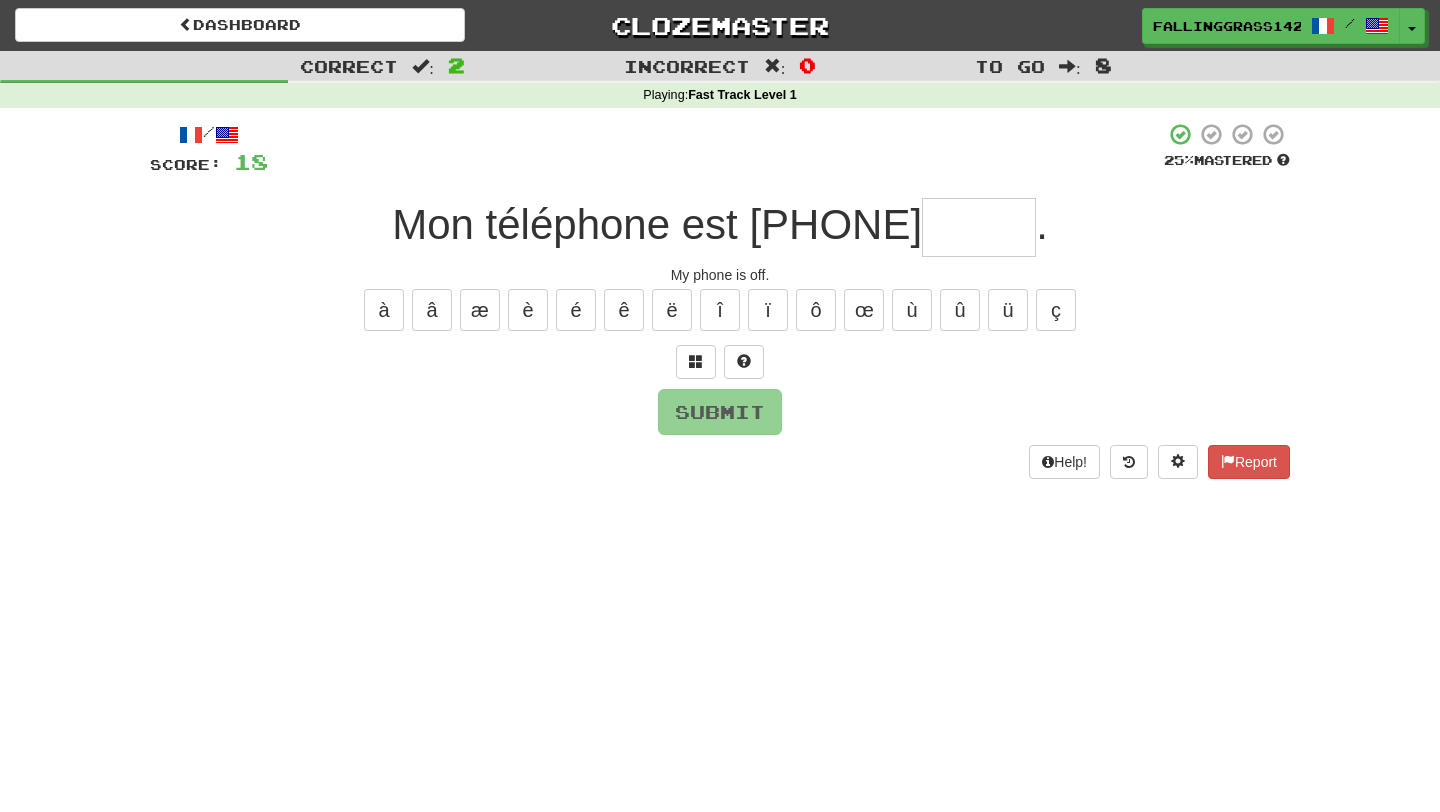 type on "*" 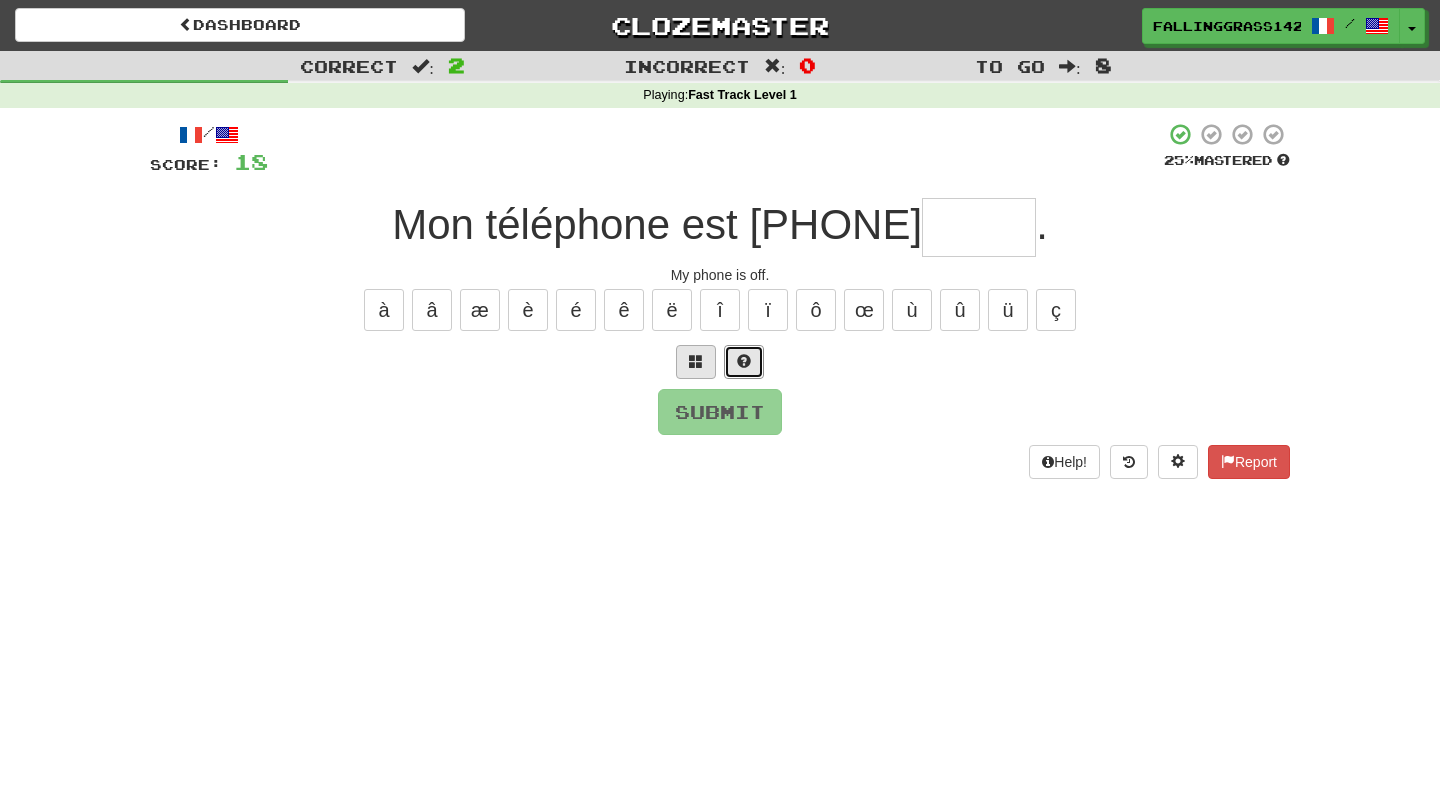 drag, startPoint x: 743, startPoint y: 351, endPoint x: 676, endPoint y: 353, distance: 67.02985 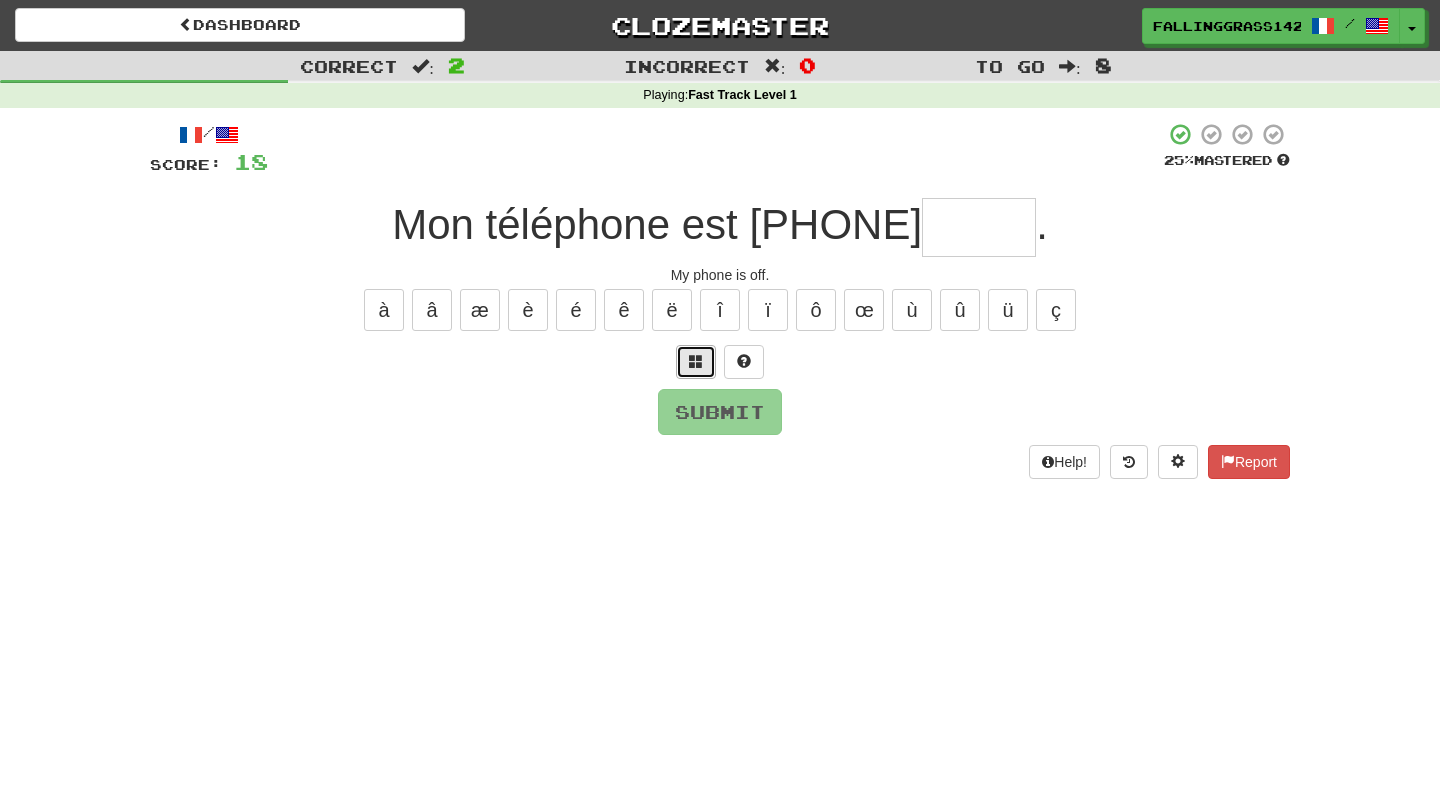 click at bounding box center [696, 361] 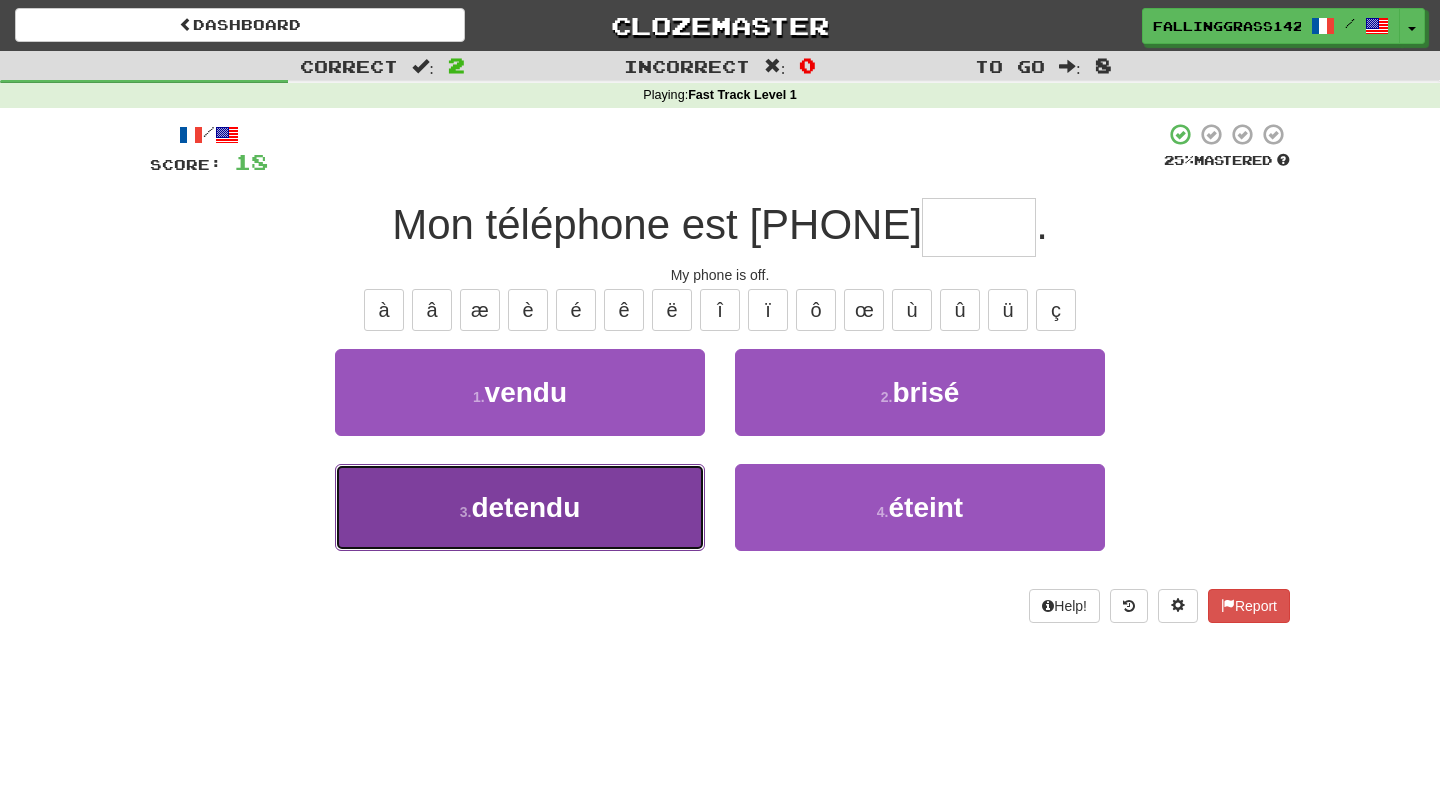 click on "3 .  detendu" at bounding box center (520, 507) 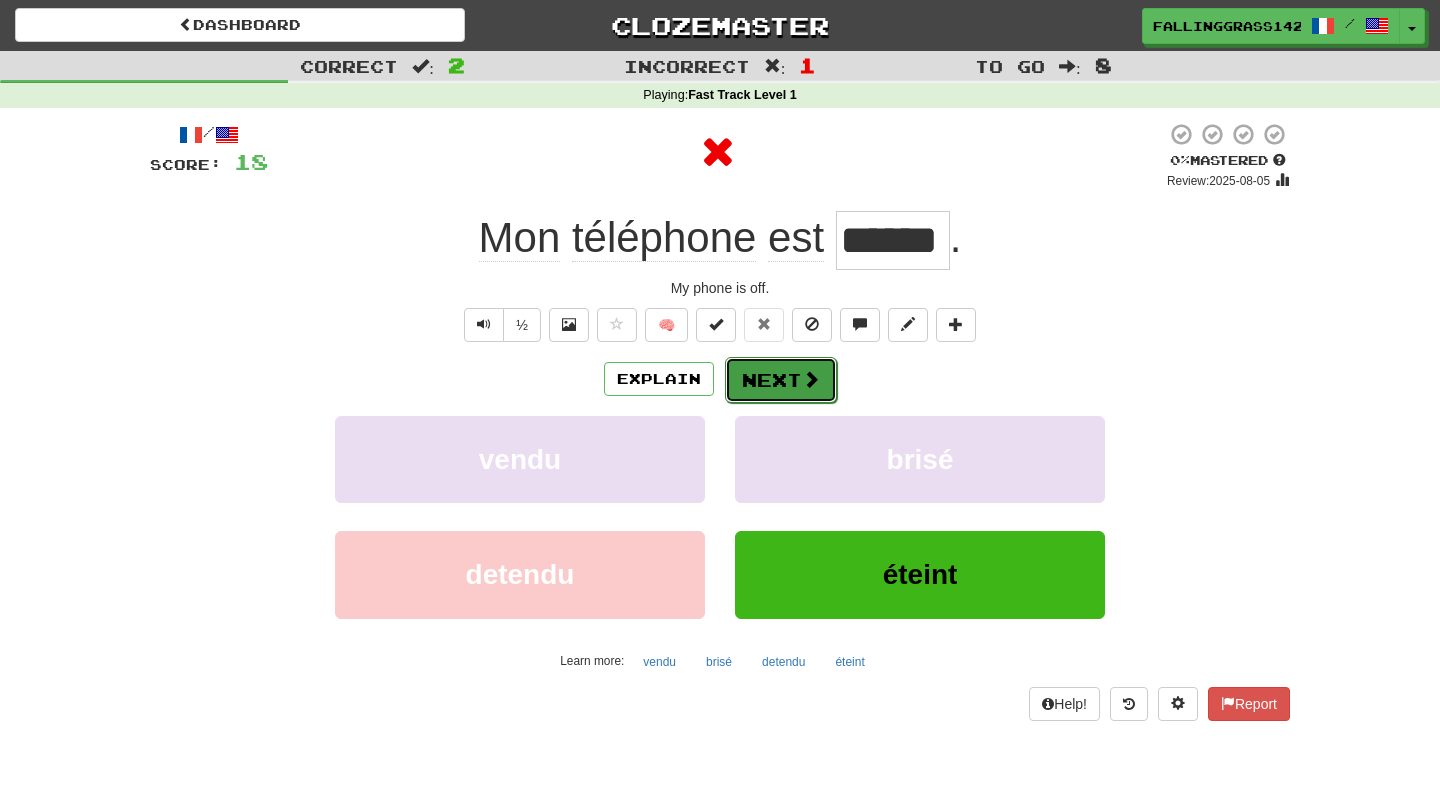 click at bounding box center [811, 379] 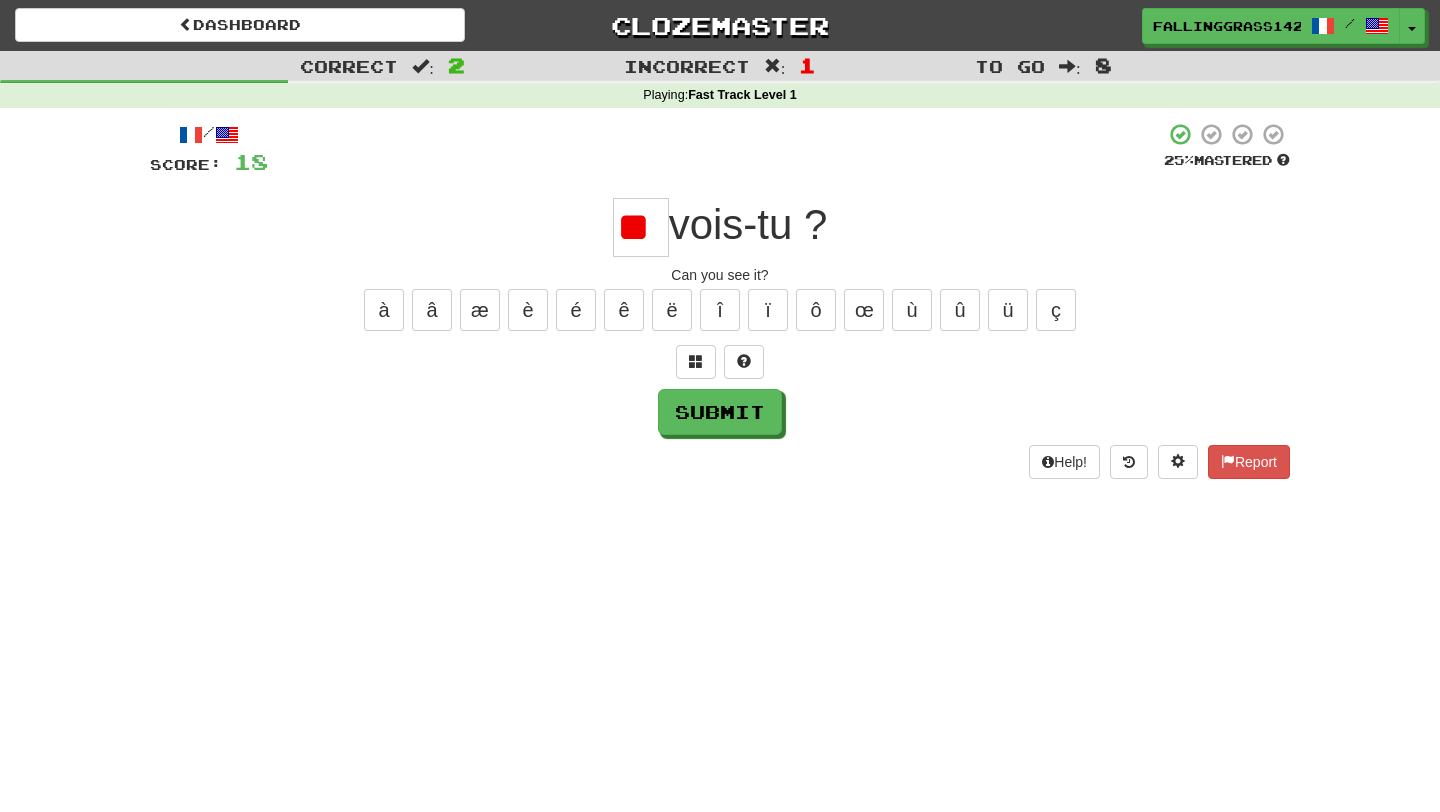type on "*" 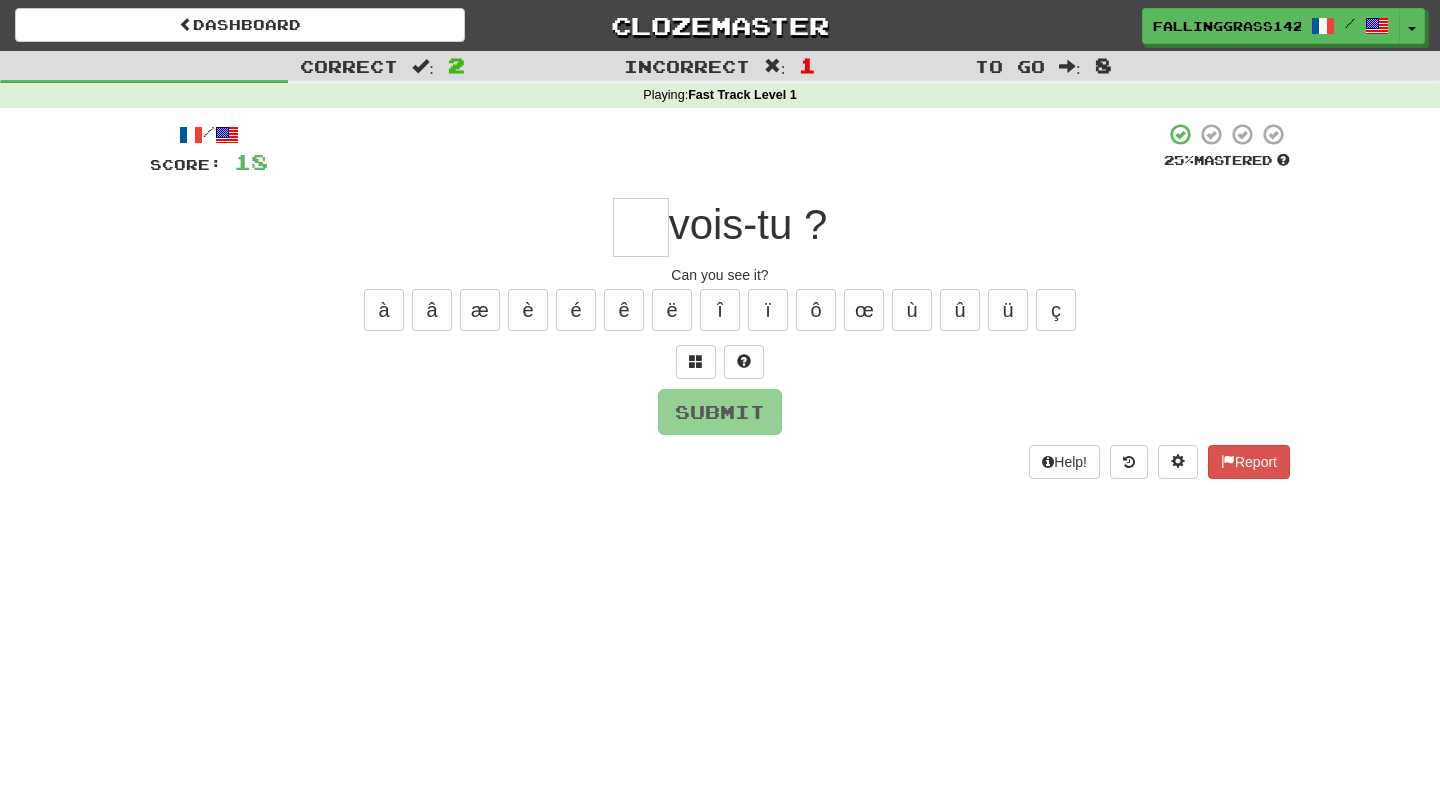 type on "*" 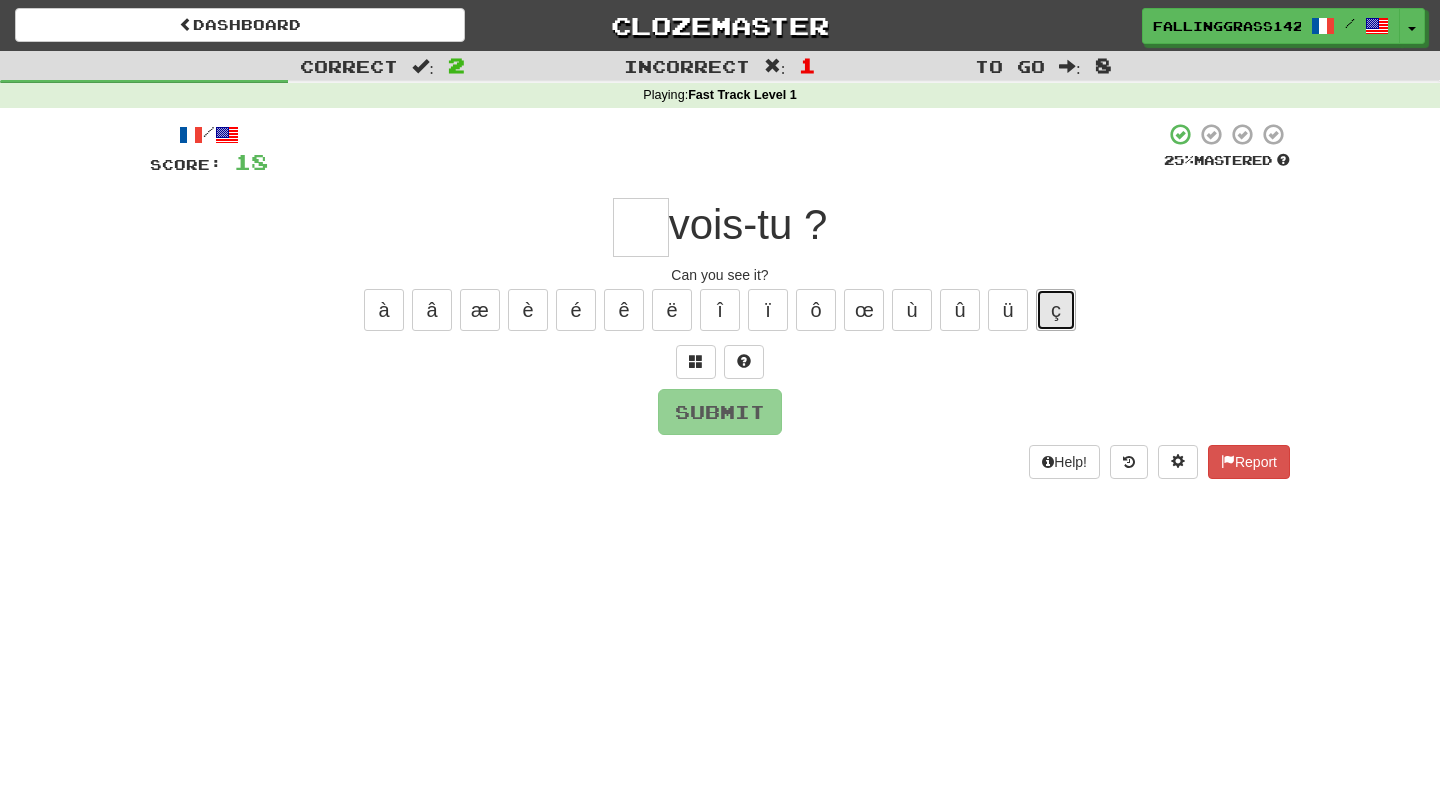 click on "ç" at bounding box center [1056, 310] 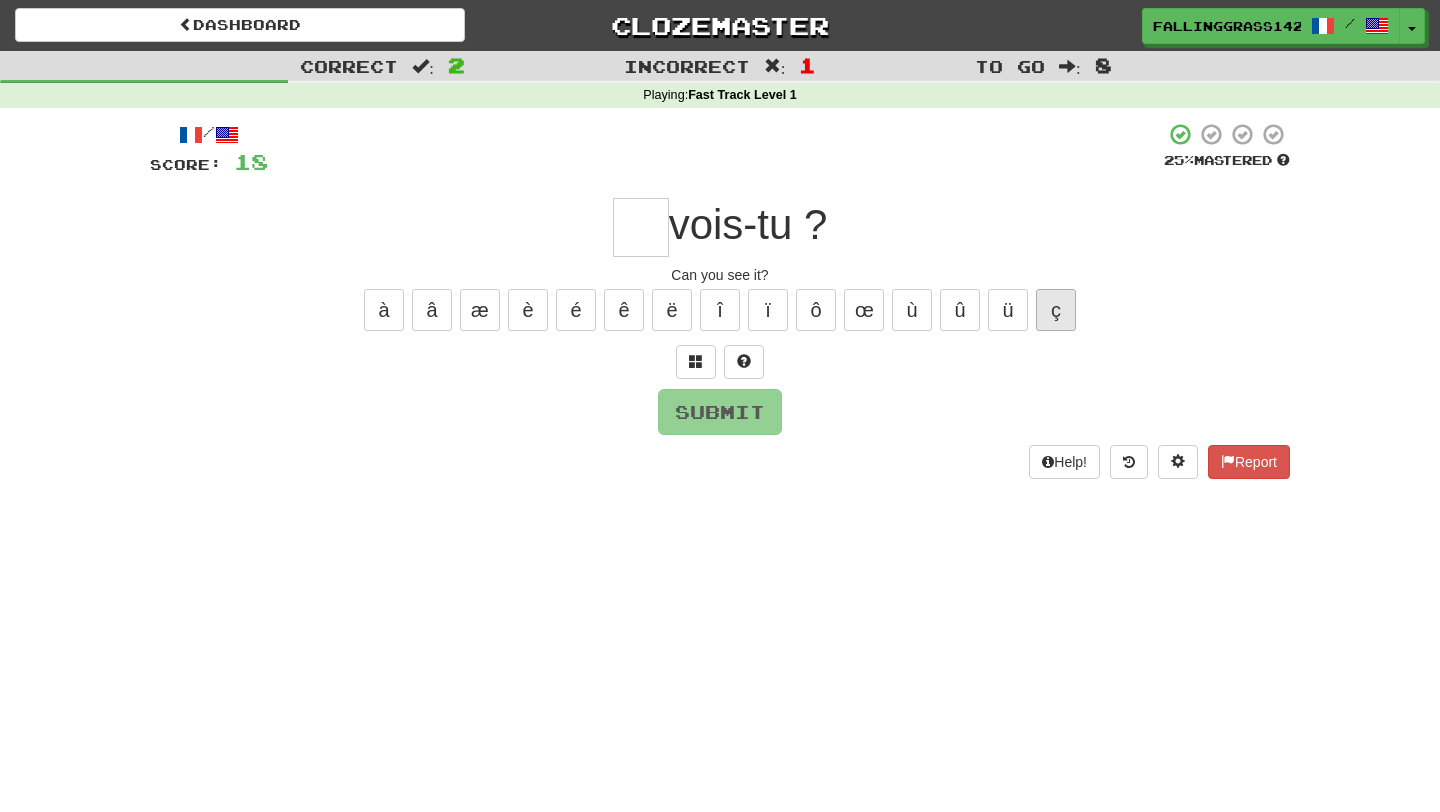 type on "*" 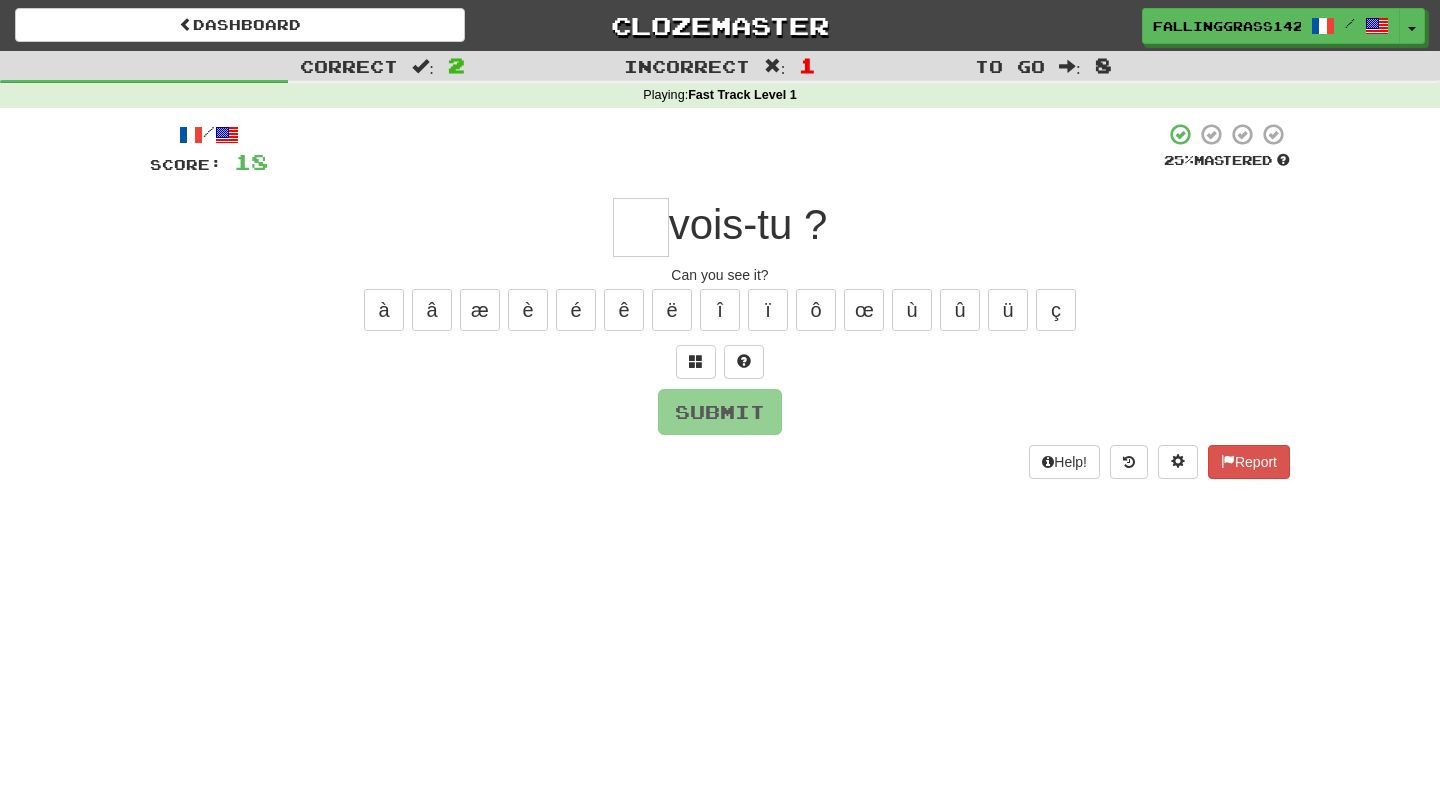 type on "*" 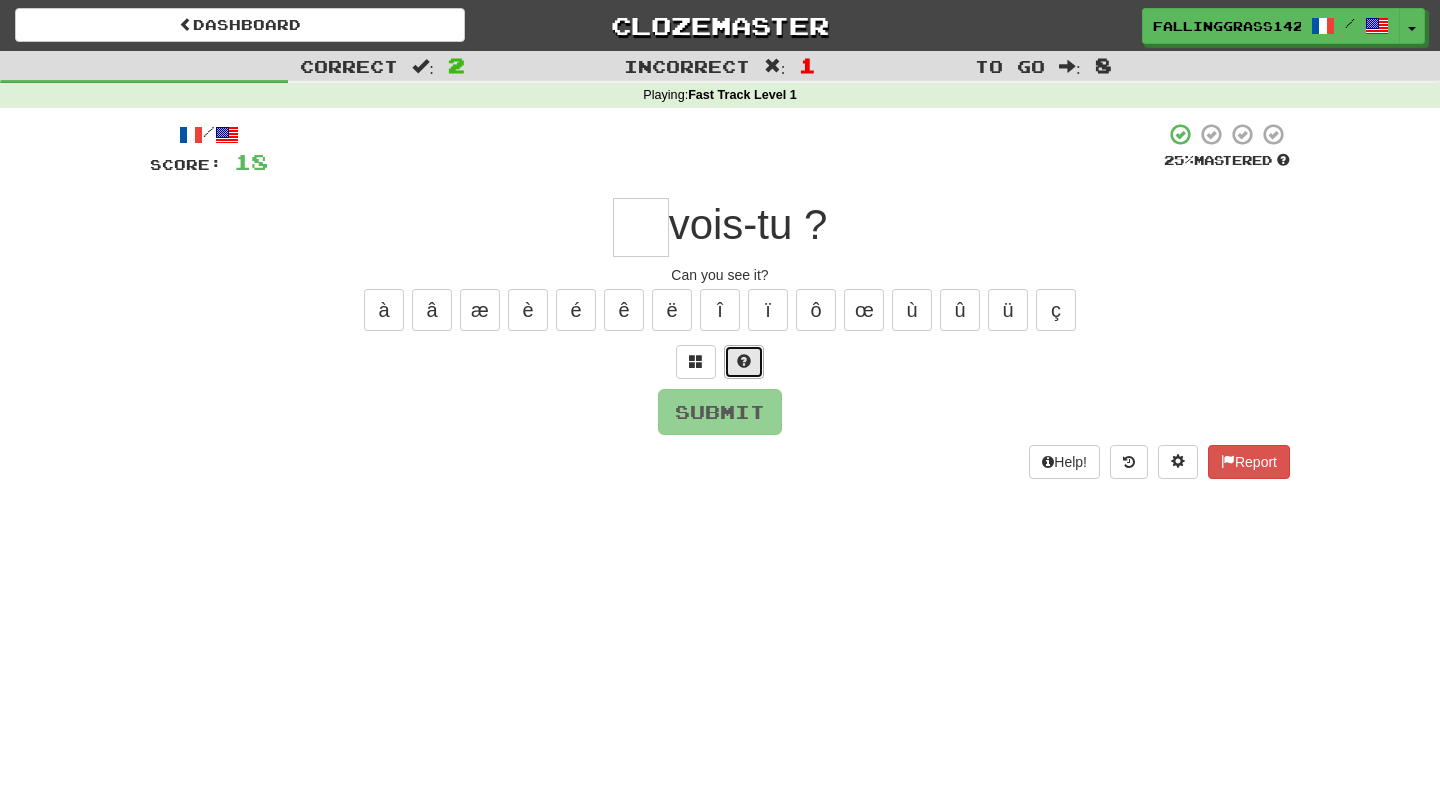 click at bounding box center [744, 361] 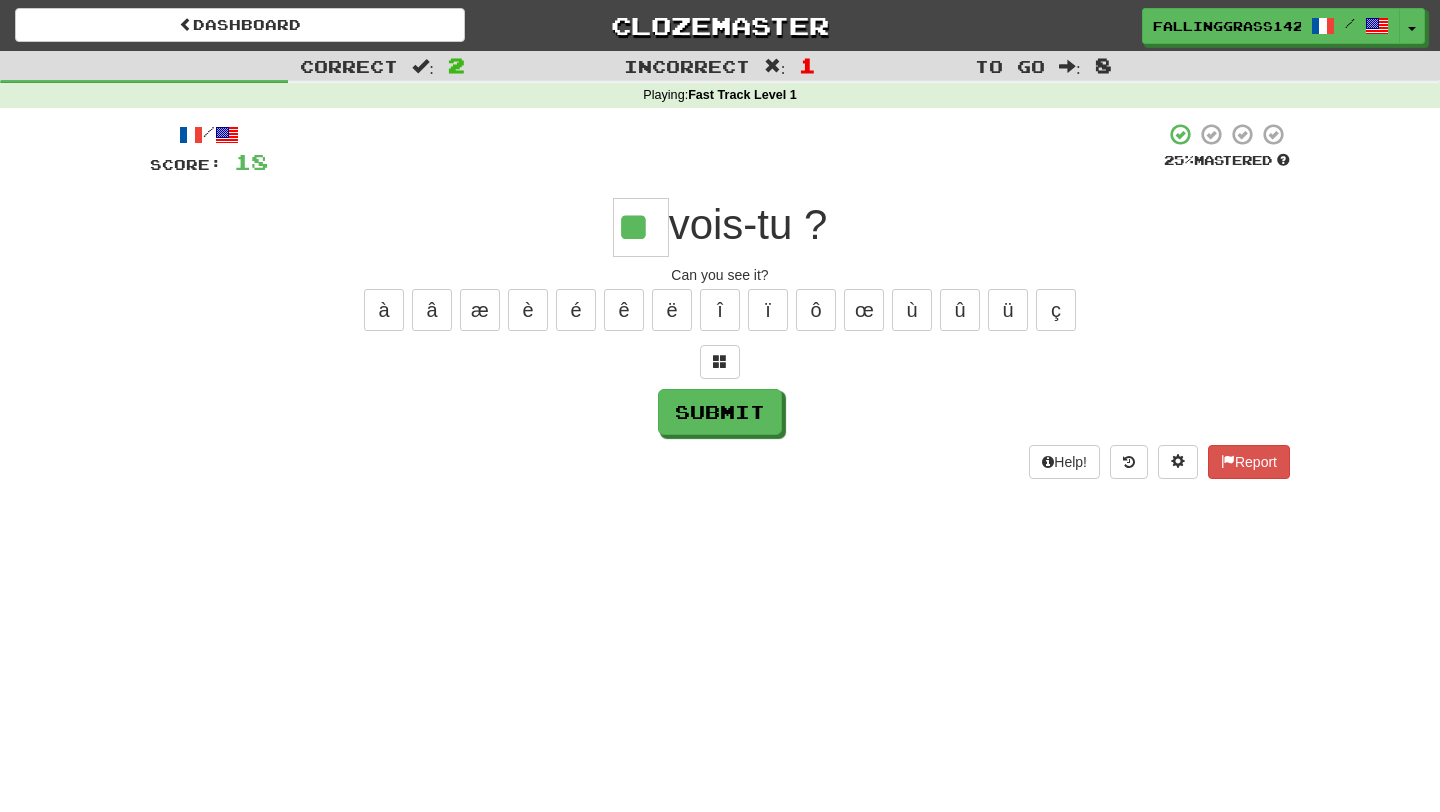 type on "**" 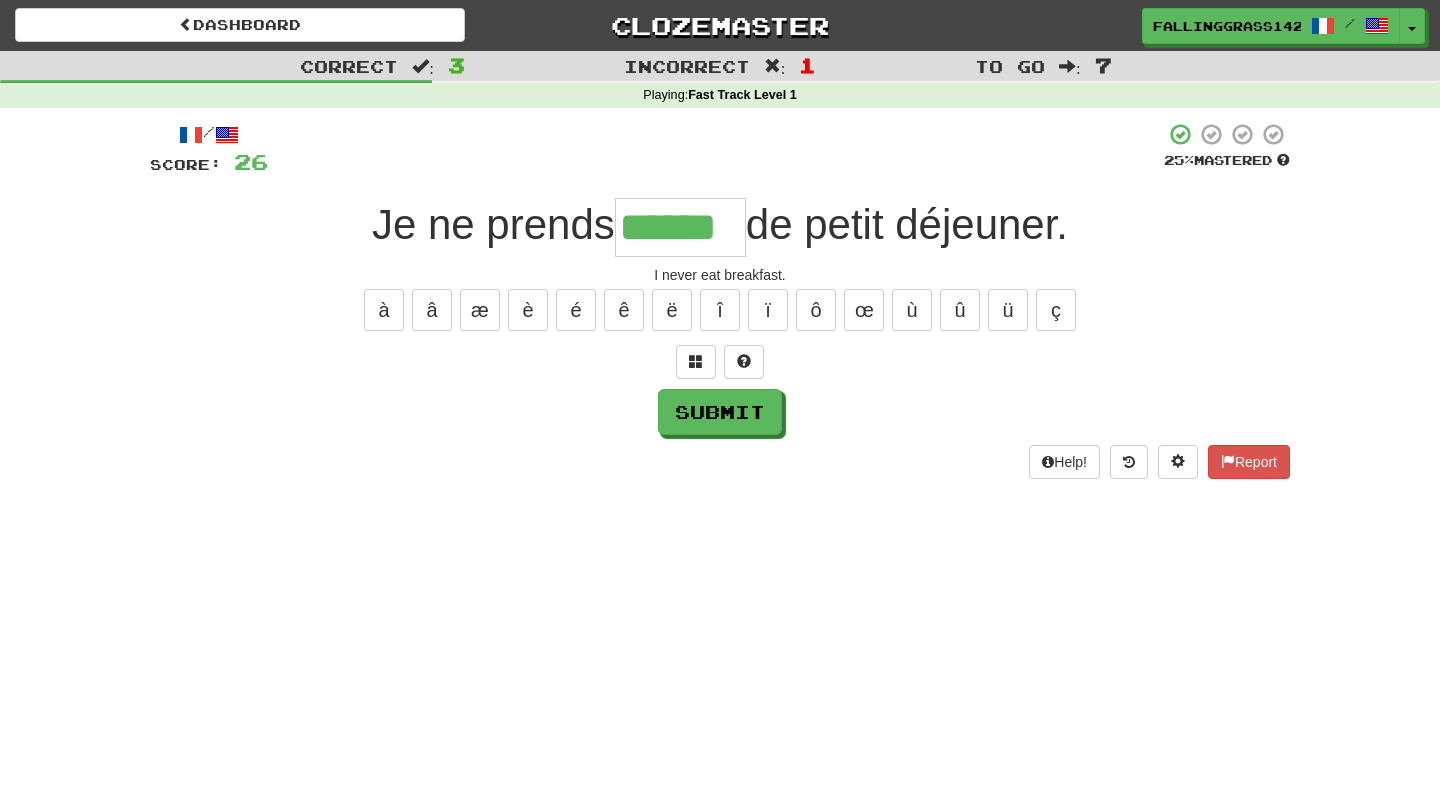 type on "******" 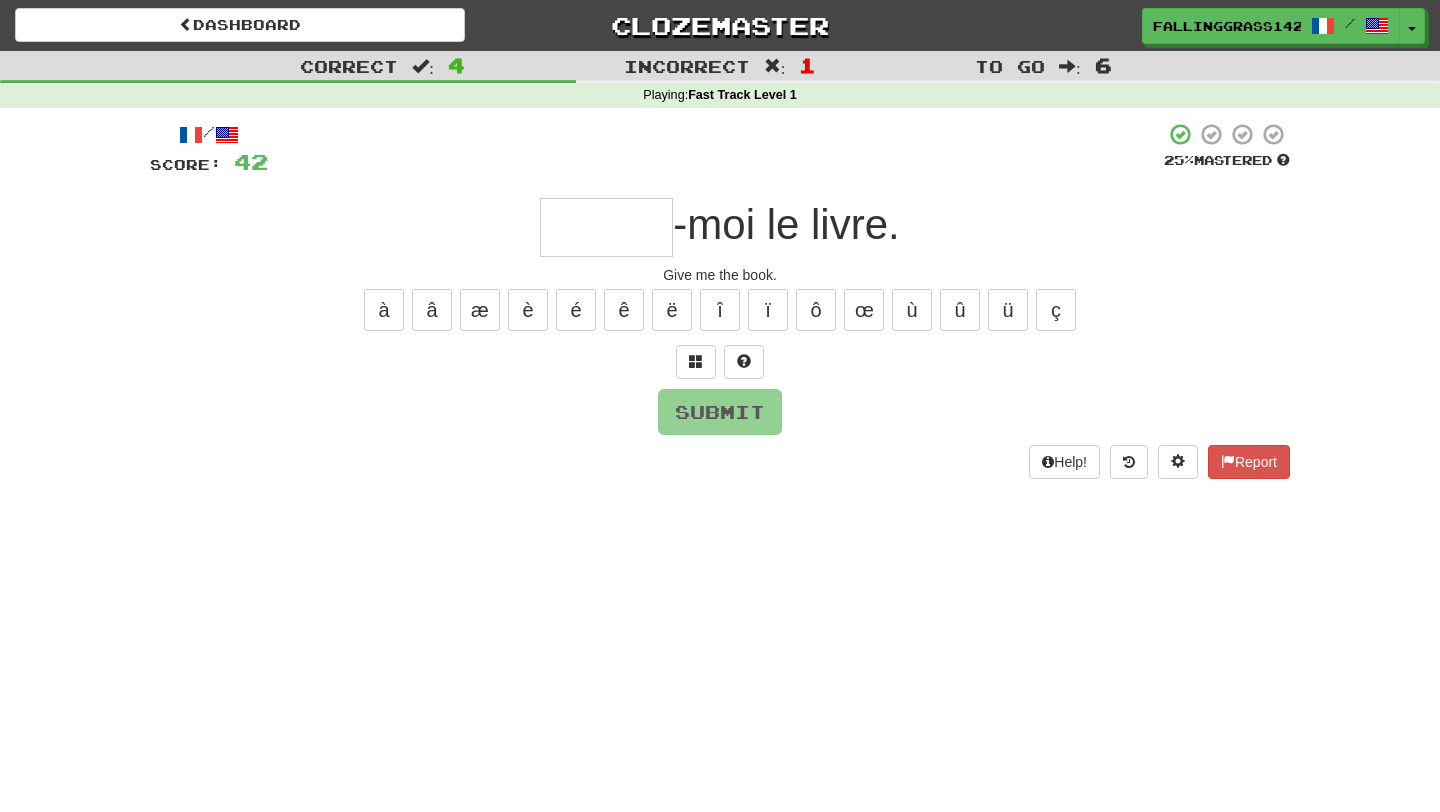 type on "*" 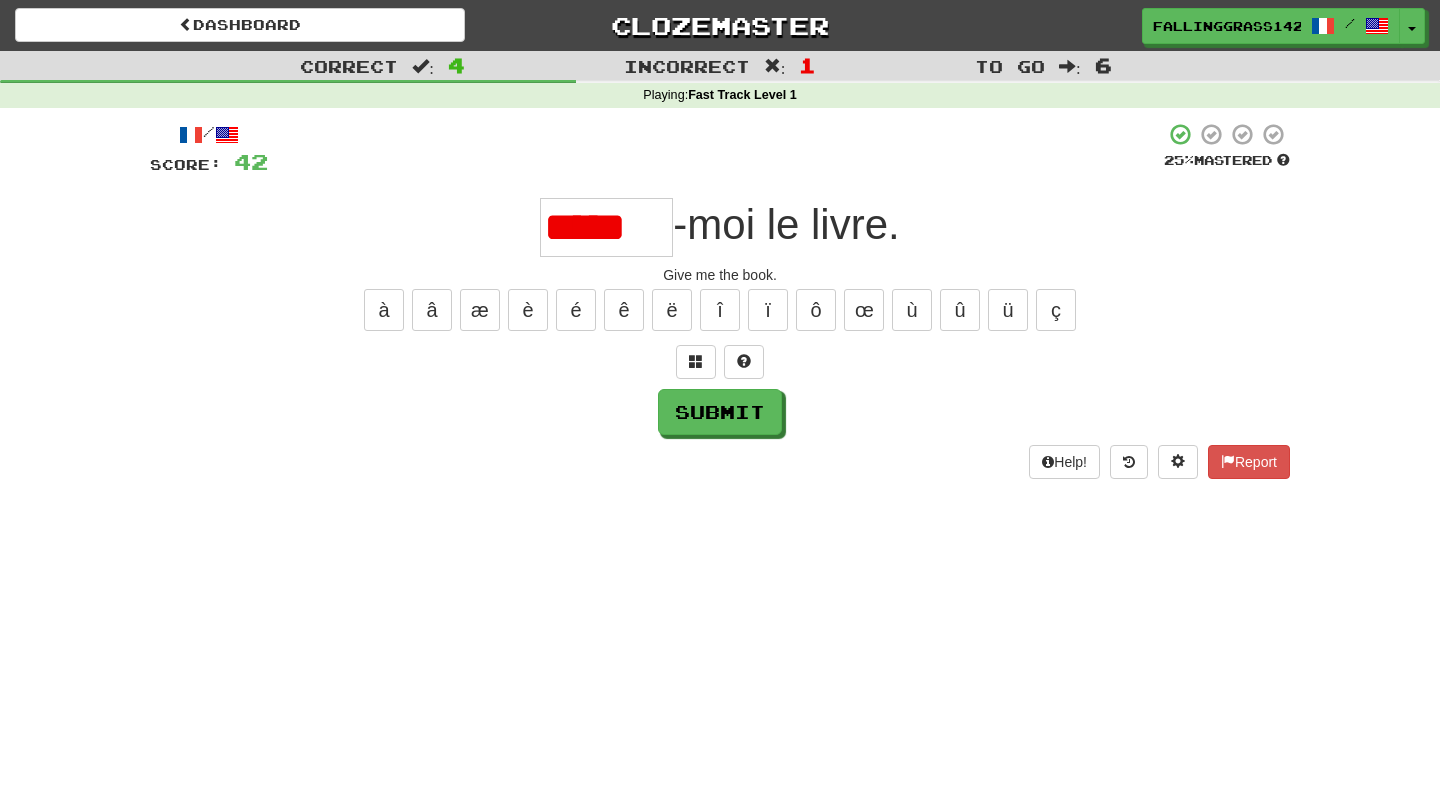 scroll, scrollTop: 0, scrollLeft: 0, axis: both 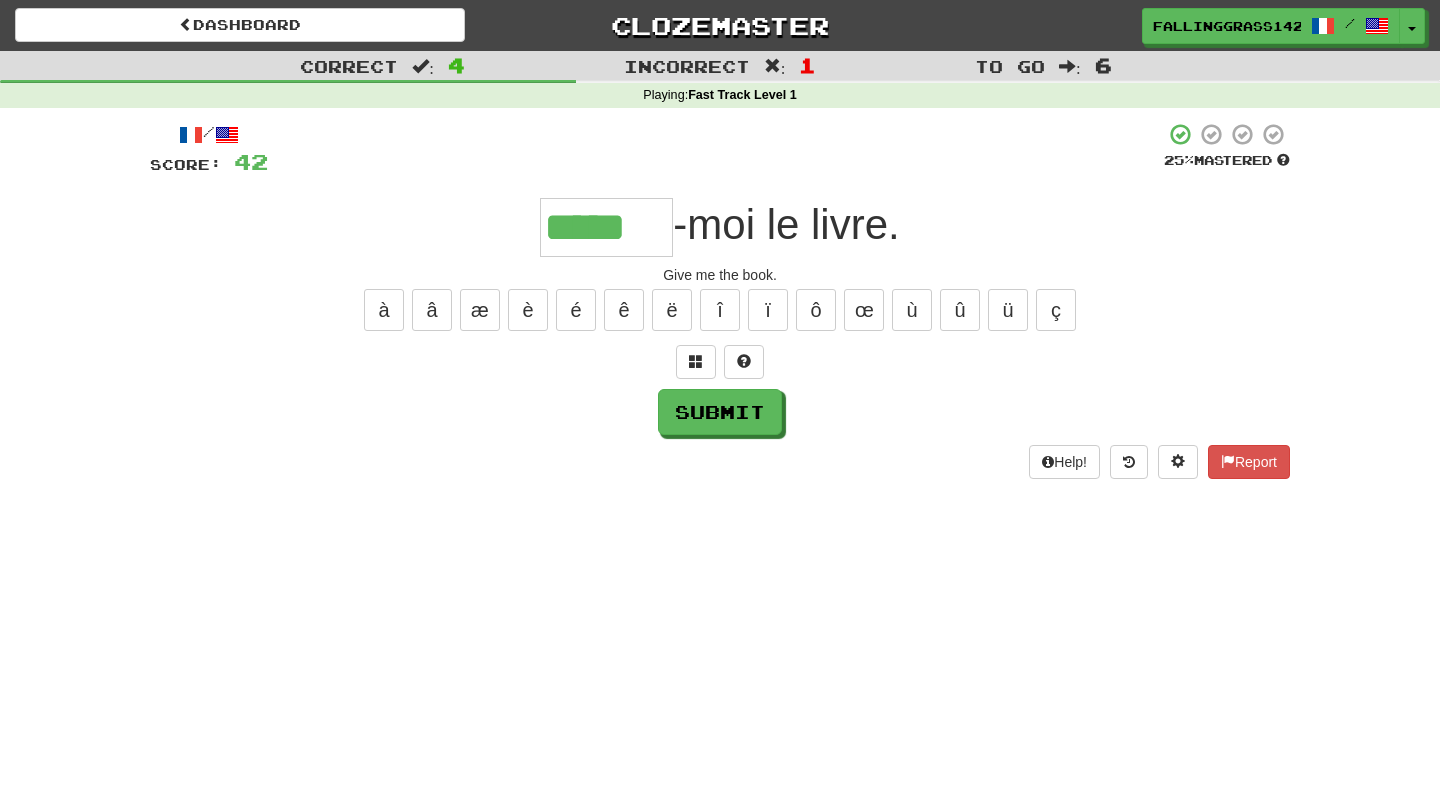 type on "*****" 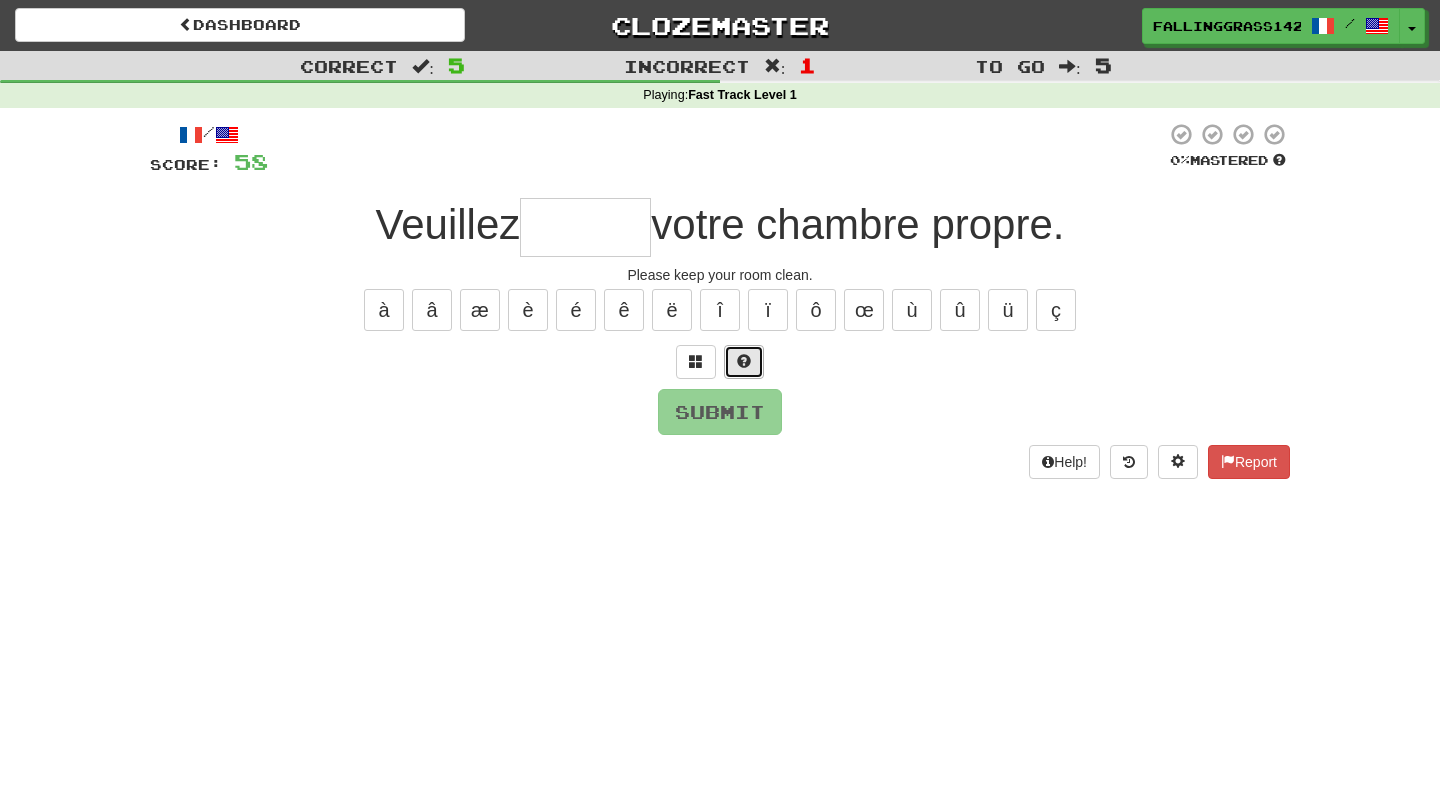click at bounding box center (744, 361) 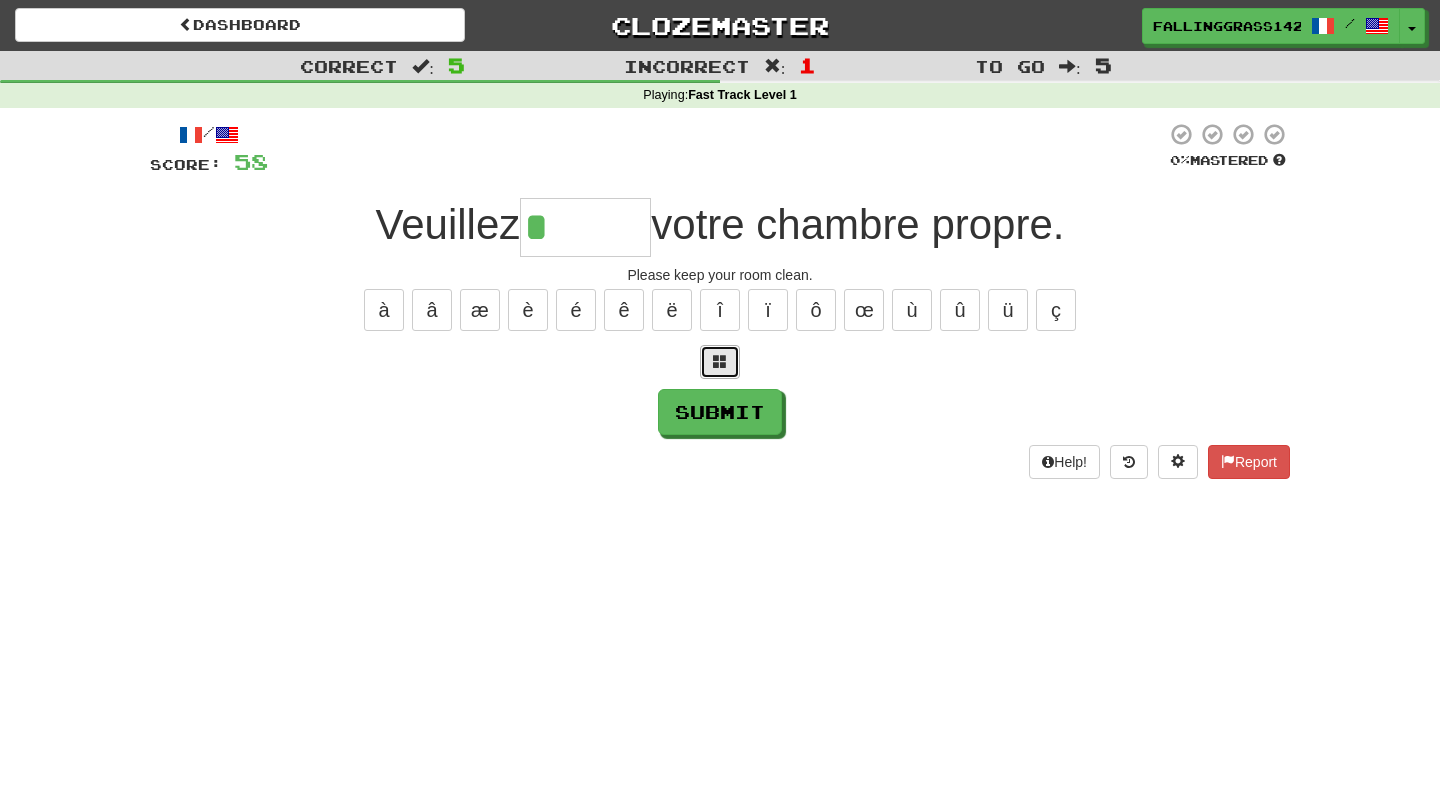 click at bounding box center (720, 362) 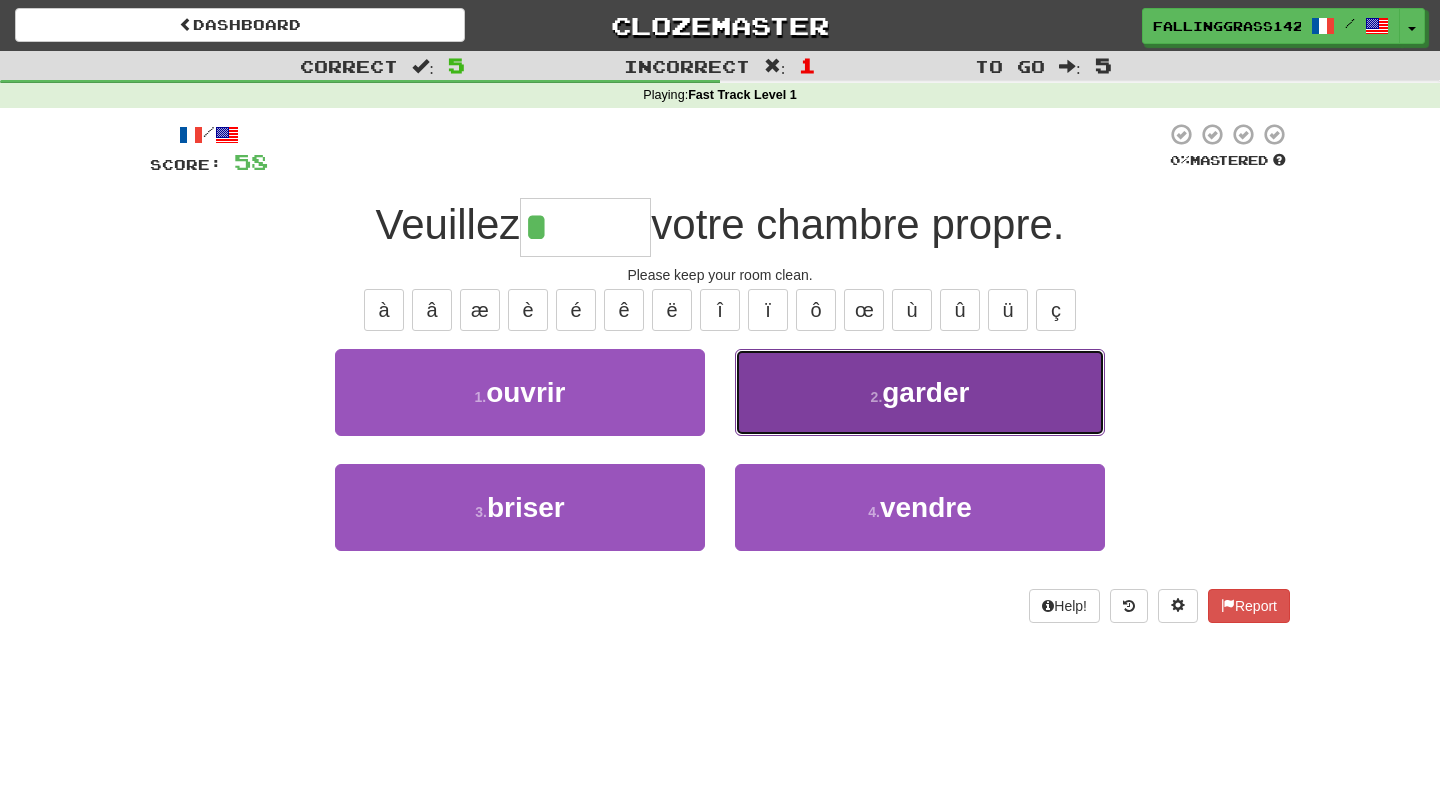 click on "2 ." at bounding box center (877, 397) 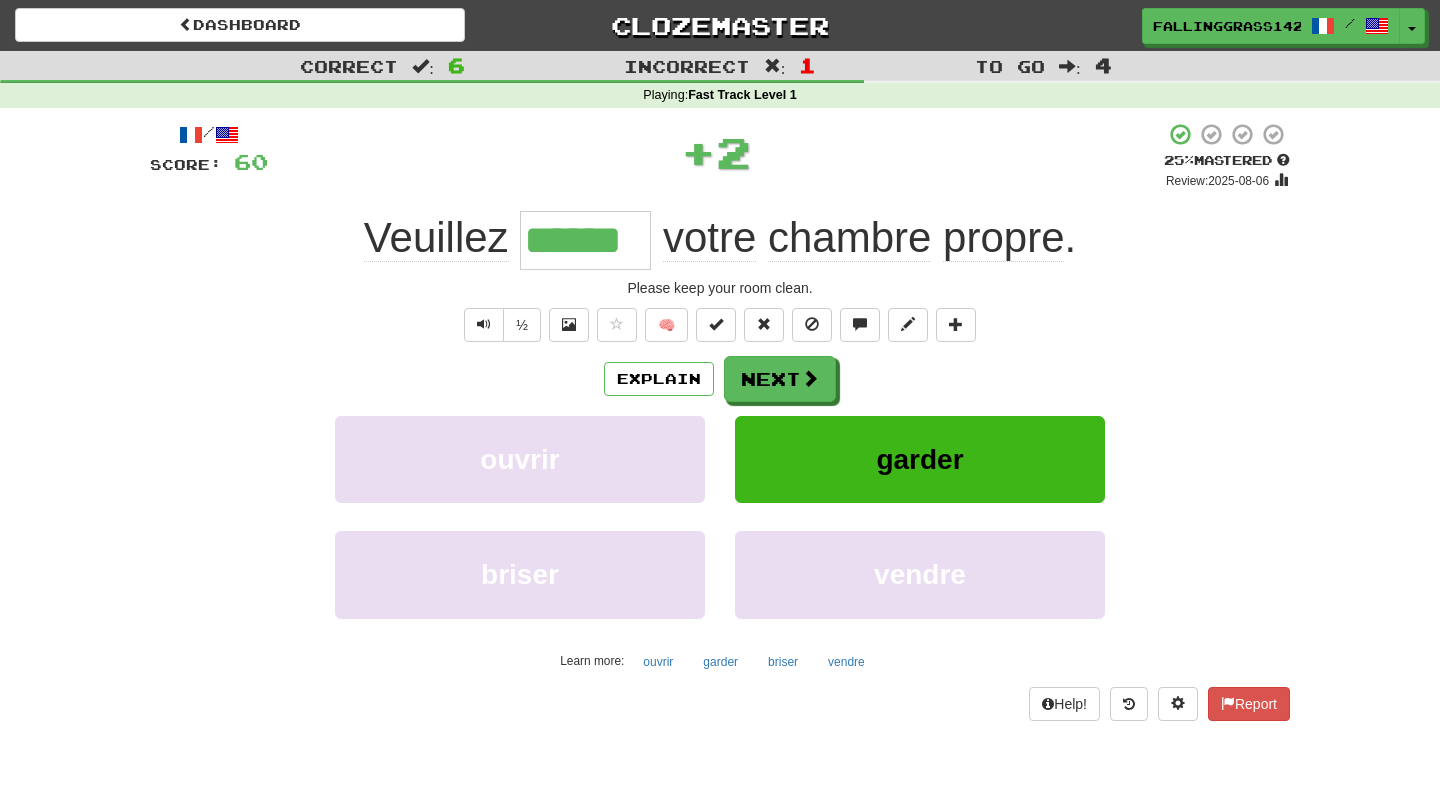 type 